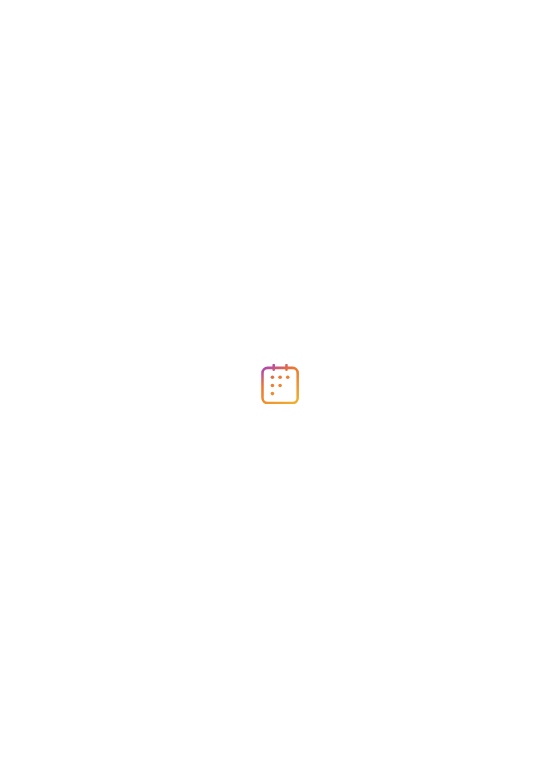 scroll, scrollTop: 0, scrollLeft: 0, axis: both 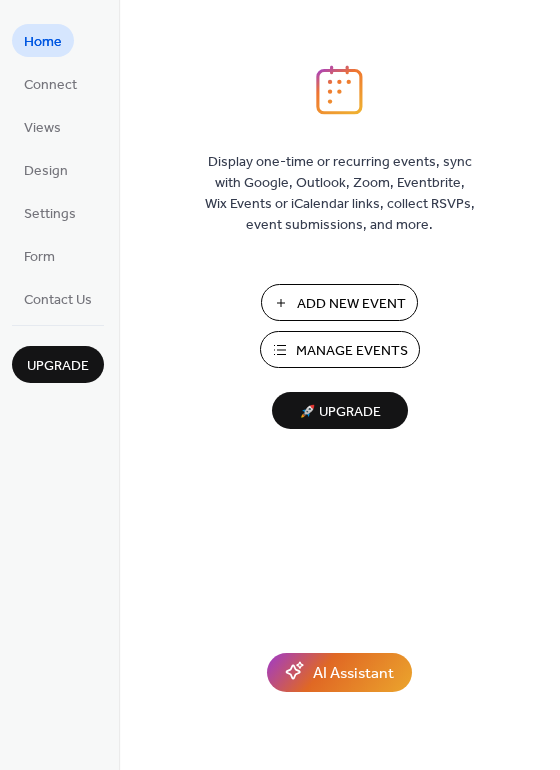 click on "Manage Events" at bounding box center (352, 351) 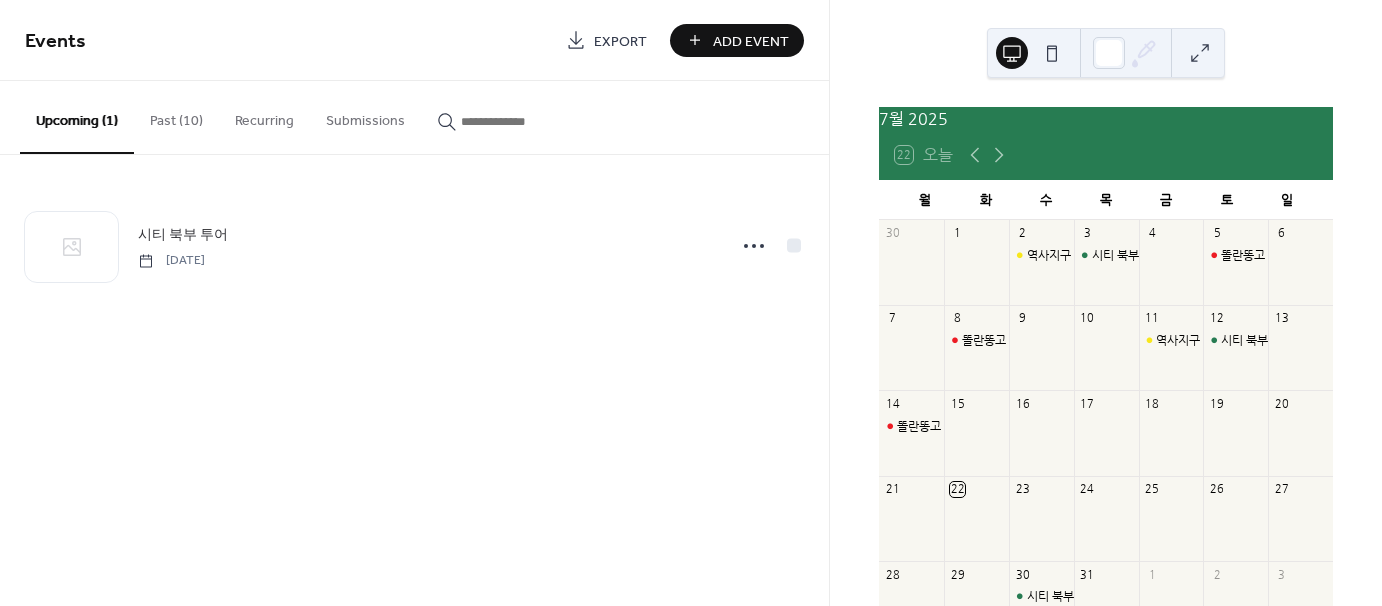 scroll, scrollTop: 0, scrollLeft: 0, axis: both 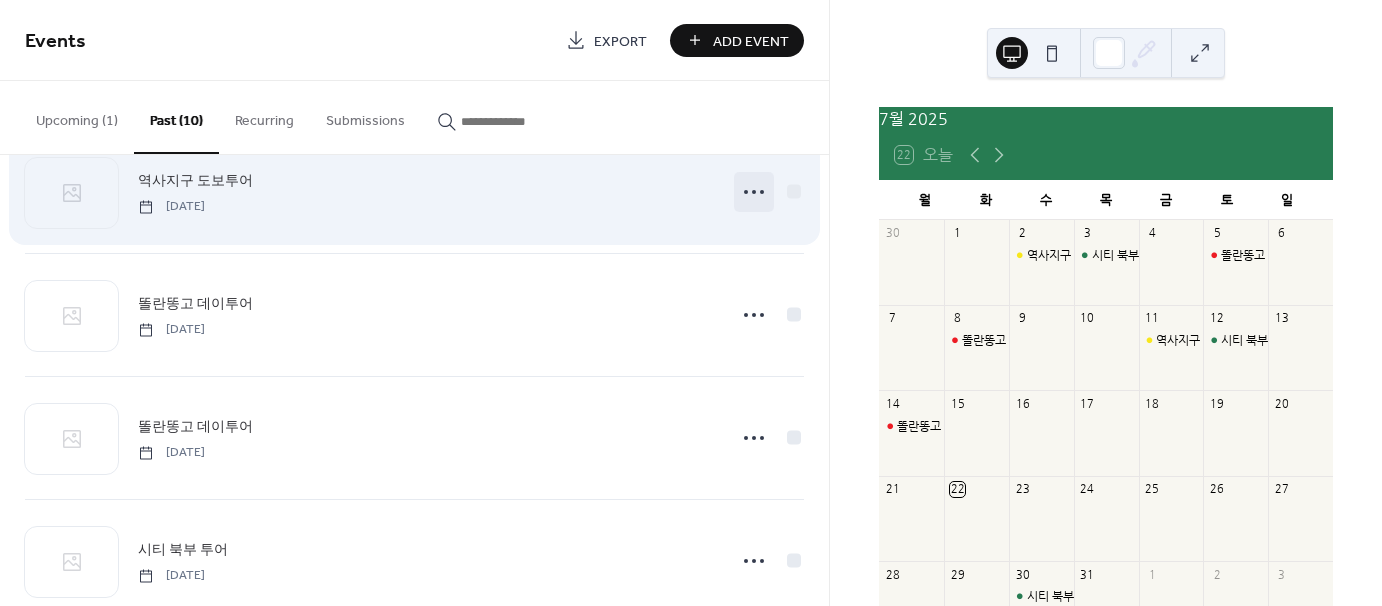 click 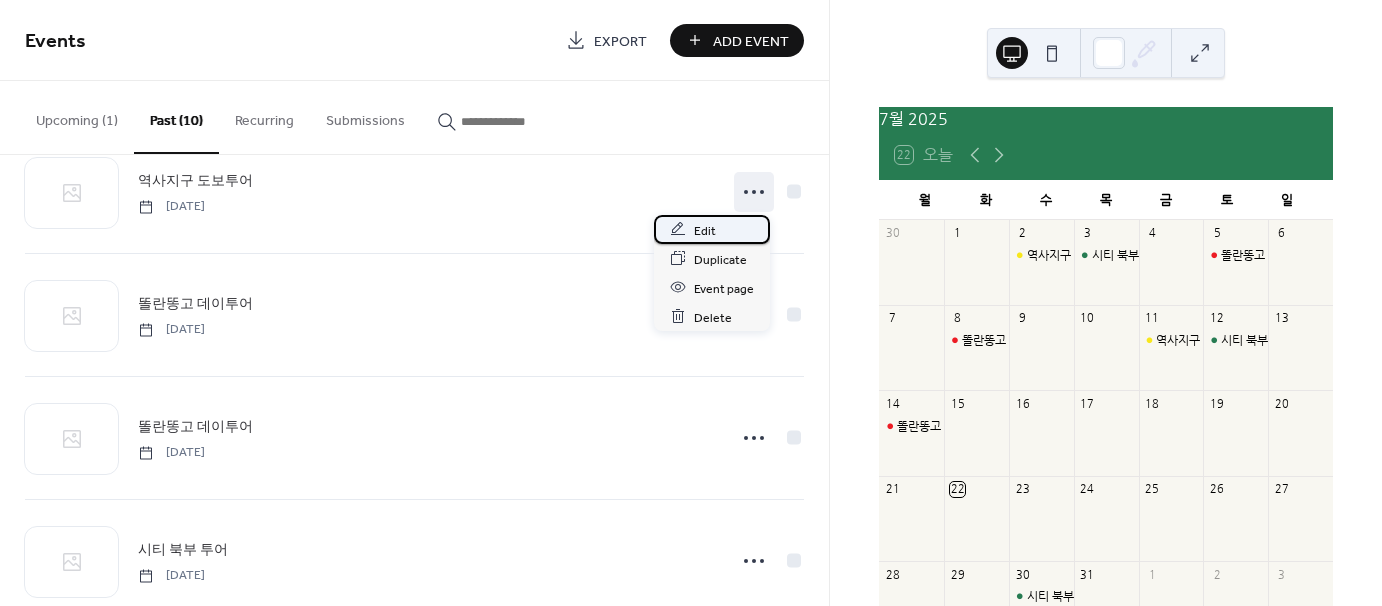 click on "Edit" at bounding box center (712, 229) 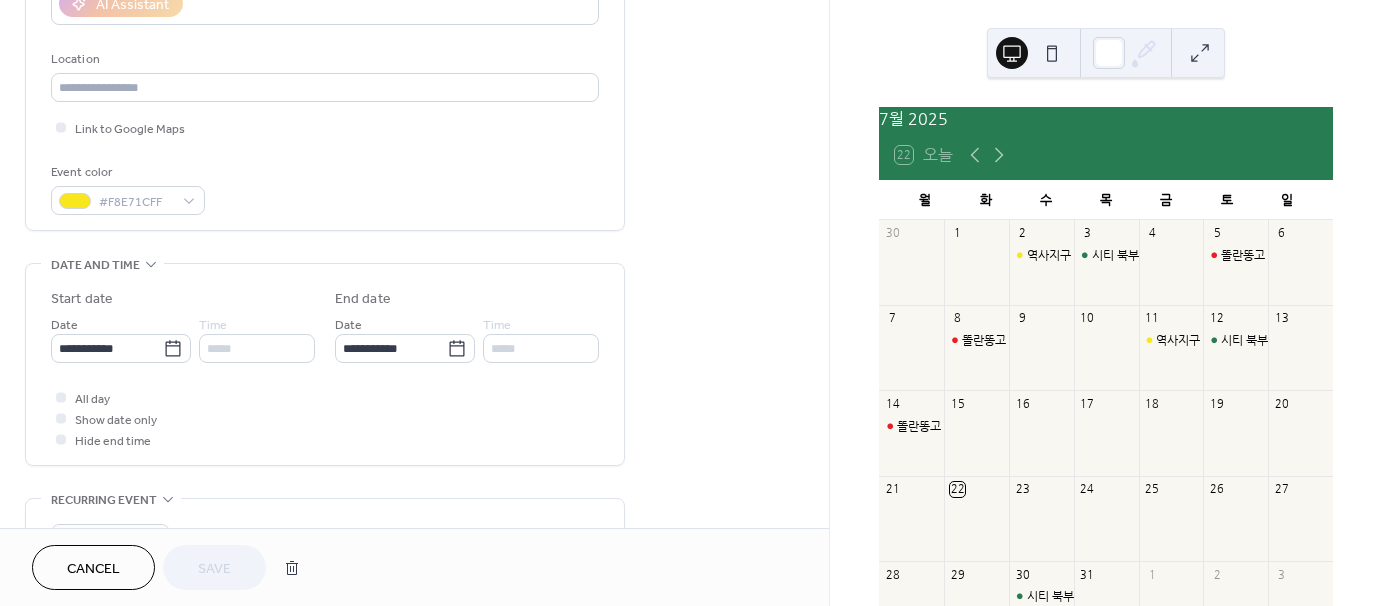 scroll, scrollTop: 400, scrollLeft: 0, axis: vertical 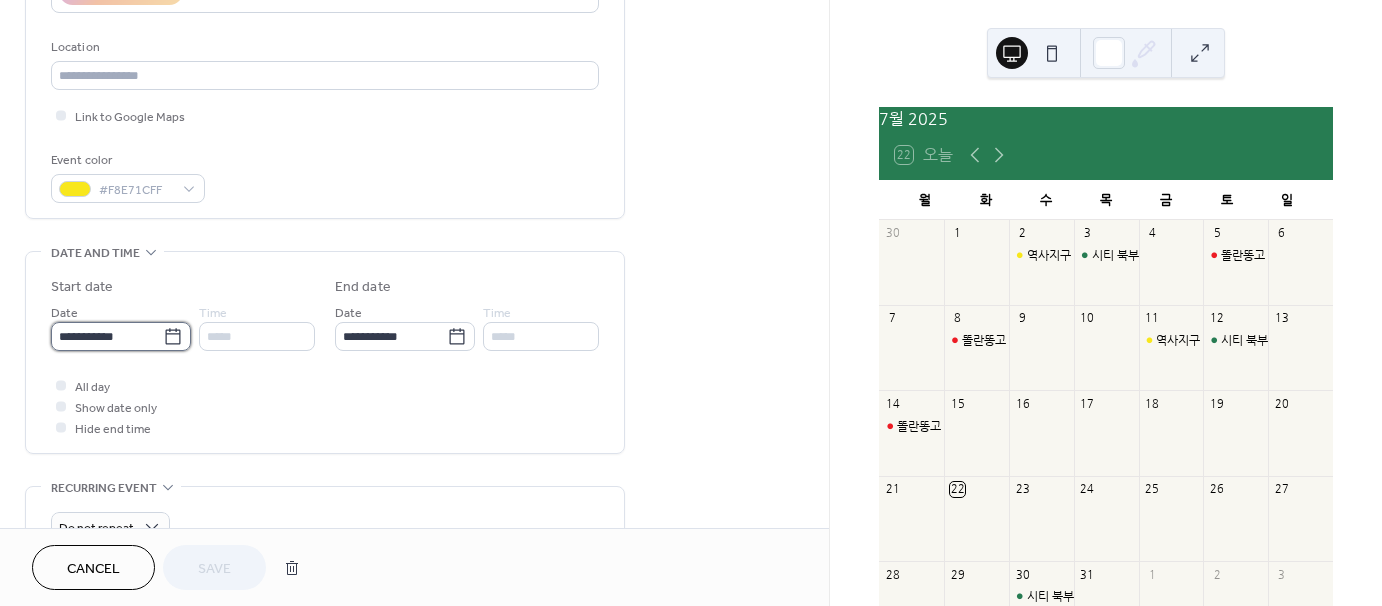click on "**********" at bounding box center [107, 336] 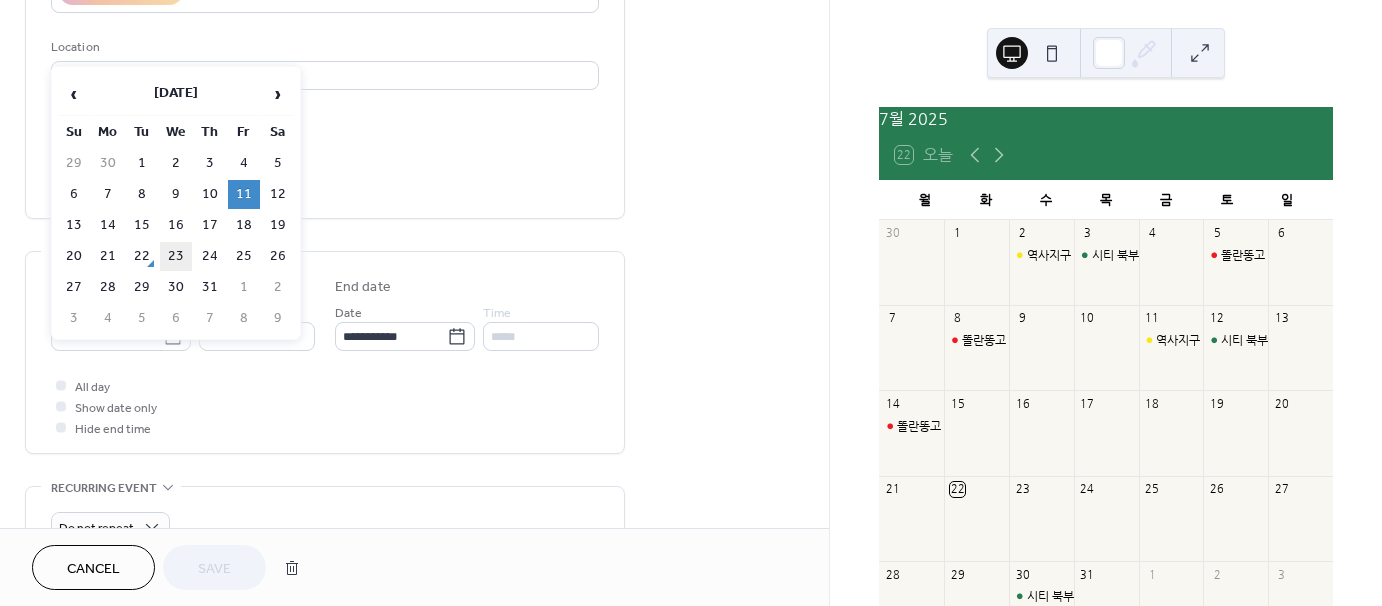 click on "23" at bounding box center (176, 256) 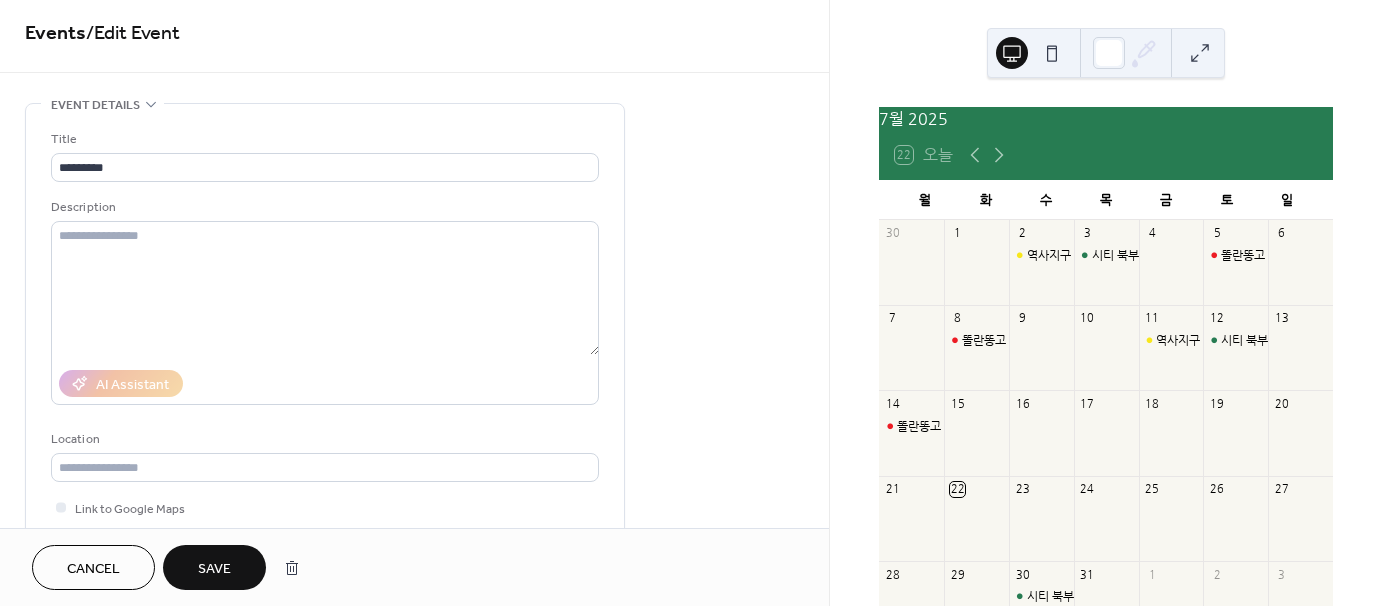 scroll, scrollTop: 0, scrollLeft: 0, axis: both 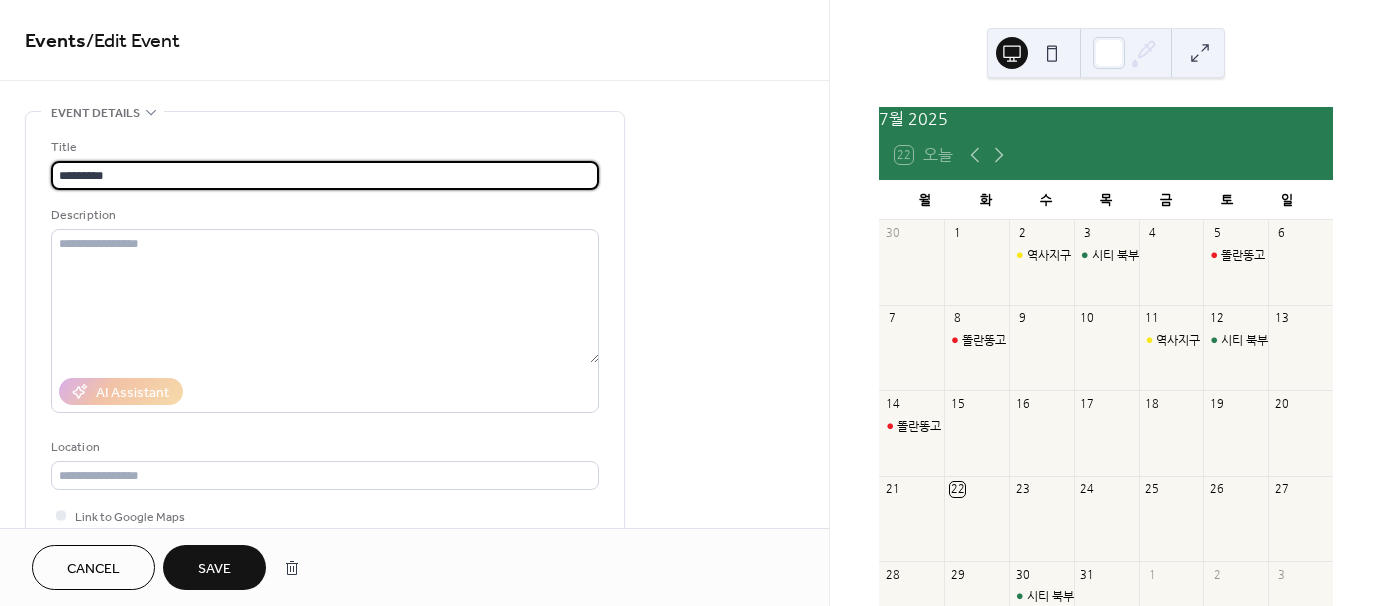 drag, startPoint x: 108, startPoint y: 173, endPoint x: 12, endPoint y: 176, distance: 96.04687 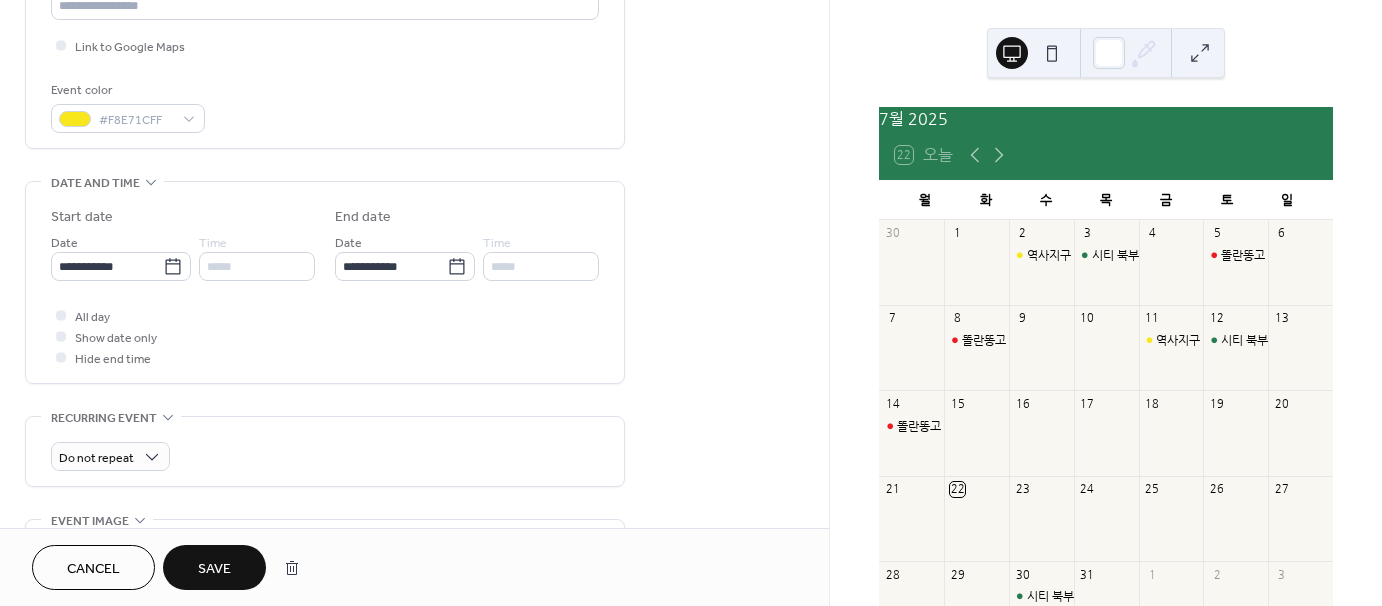 scroll, scrollTop: 400, scrollLeft: 0, axis: vertical 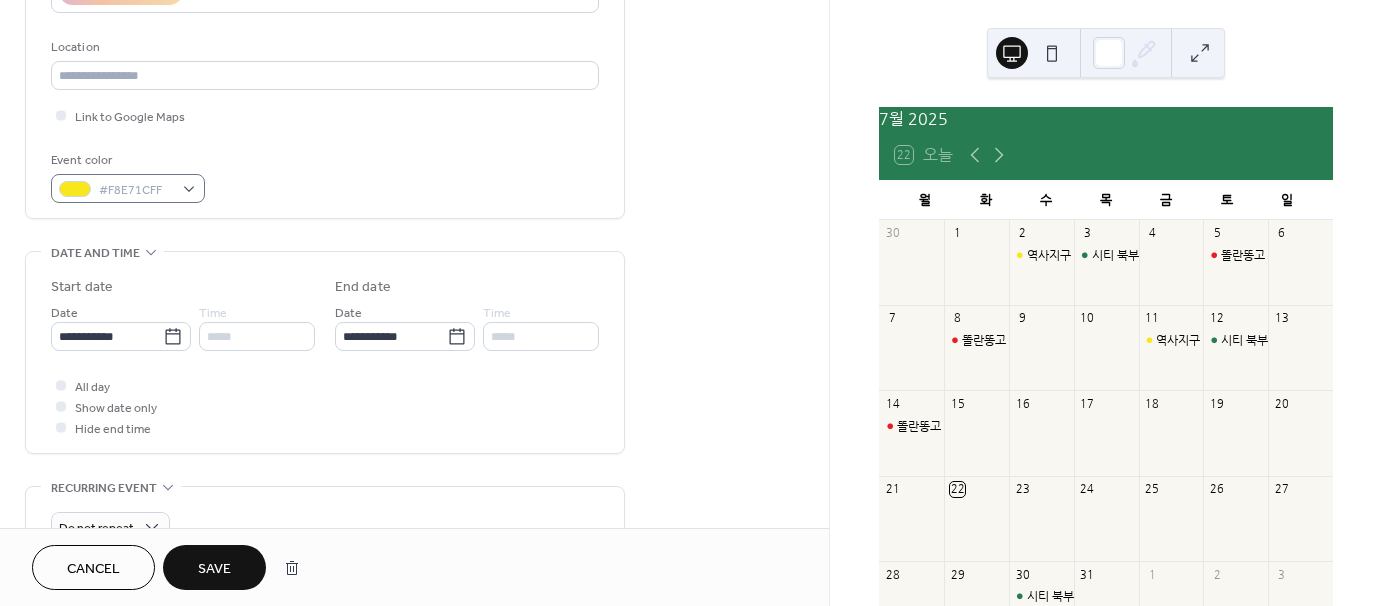 type on "*********" 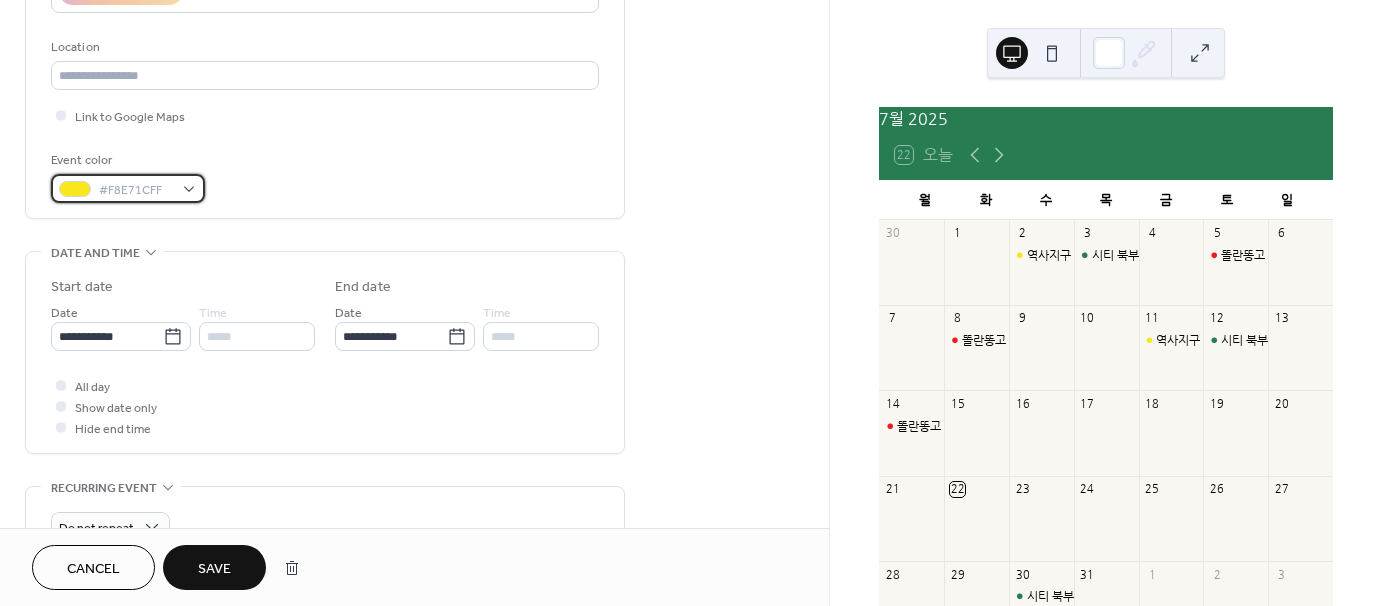 click on "#F8E71CFF" at bounding box center (136, 190) 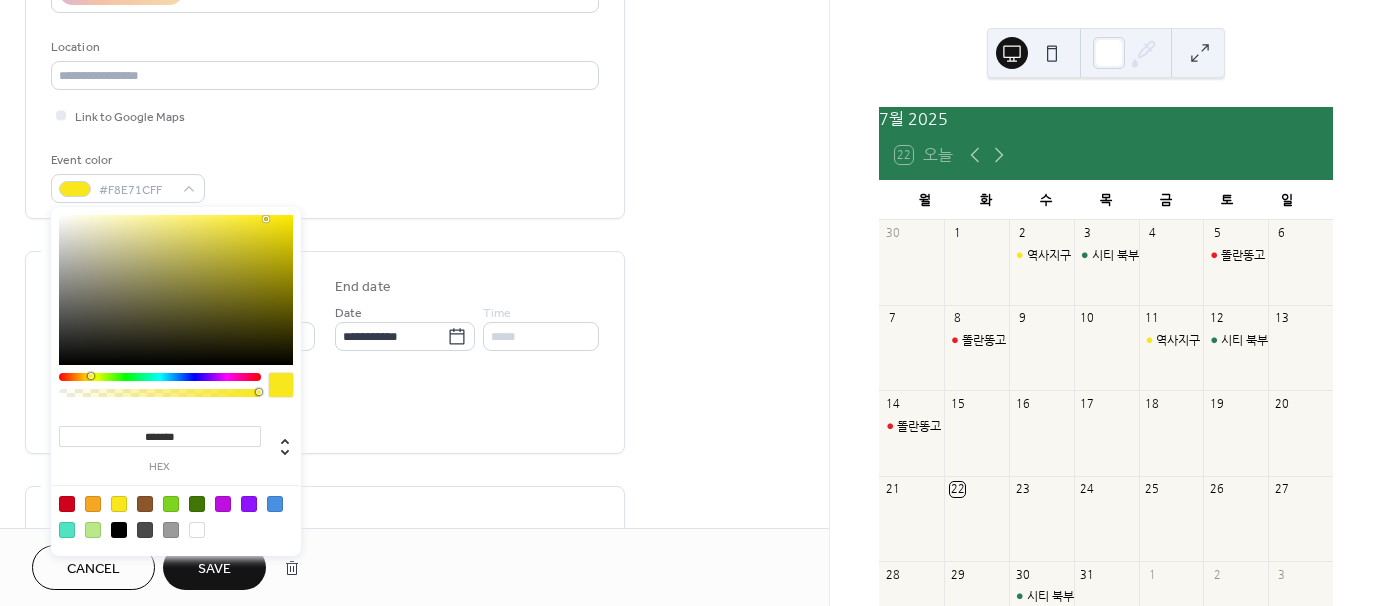 click at bounding box center (93, 504) 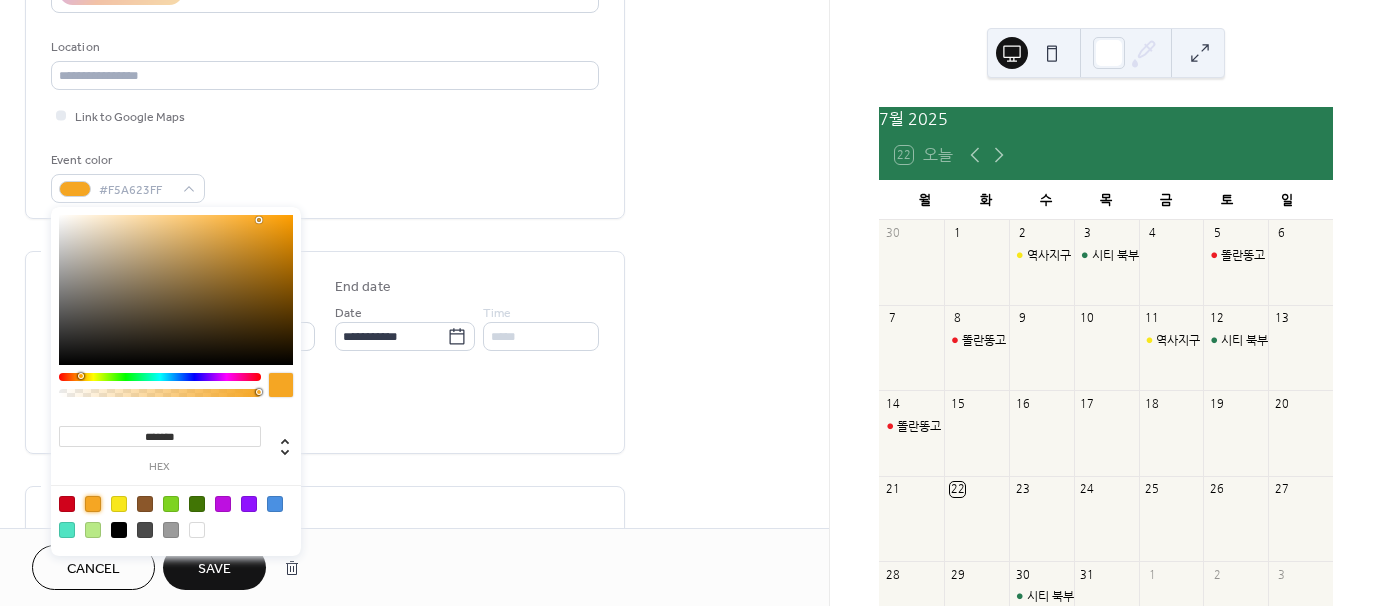 click on "All day Show date only Hide end time" at bounding box center [325, 406] 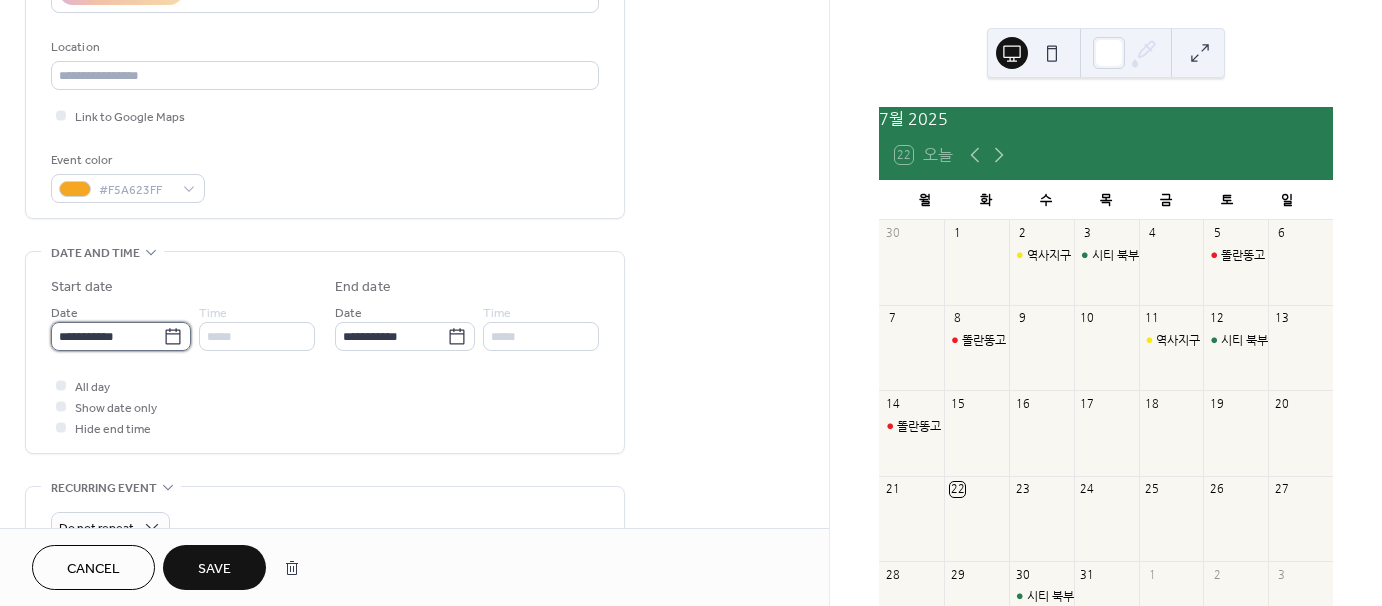 click on "**********" at bounding box center [107, 336] 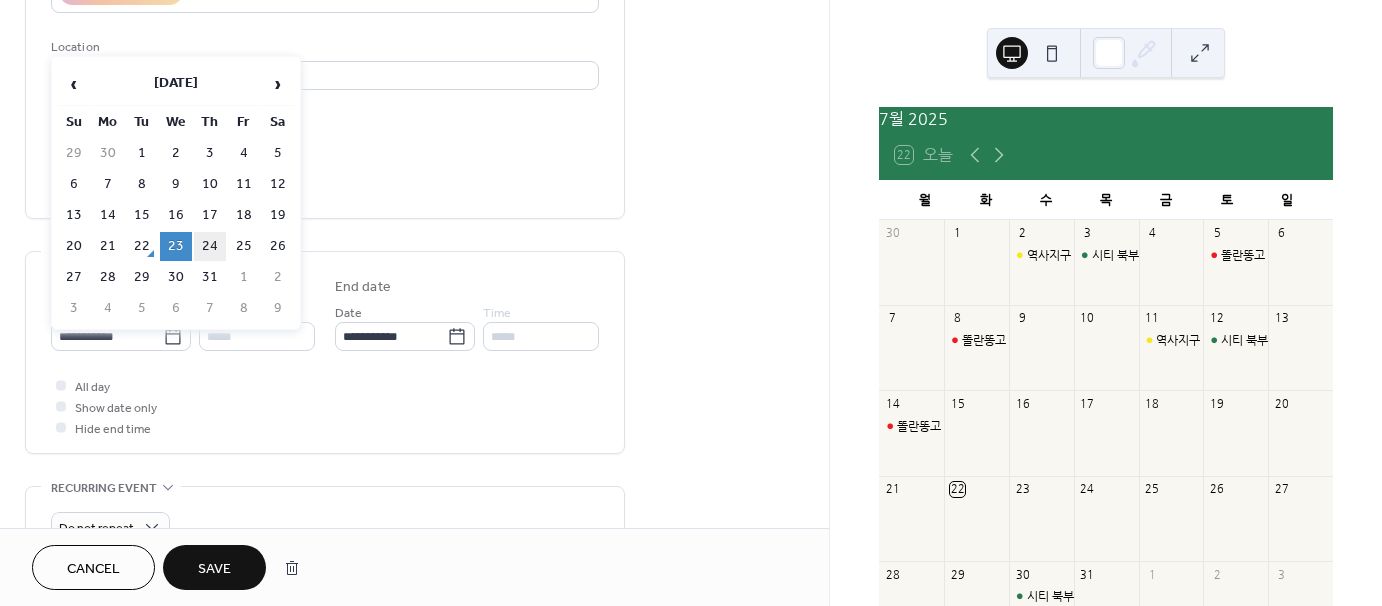 click on "24" at bounding box center [210, 246] 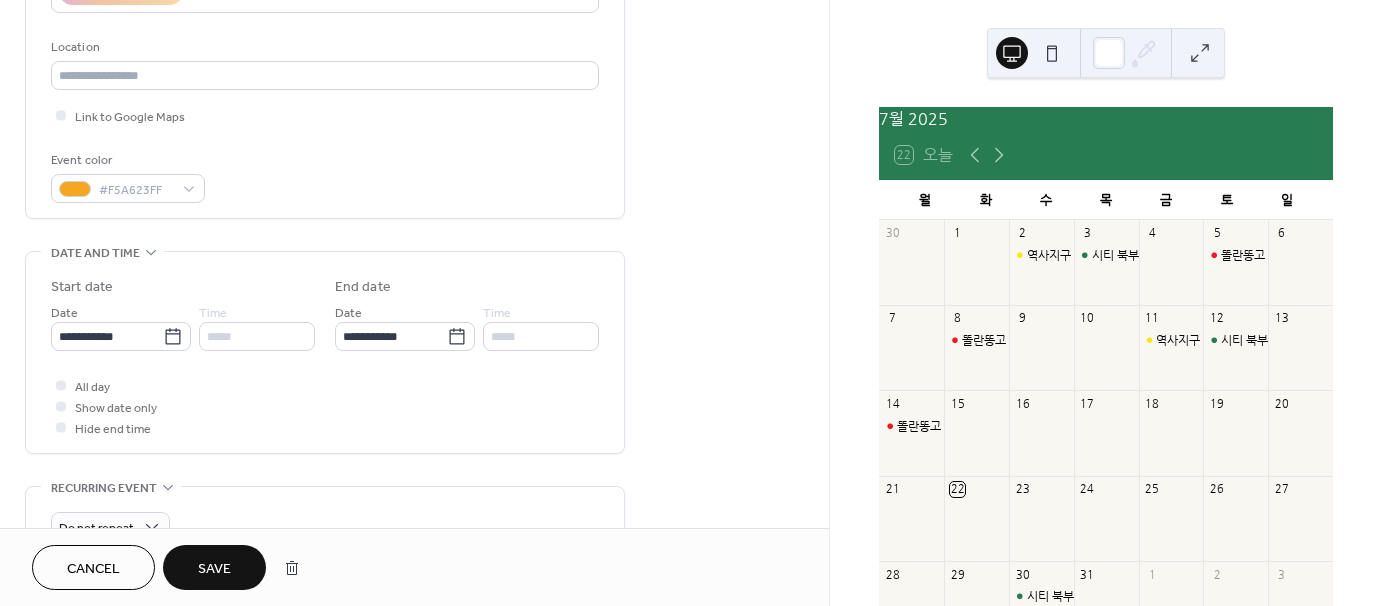 click on "Save" at bounding box center [214, 569] 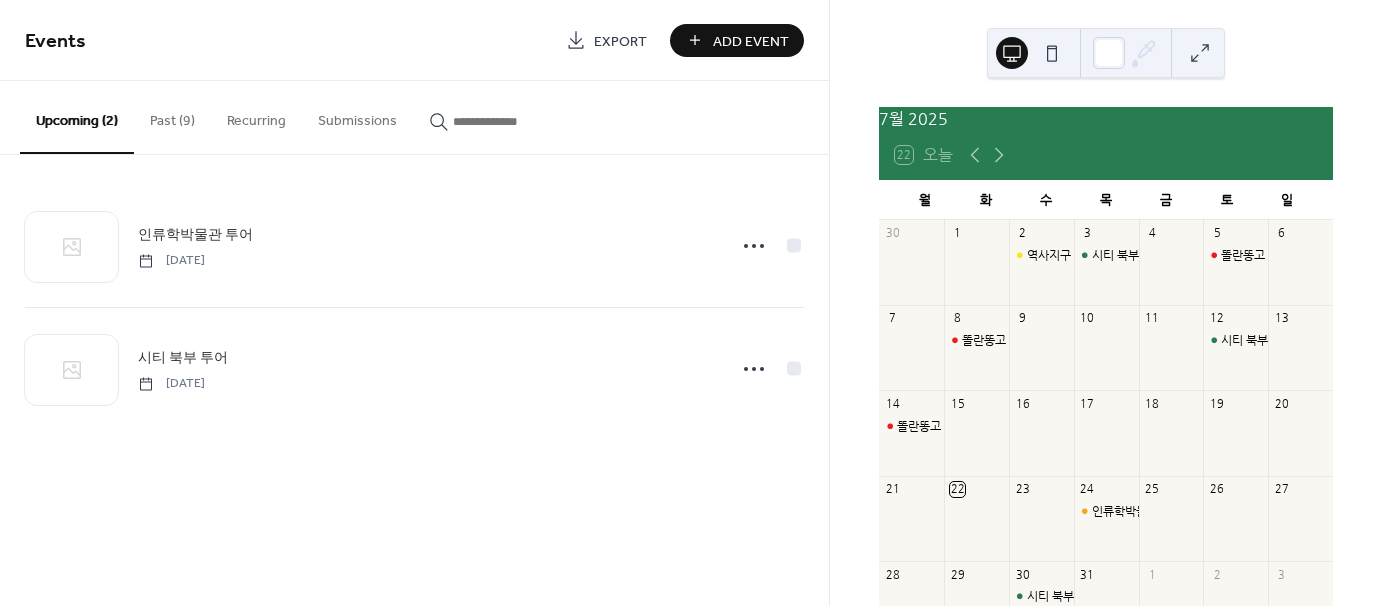 click on "Past (9)" at bounding box center (172, 116) 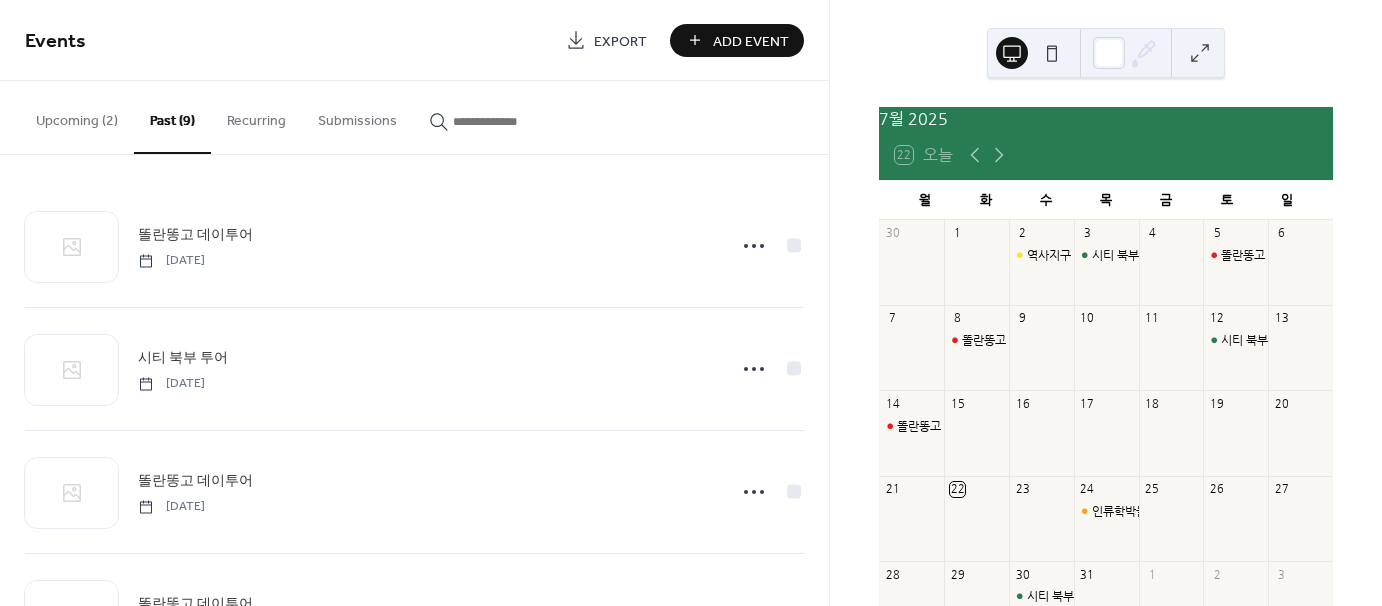 scroll, scrollTop: 184, scrollLeft: 0, axis: vertical 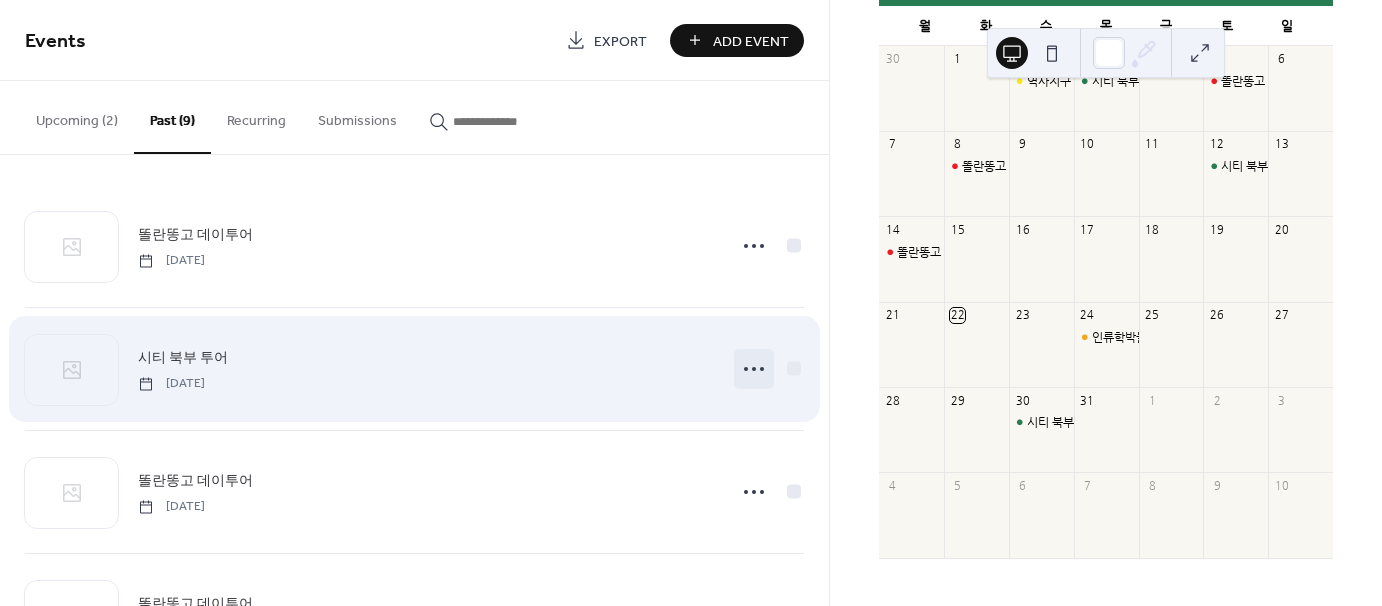 click 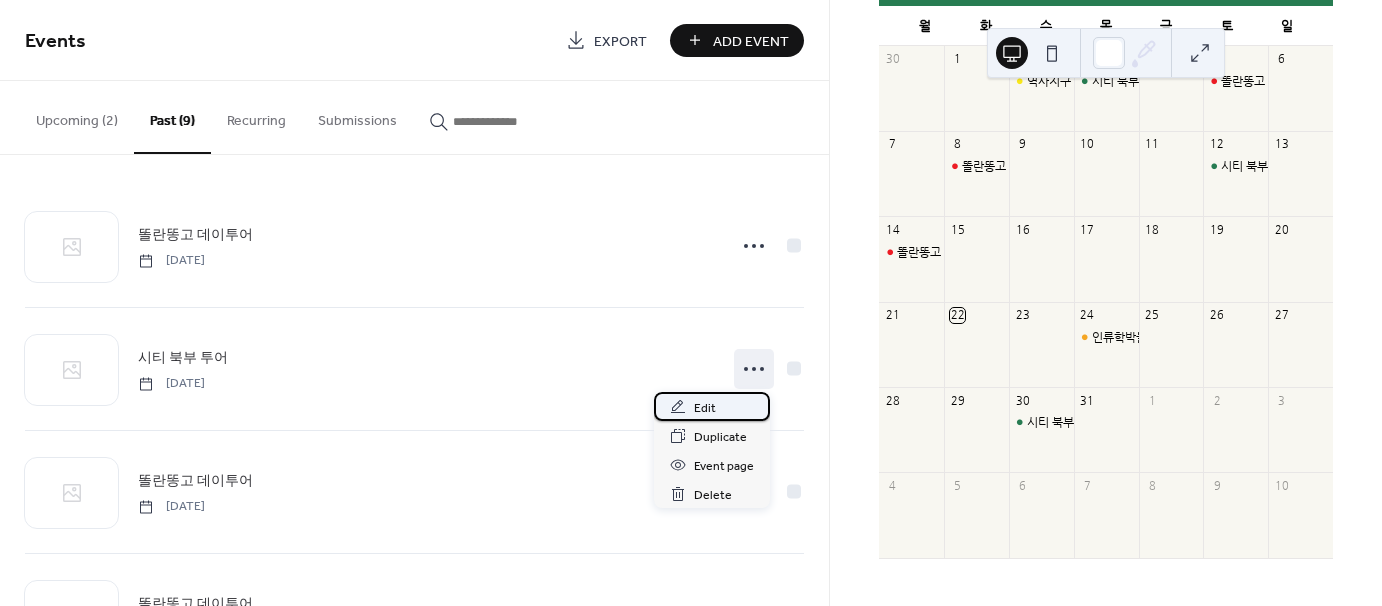 click on "Edit" at bounding box center [712, 406] 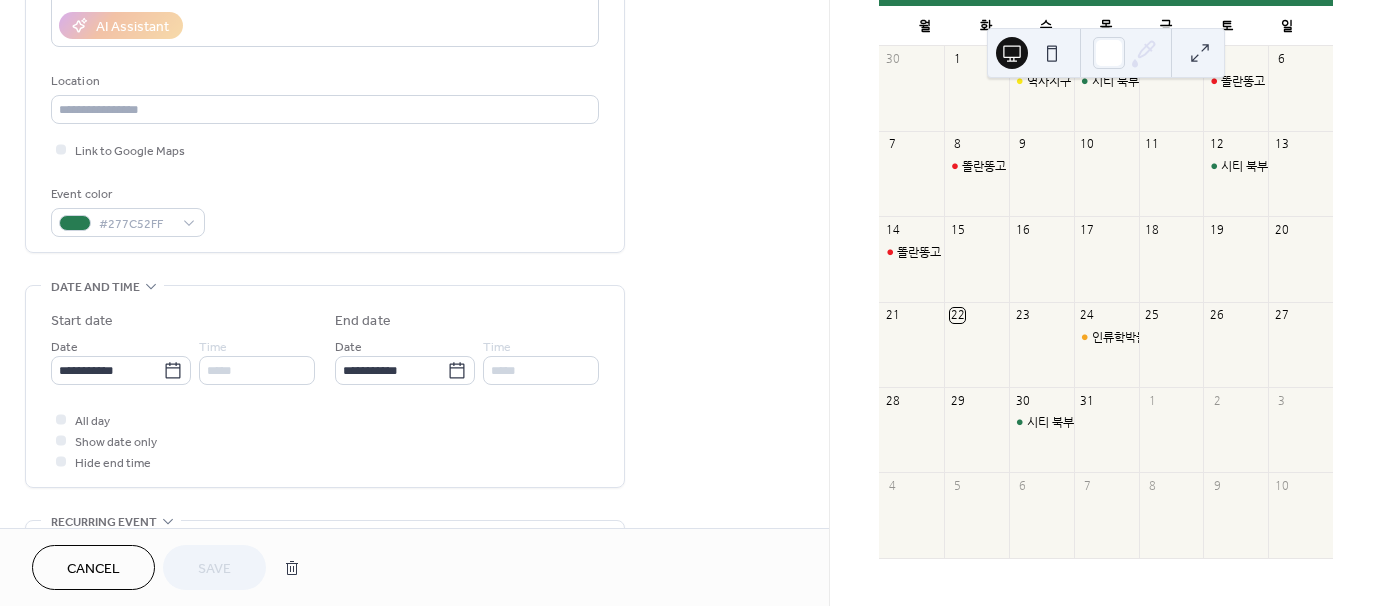 scroll, scrollTop: 400, scrollLeft: 0, axis: vertical 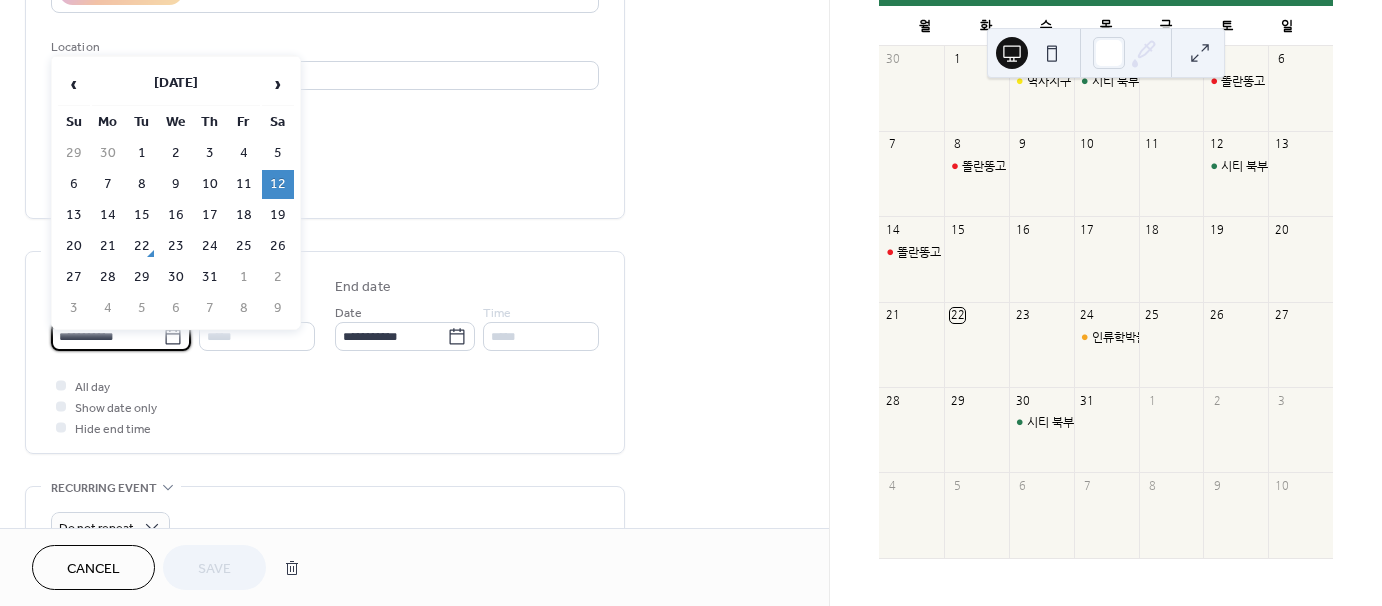 click on "**********" at bounding box center (107, 336) 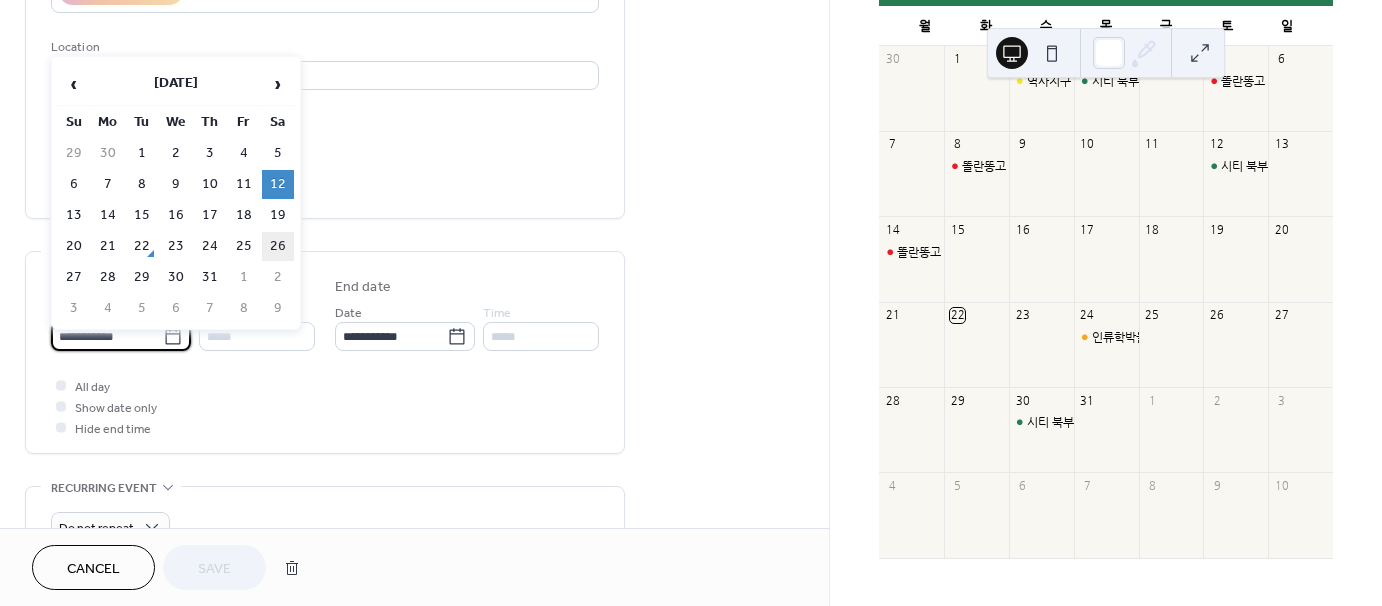 click on "26" at bounding box center (278, 246) 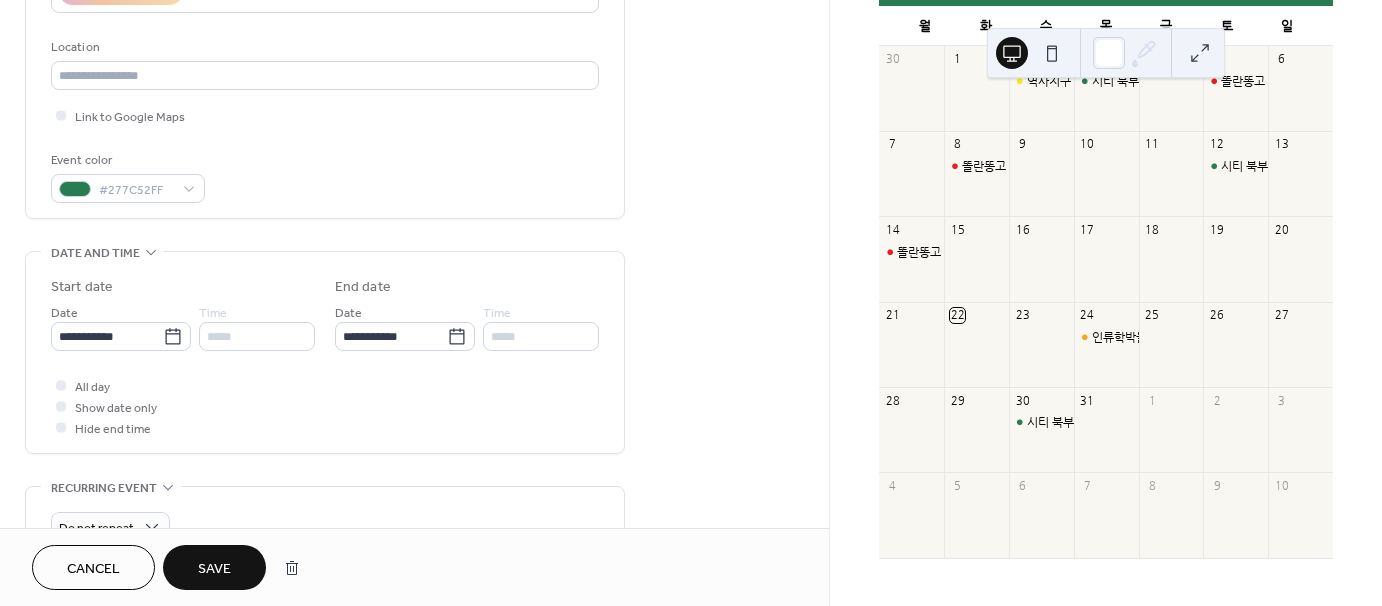 click on "Save" at bounding box center (214, 567) 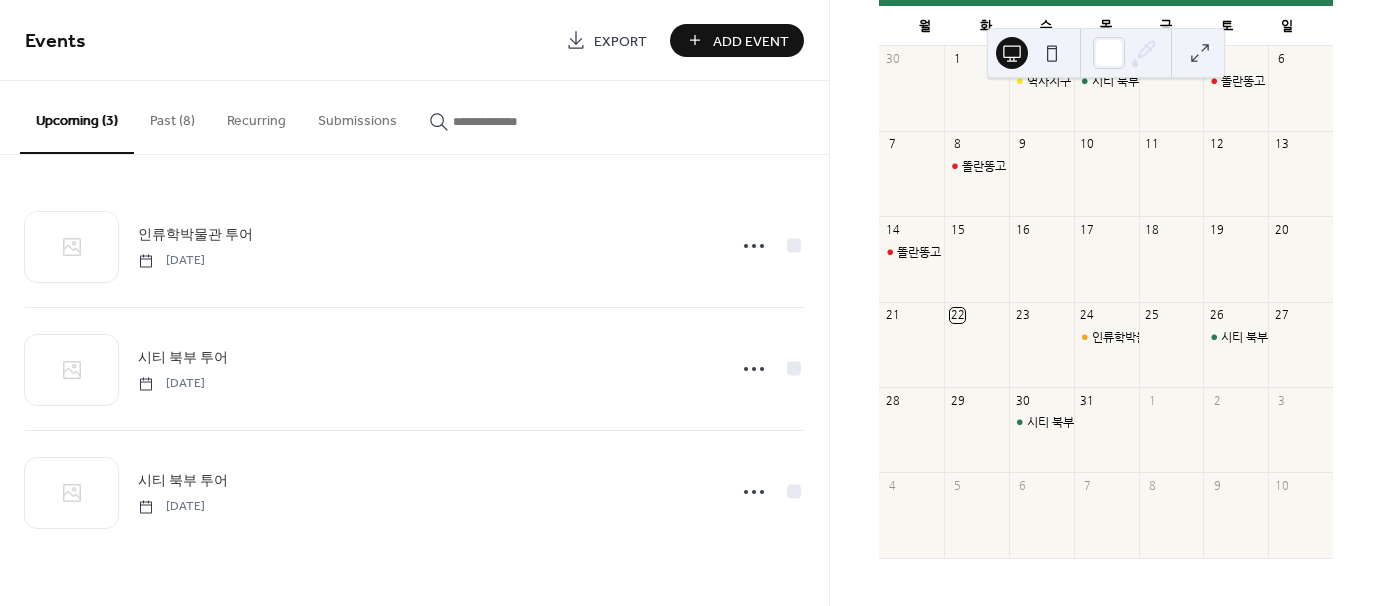 click on "Past (8)" at bounding box center [172, 116] 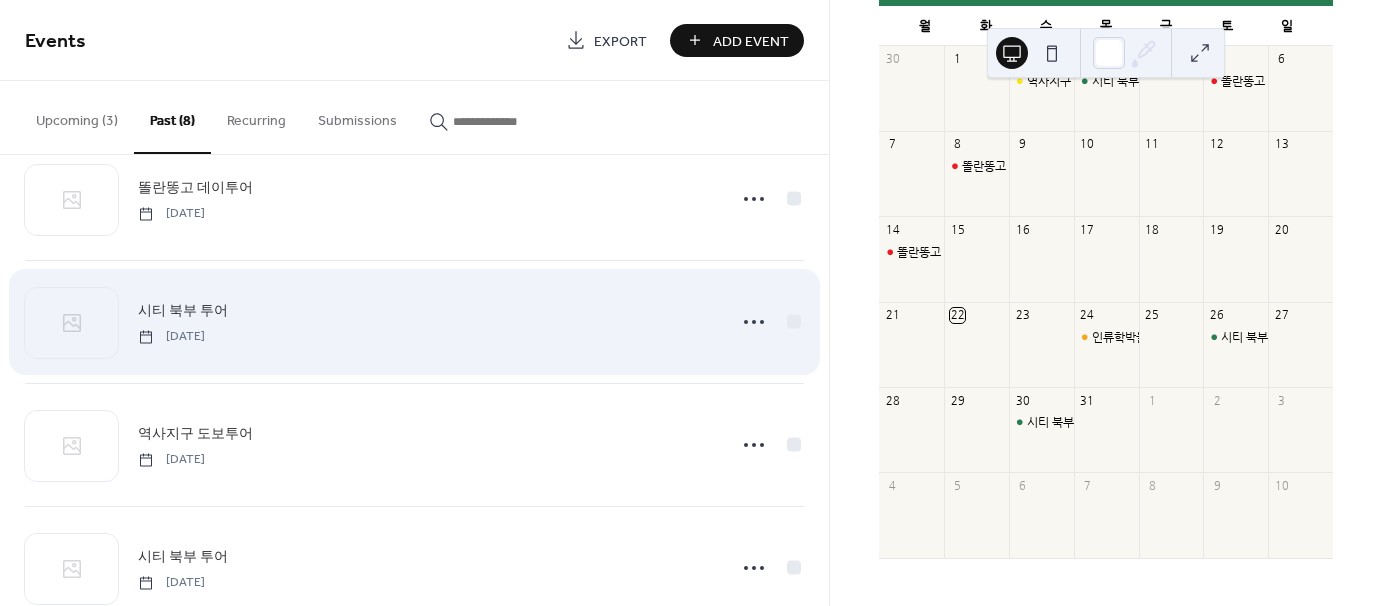 scroll, scrollTop: 300, scrollLeft: 0, axis: vertical 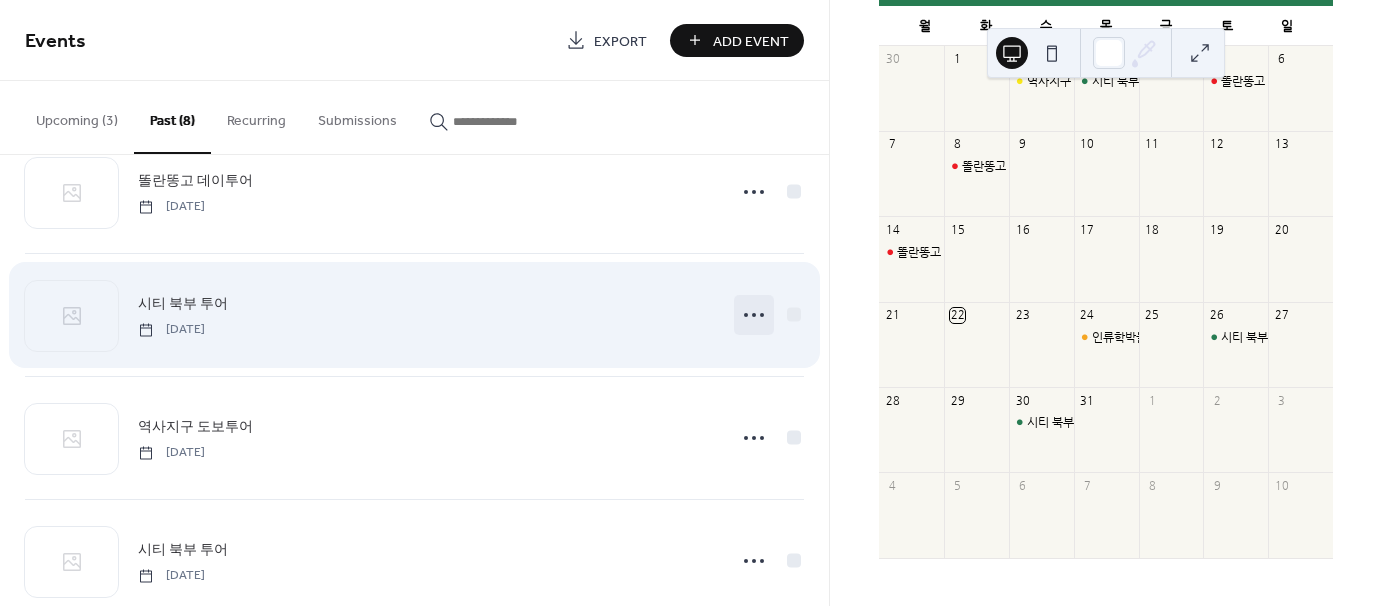 click 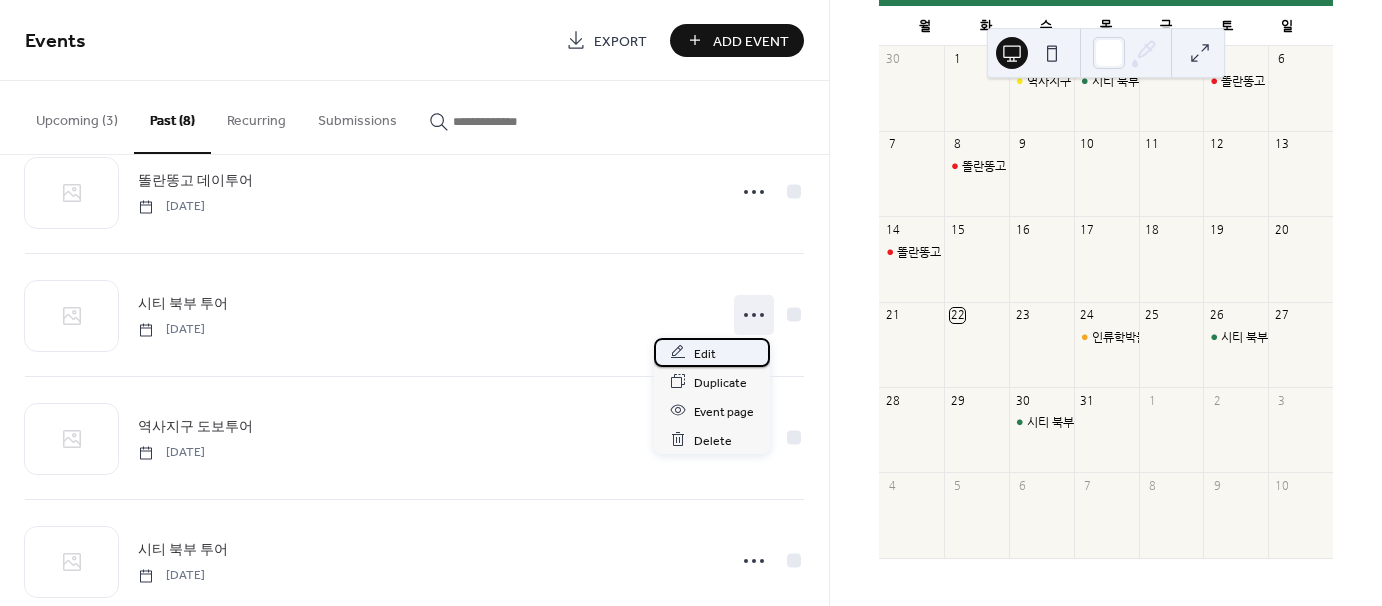 click on "Edit" at bounding box center [712, 352] 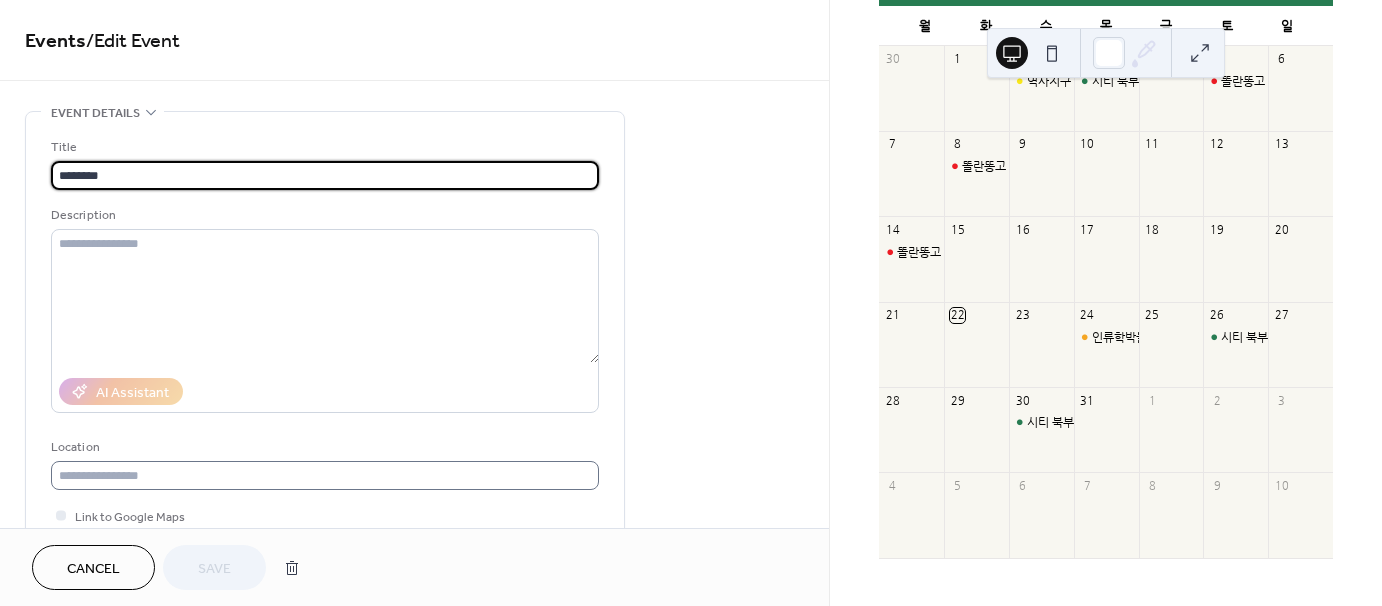 scroll, scrollTop: 500, scrollLeft: 0, axis: vertical 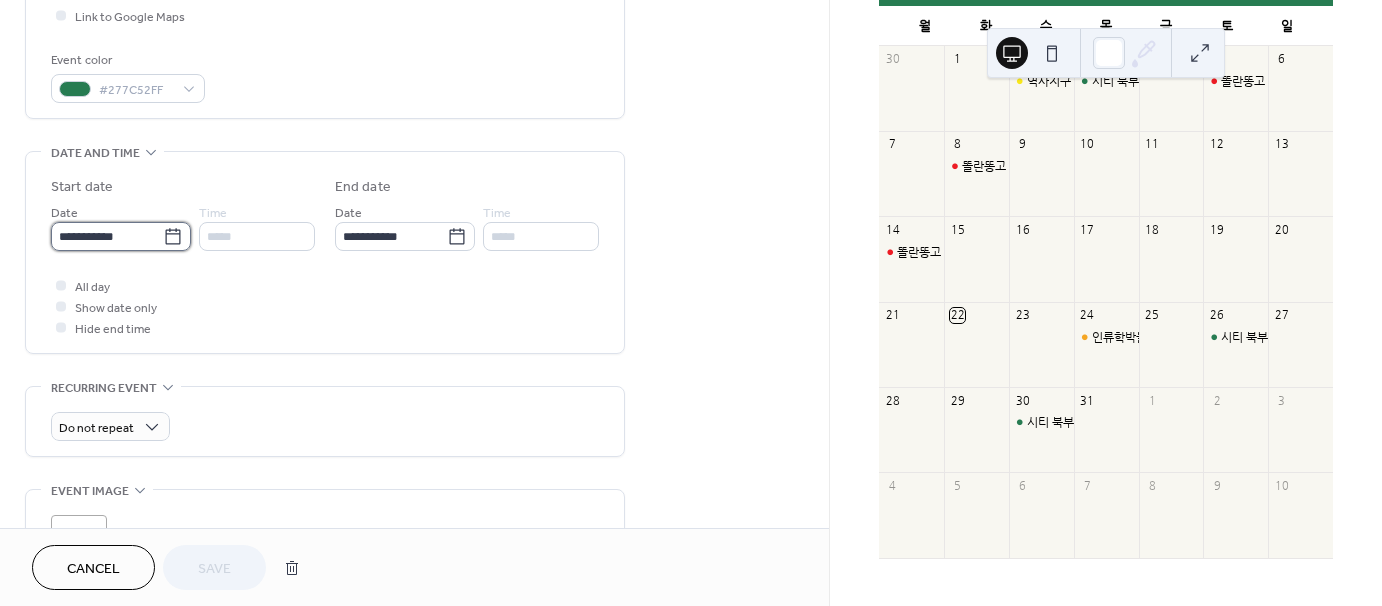 click on "**********" at bounding box center [107, 236] 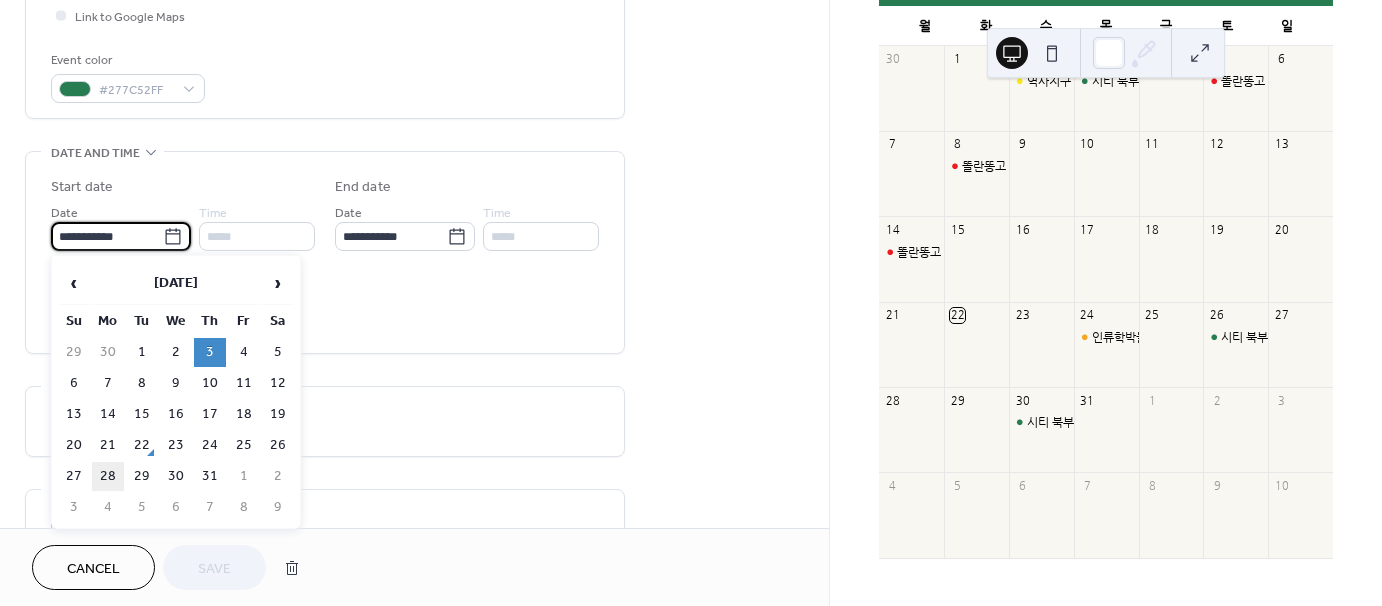 click on "28" at bounding box center (108, 476) 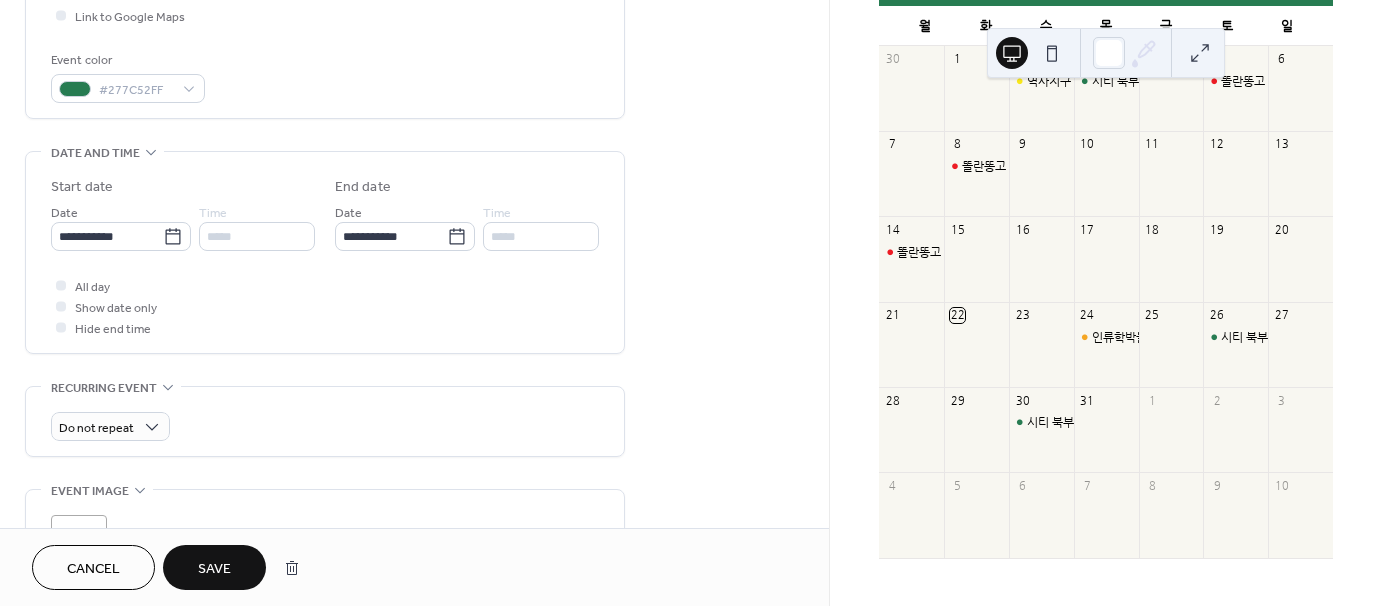 click on "Save" at bounding box center (214, 567) 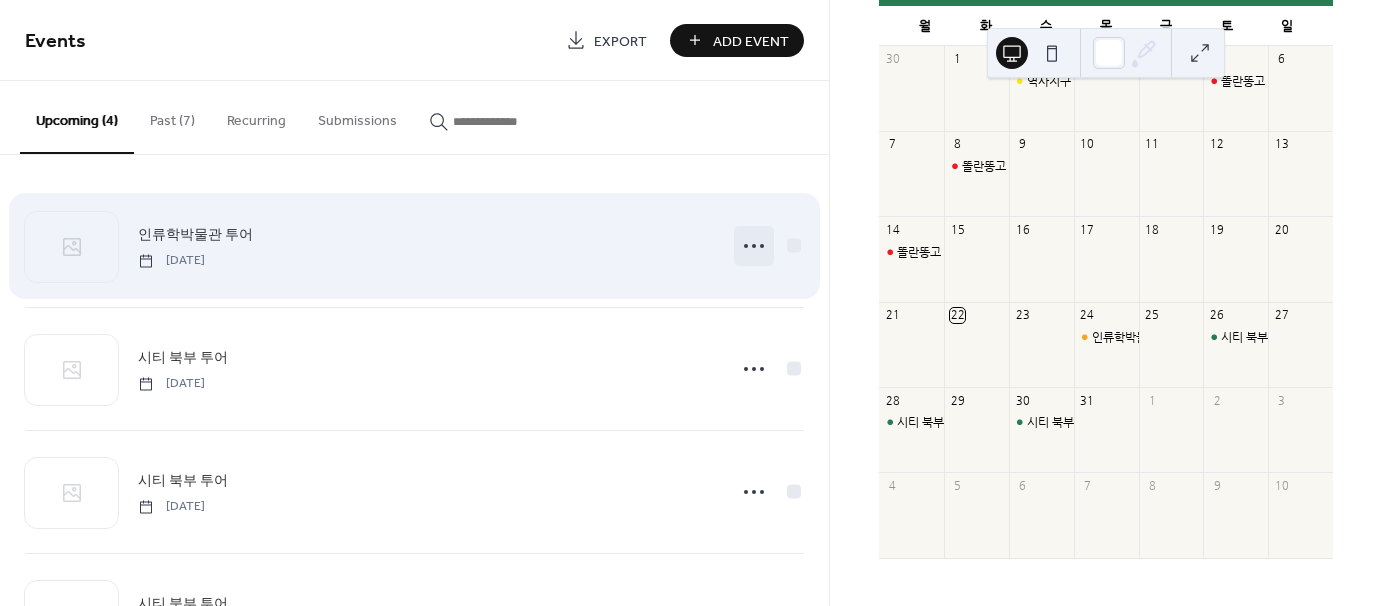 click 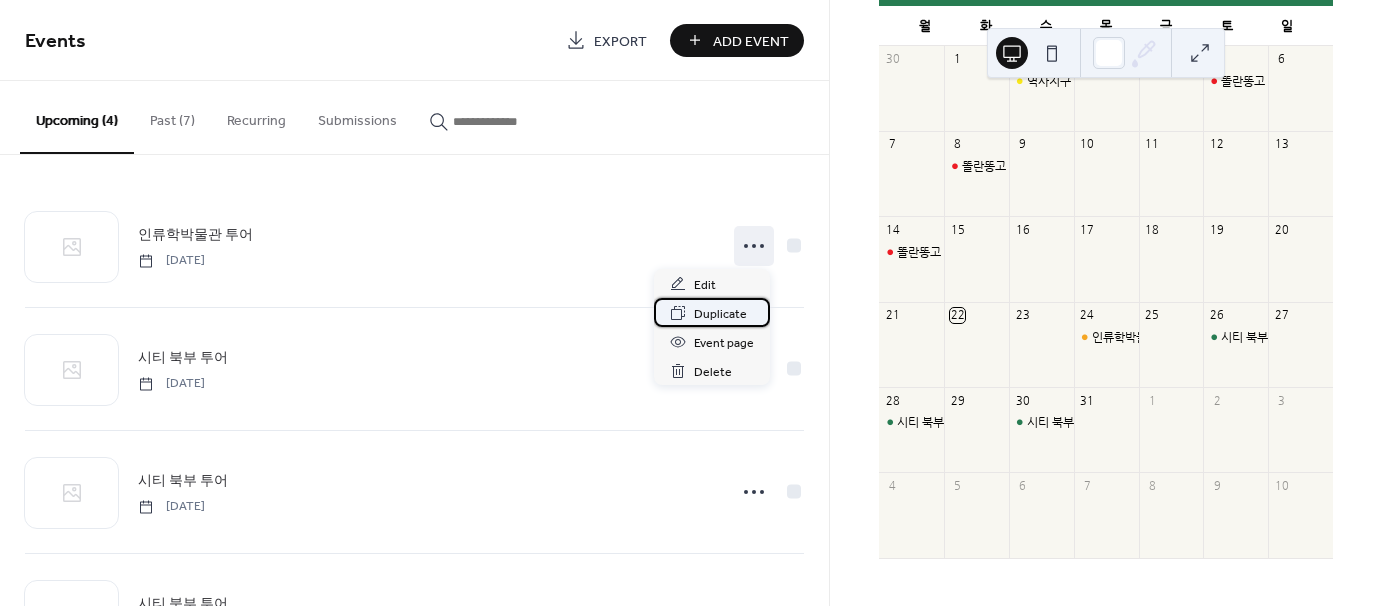 click on "Duplicate" at bounding box center [720, 314] 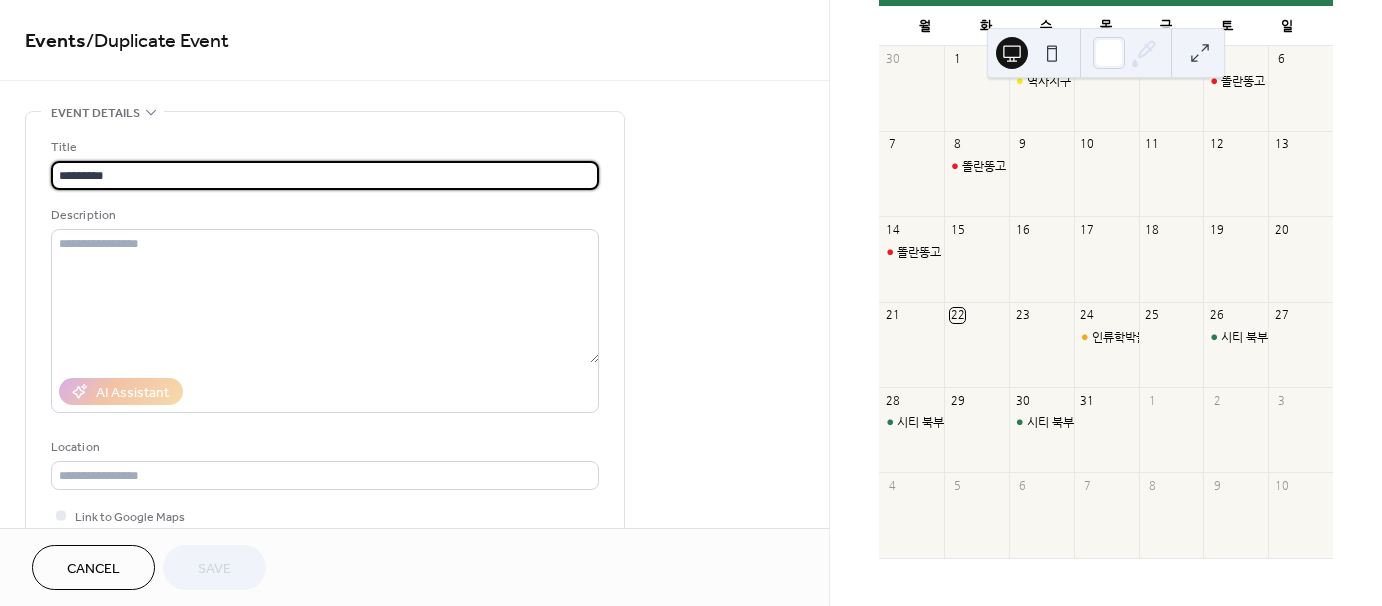 scroll, scrollTop: 400, scrollLeft: 0, axis: vertical 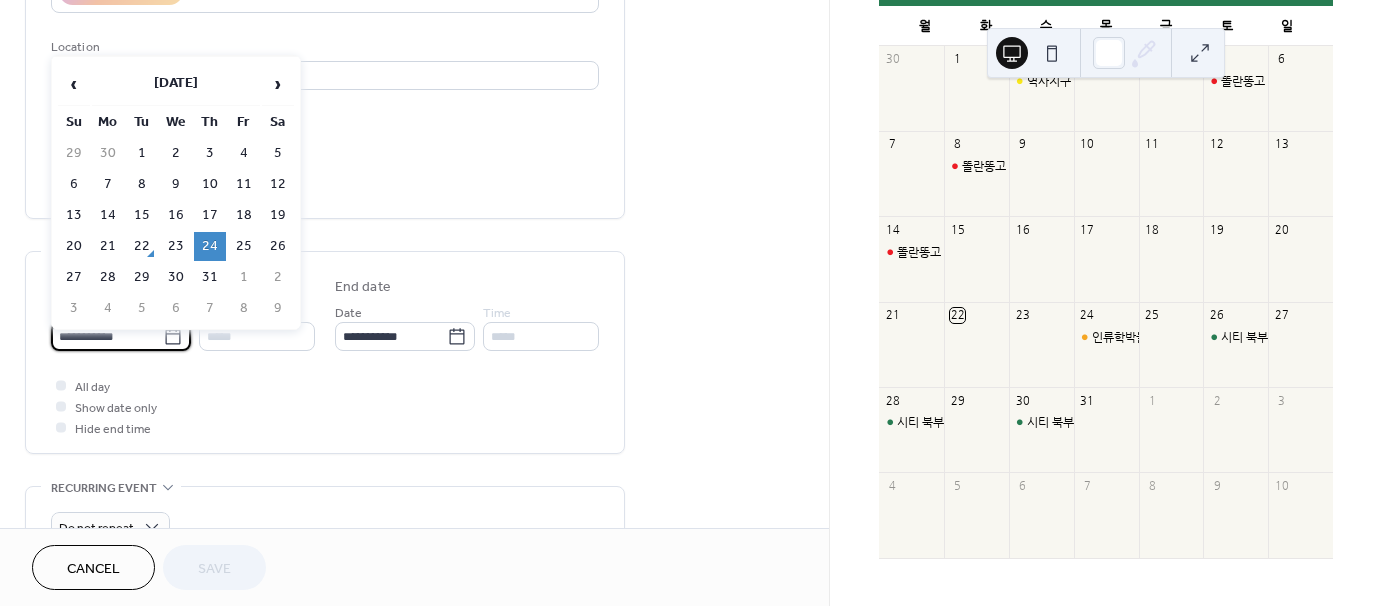 click on "**********" at bounding box center [107, 336] 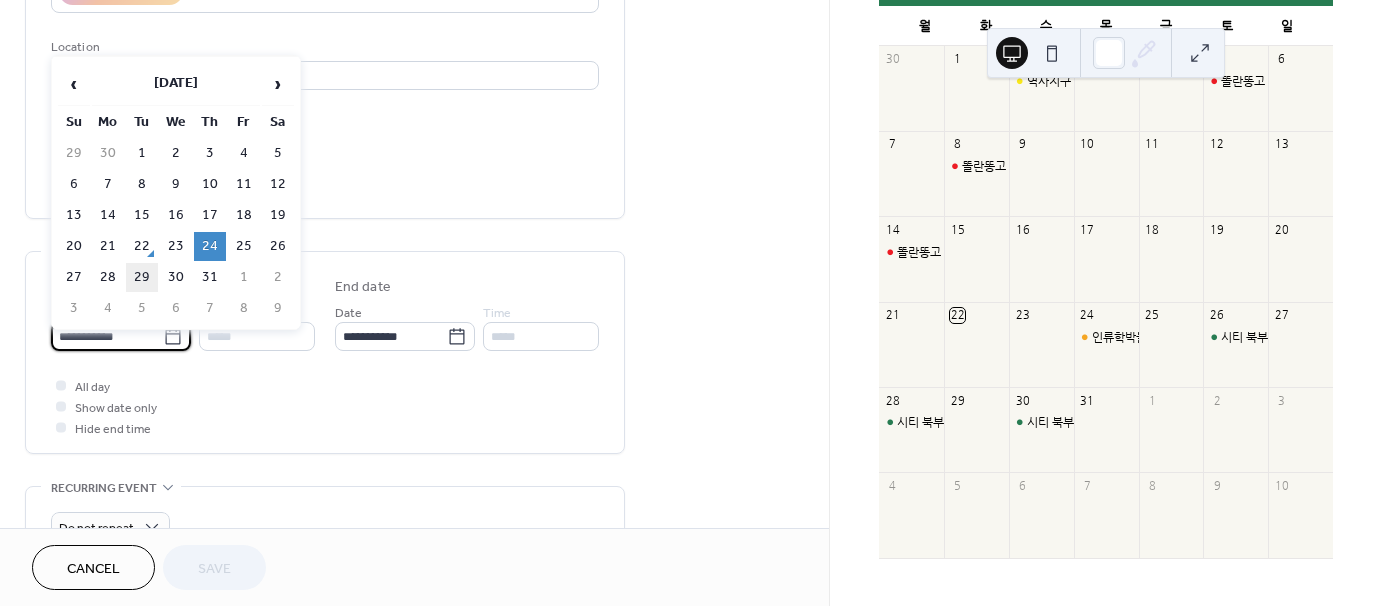 click on "29" at bounding box center (142, 277) 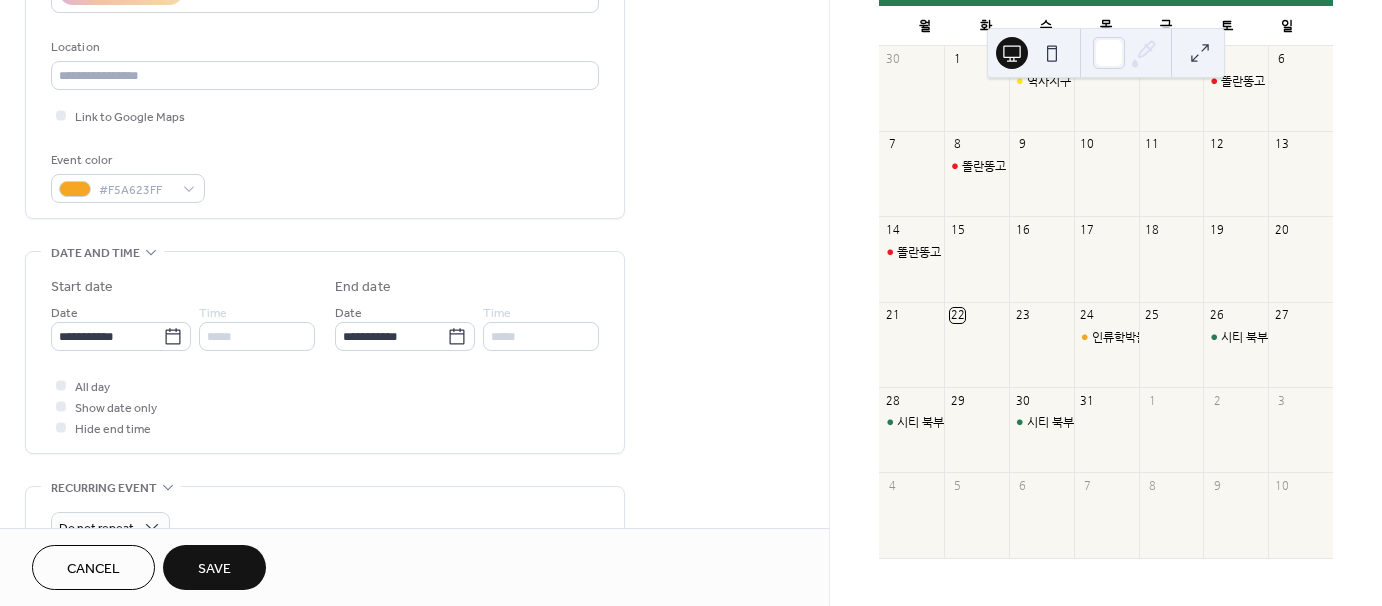 click on "Save" at bounding box center (214, 569) 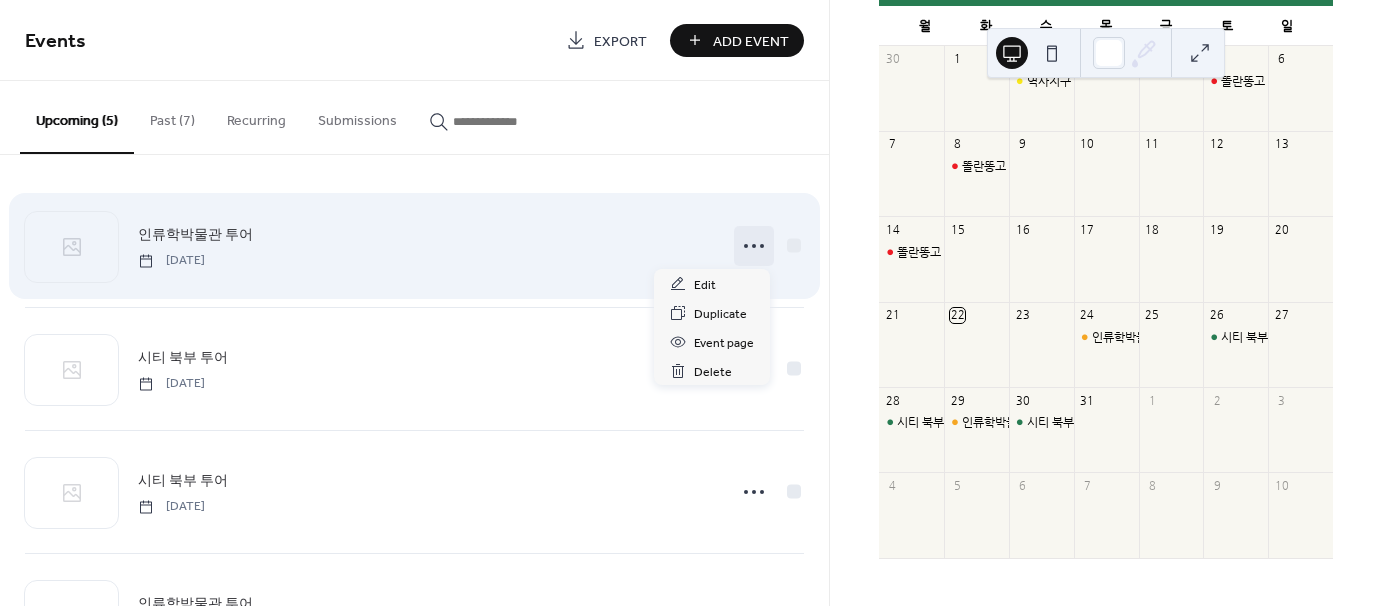 click 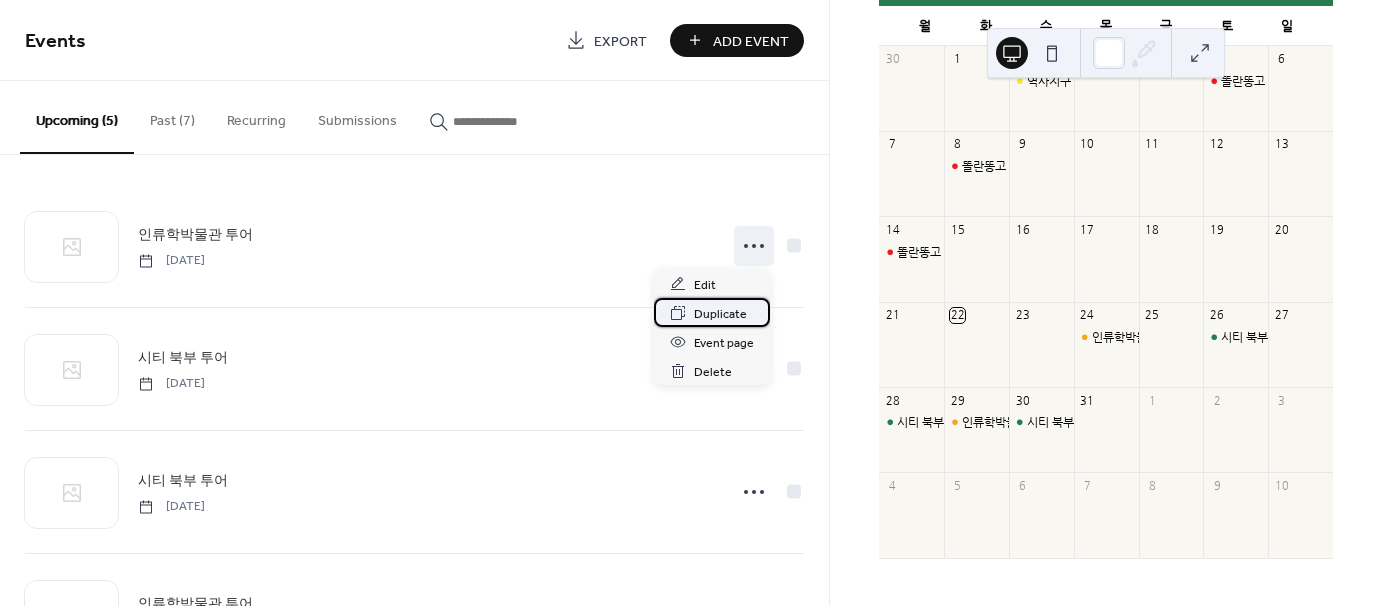 click on "Duplicate" at bounding box center (720, 314) 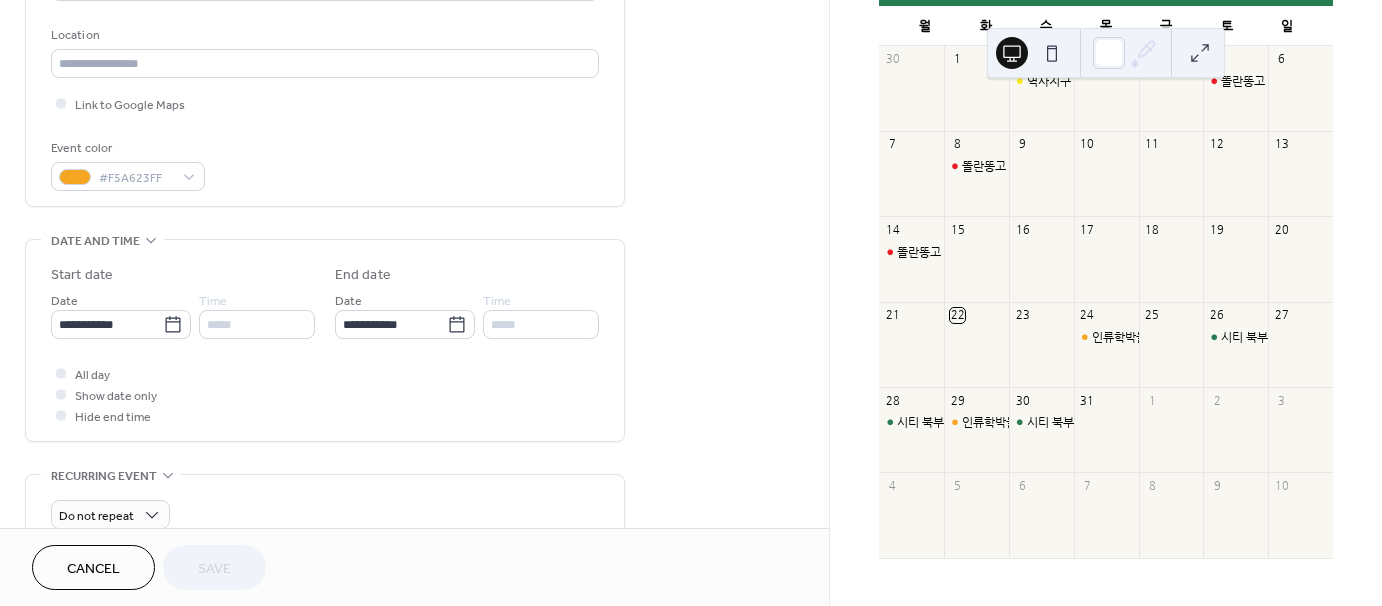 scroll, scrollTop: 500, scrollLeft: 0, axis: vertical 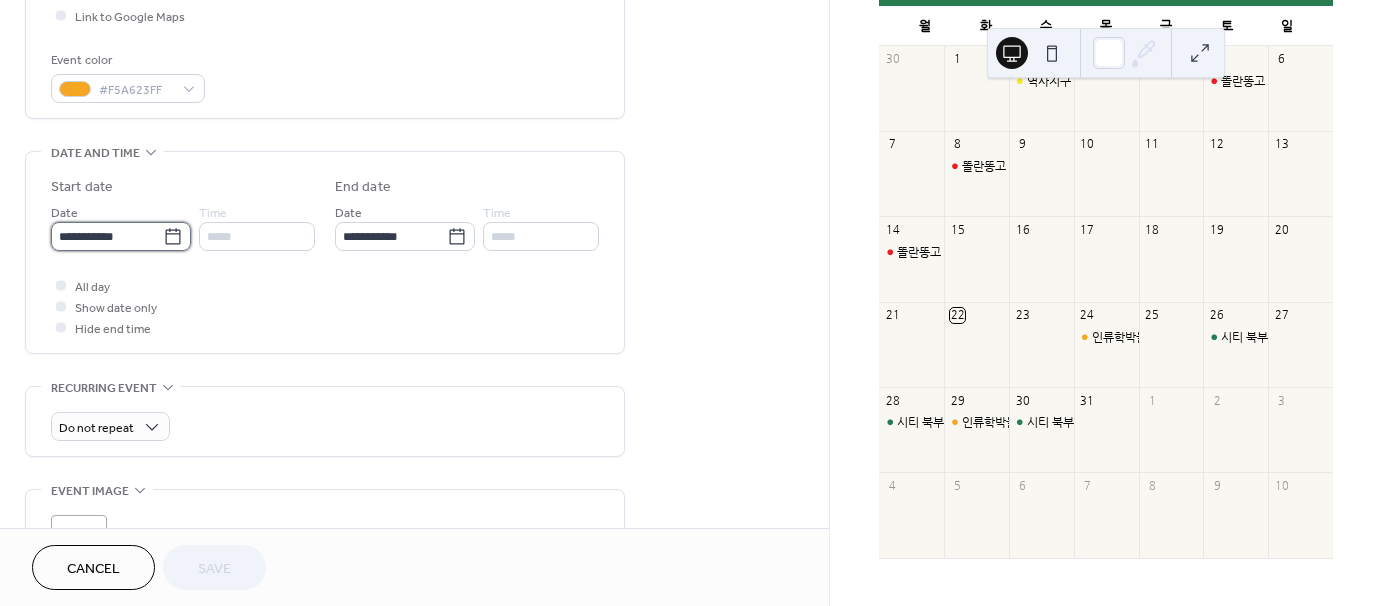 click on "**********" at bounding box center (107, 236) 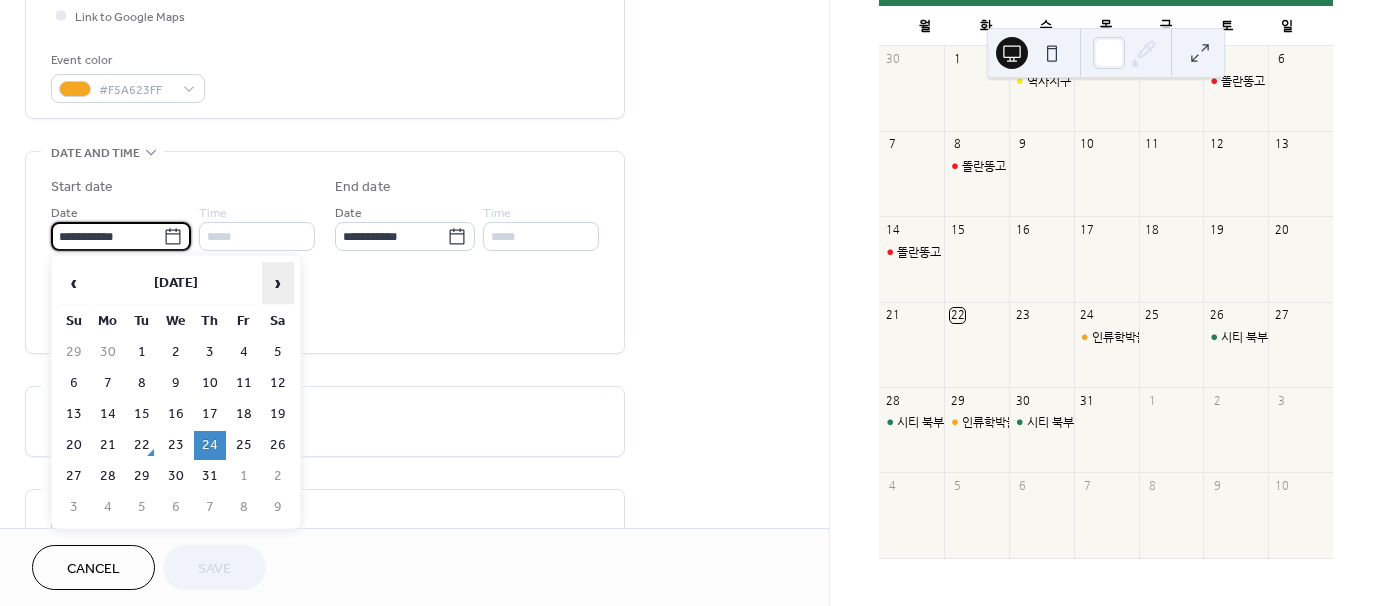 click on "›" at bounding box center [278, 283] 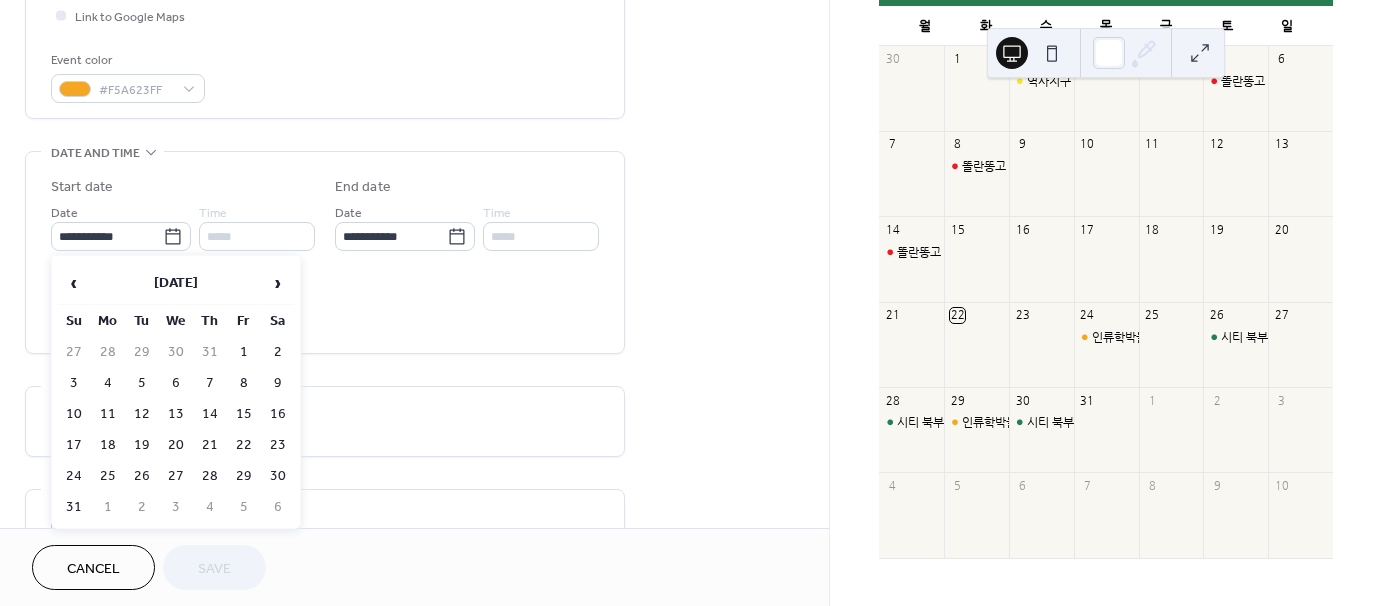 drag, startPoint x: 78, startPoint y: 373, endPoint x: 113, endPoint y: 398, distance: 43.011627 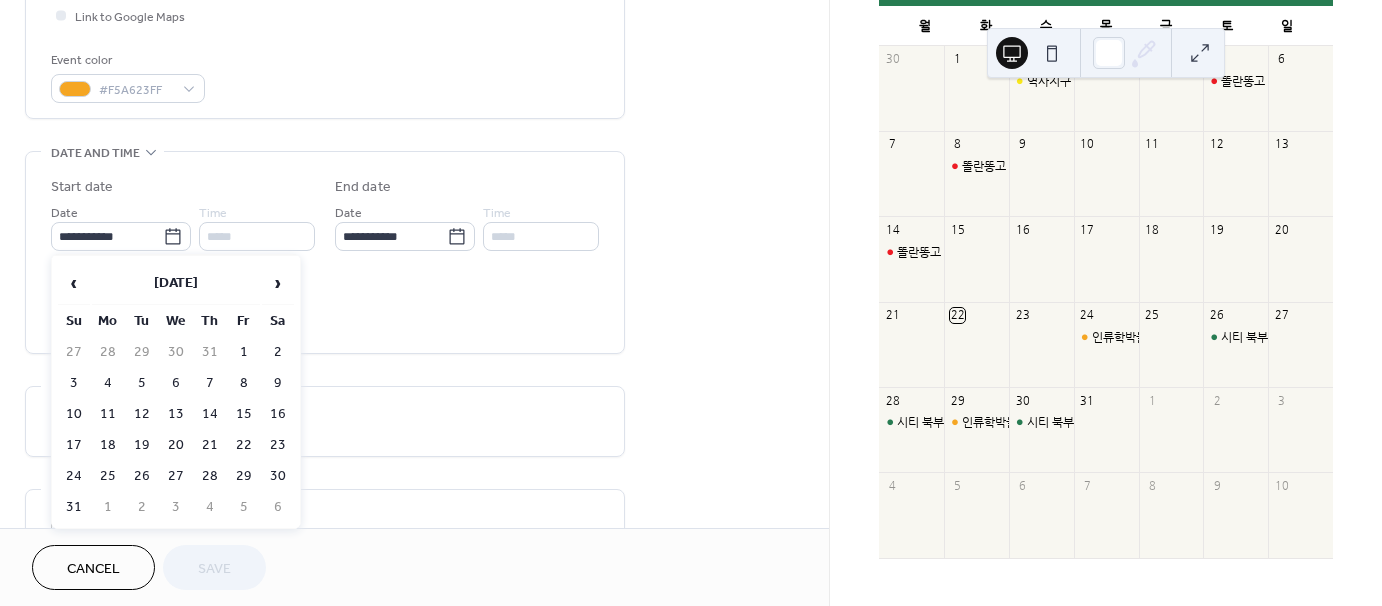 click on "3" at bounding box center [74, 383] 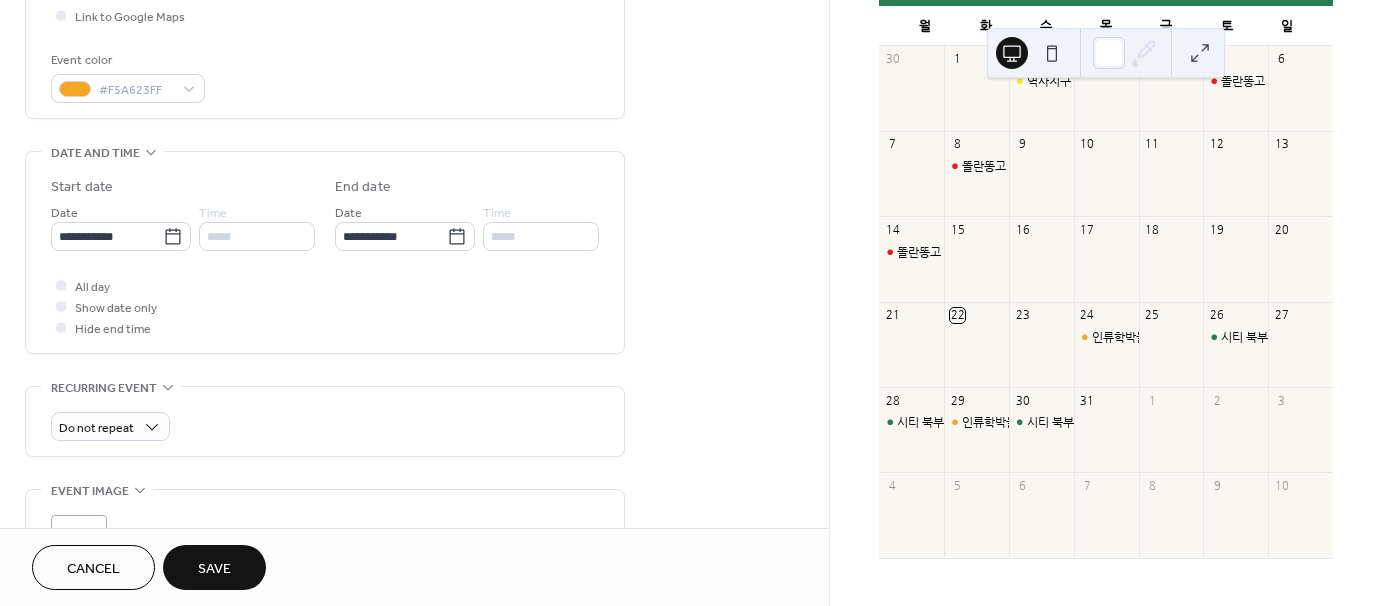 click on "Save" at bounding box center (214, 567) 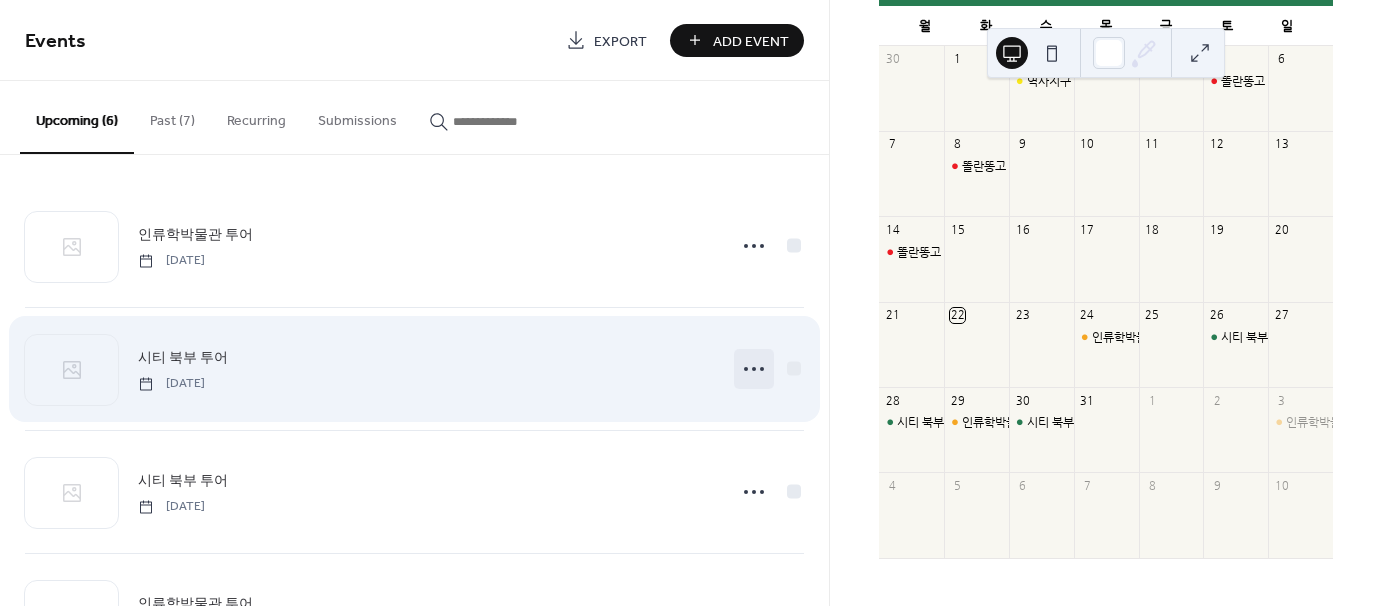 click 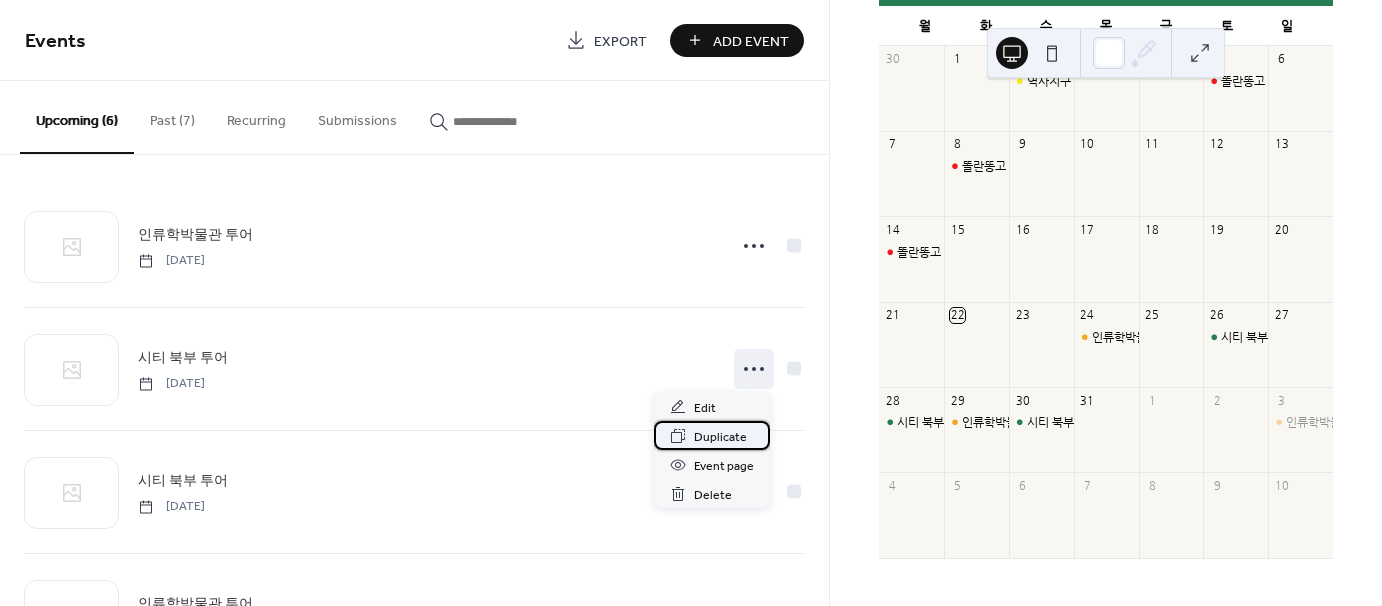 click on "Duplicate" at bounding box center [720, 437] 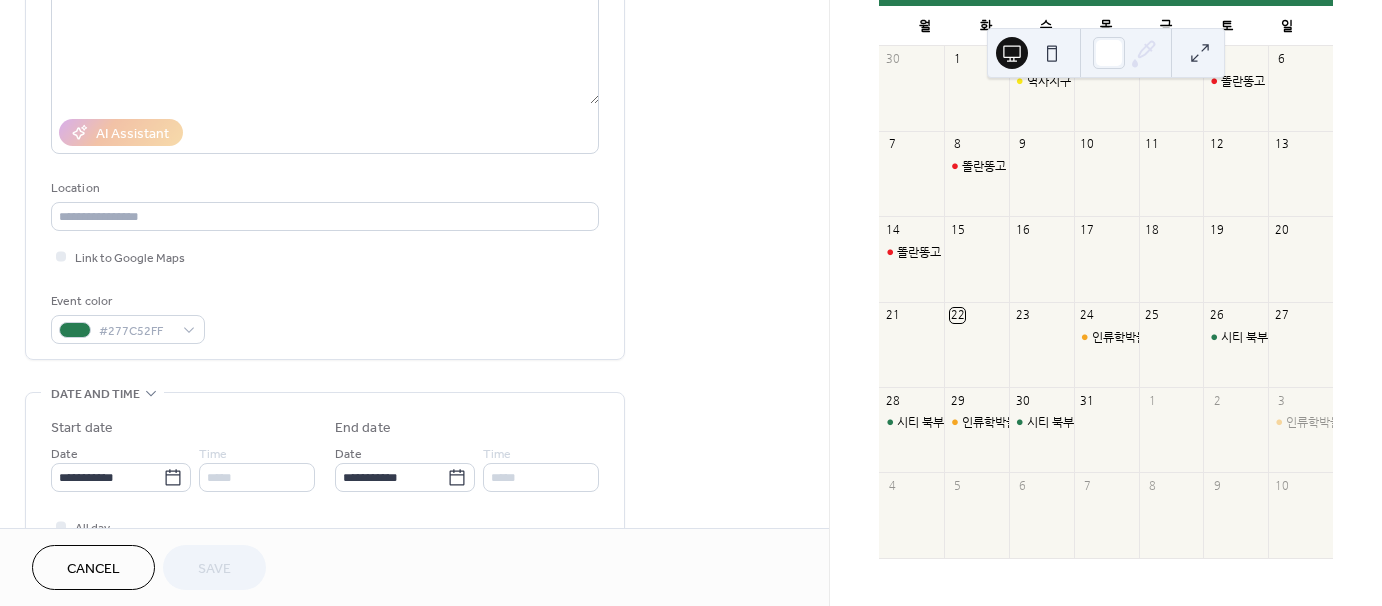scroll, scrollTop: 500, scrollLeft: 0, axis: vertical 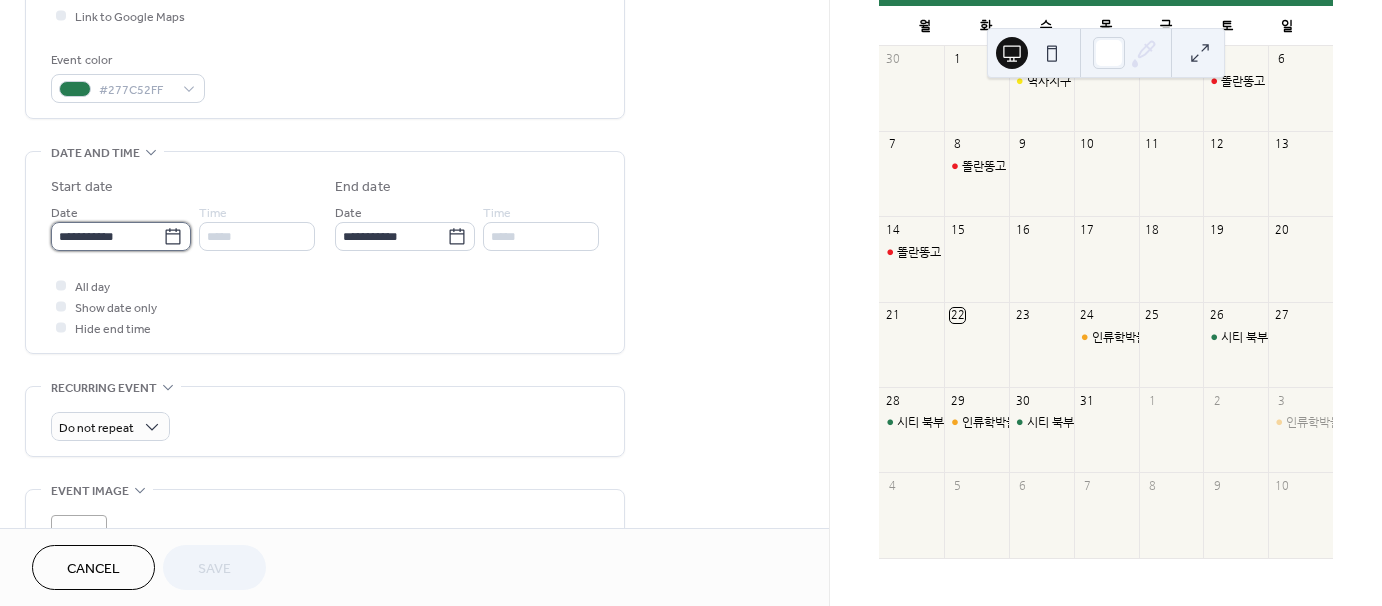 click on "**********" at bounding box center [107, 236] 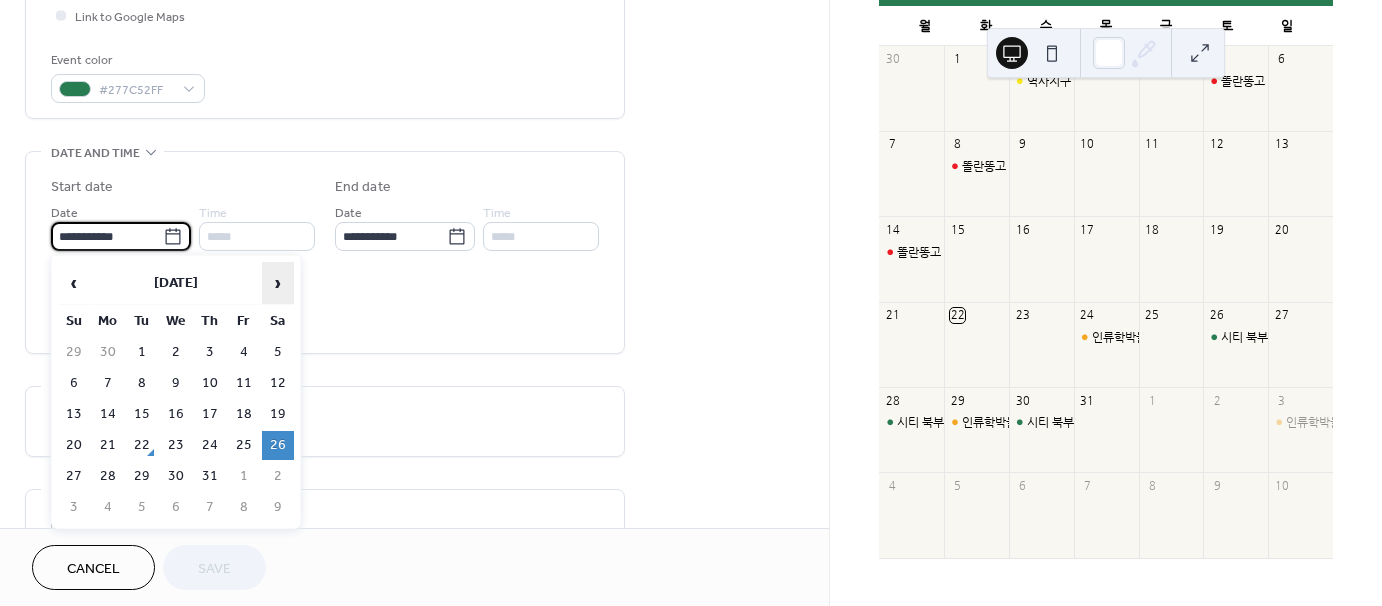 click on "›" at bounding box center [278, 283] 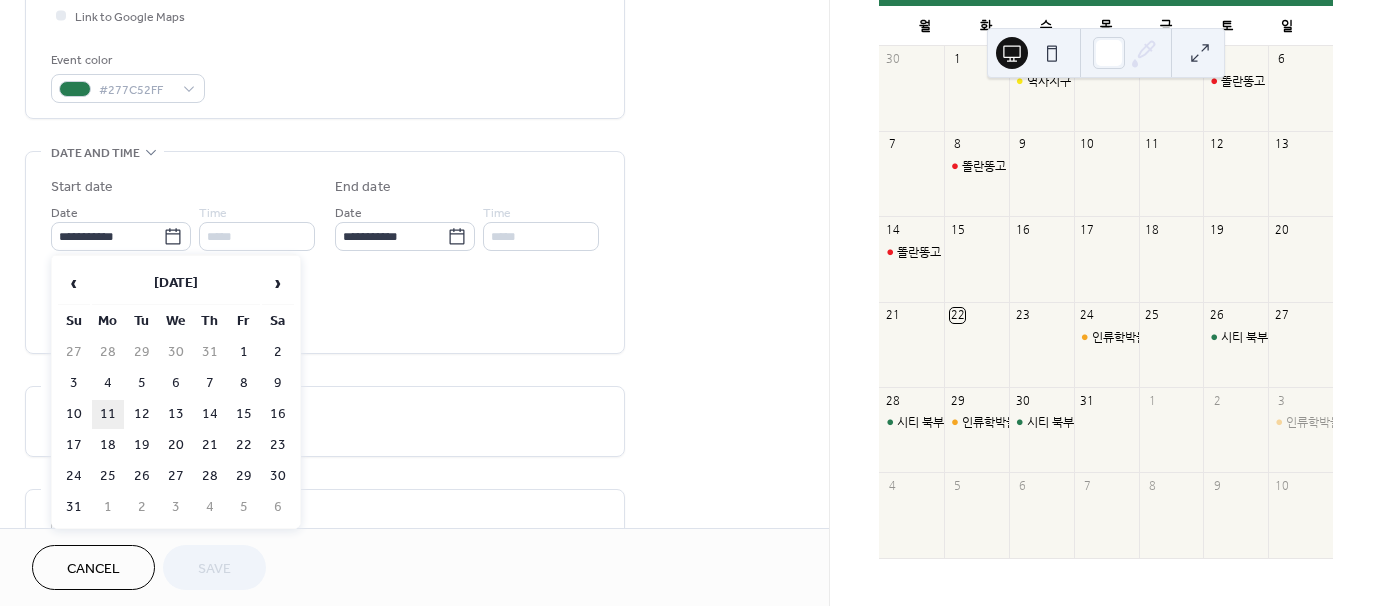 click on "11" at bounding box center [108, 414] 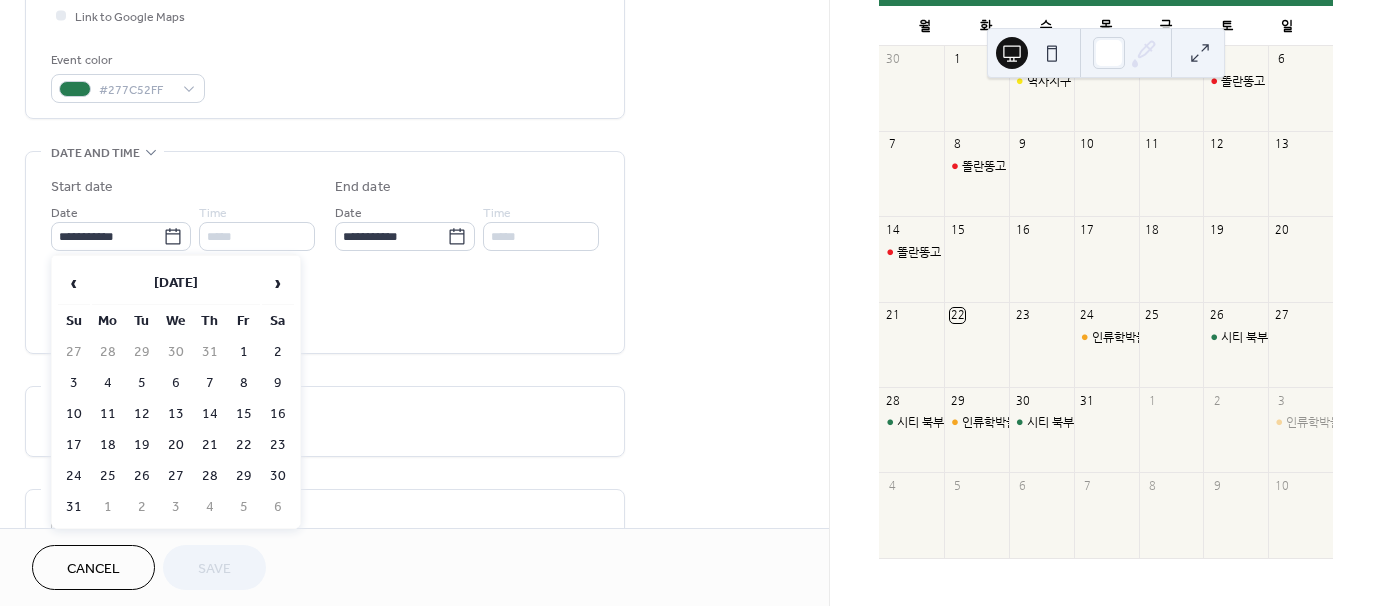 type on "**********" 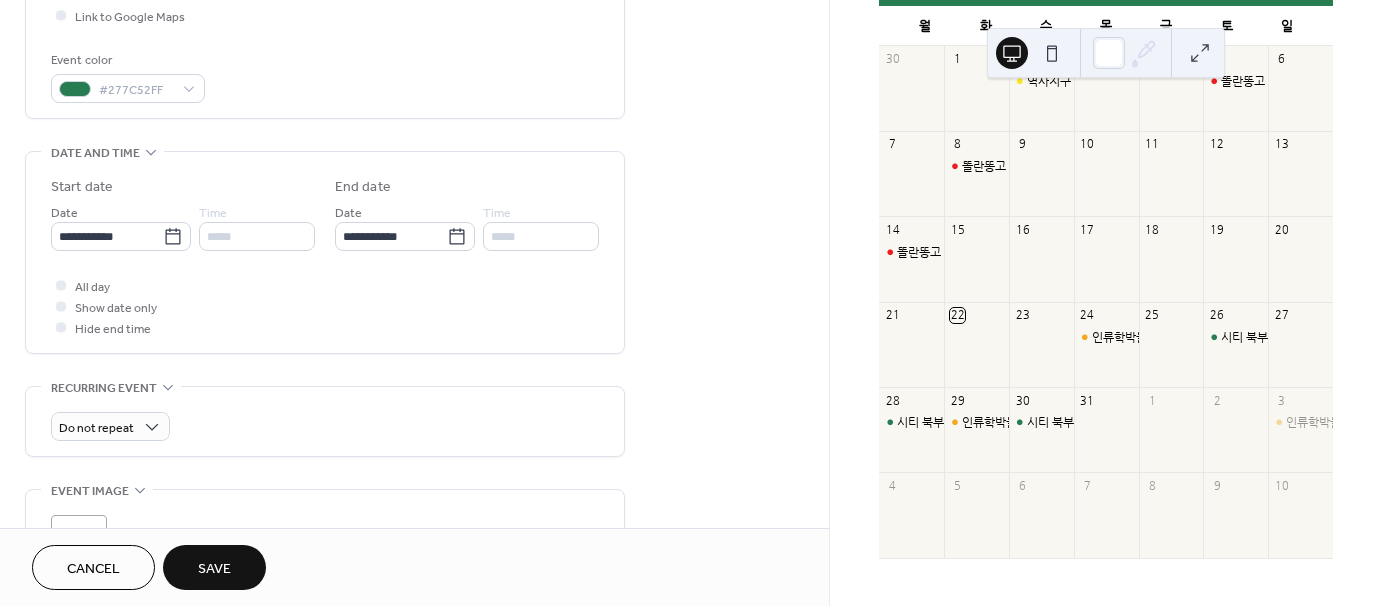 click on "Save" at bounding box center [214, 569] 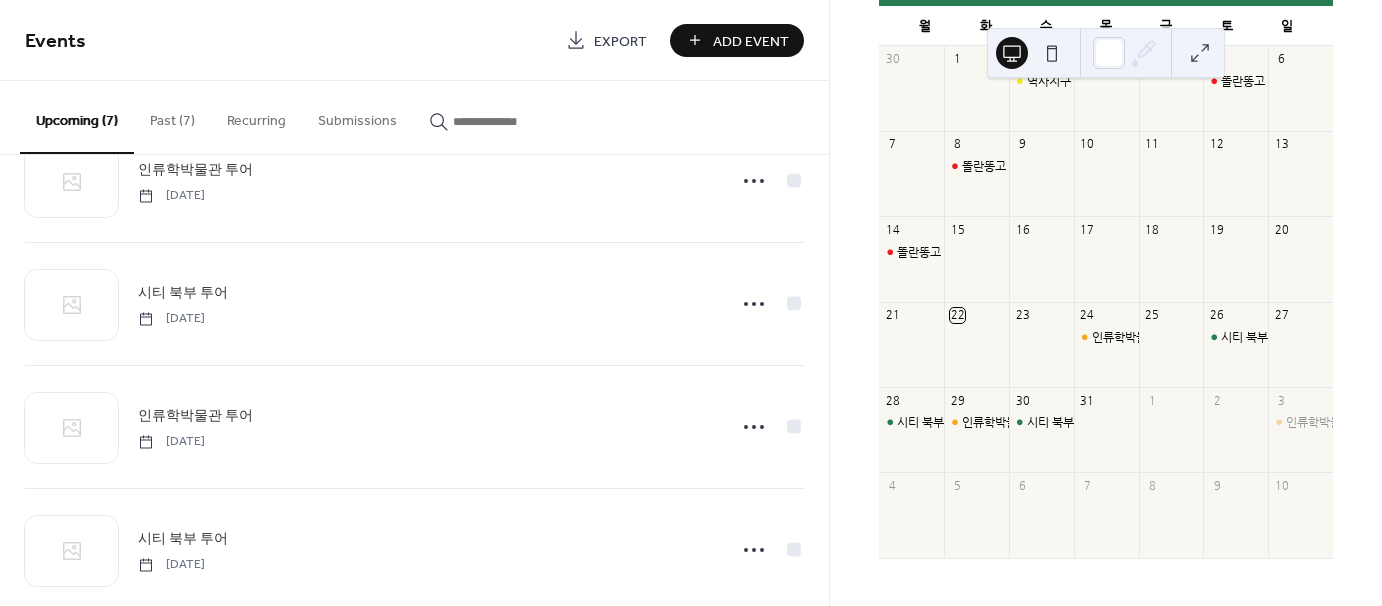 scroll, scrollTop: 366, scrollLeft: 0, axis: vertical 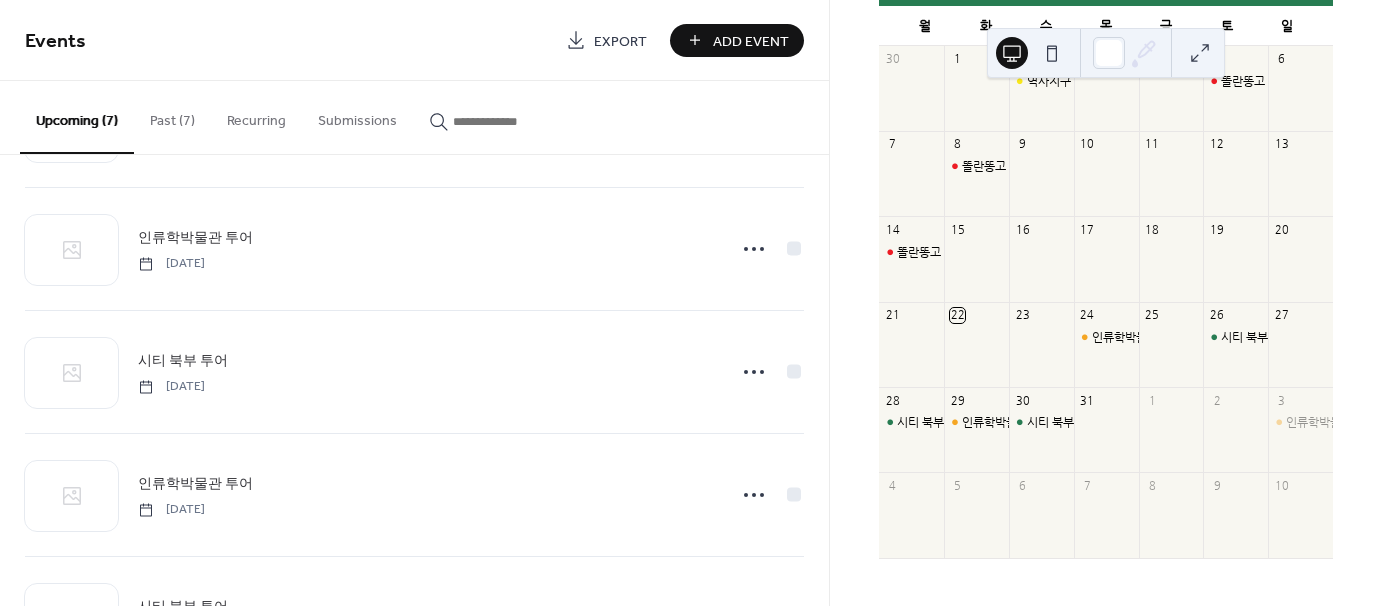 click on "Past (7)" at bounding box center (172, 116) 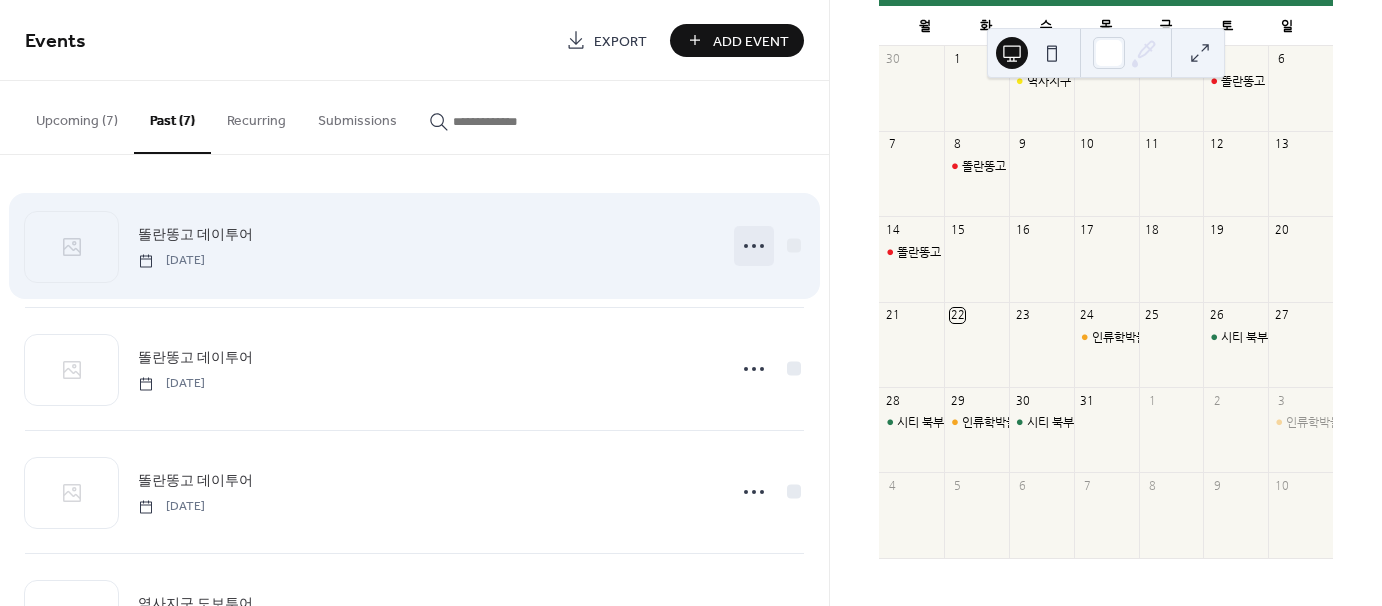 click on "똘란똥고 데이투어 Monday, July 14, 2025" at bounding box center (414, 246) 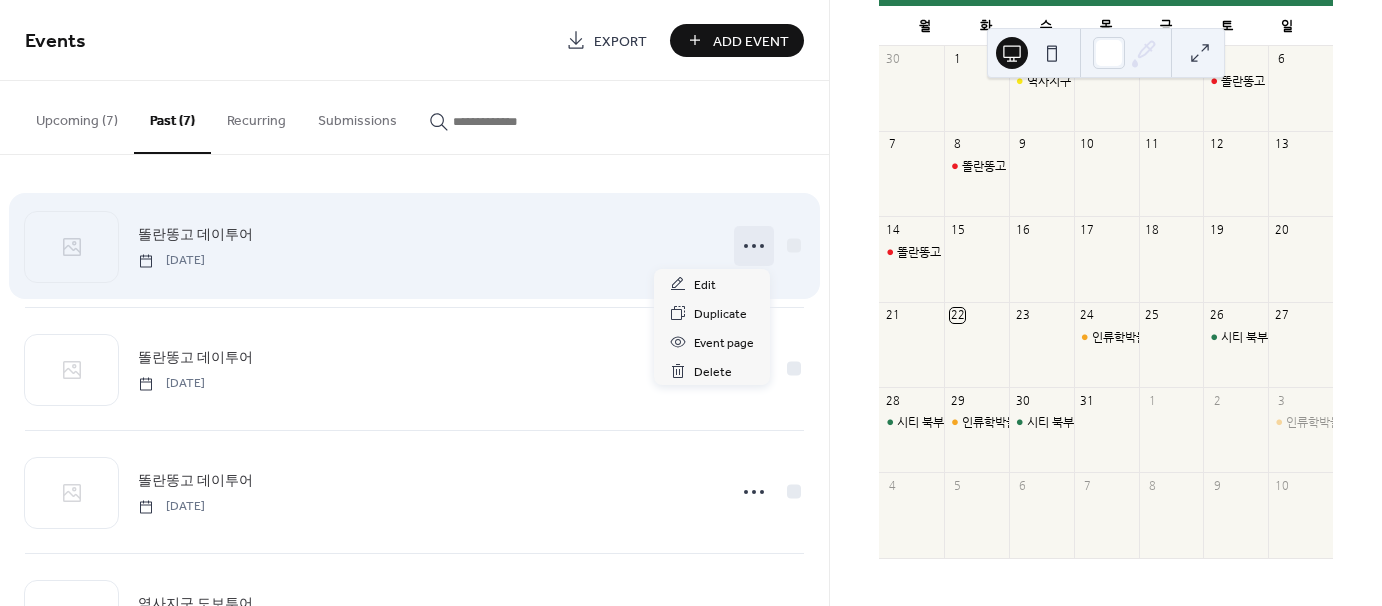 click 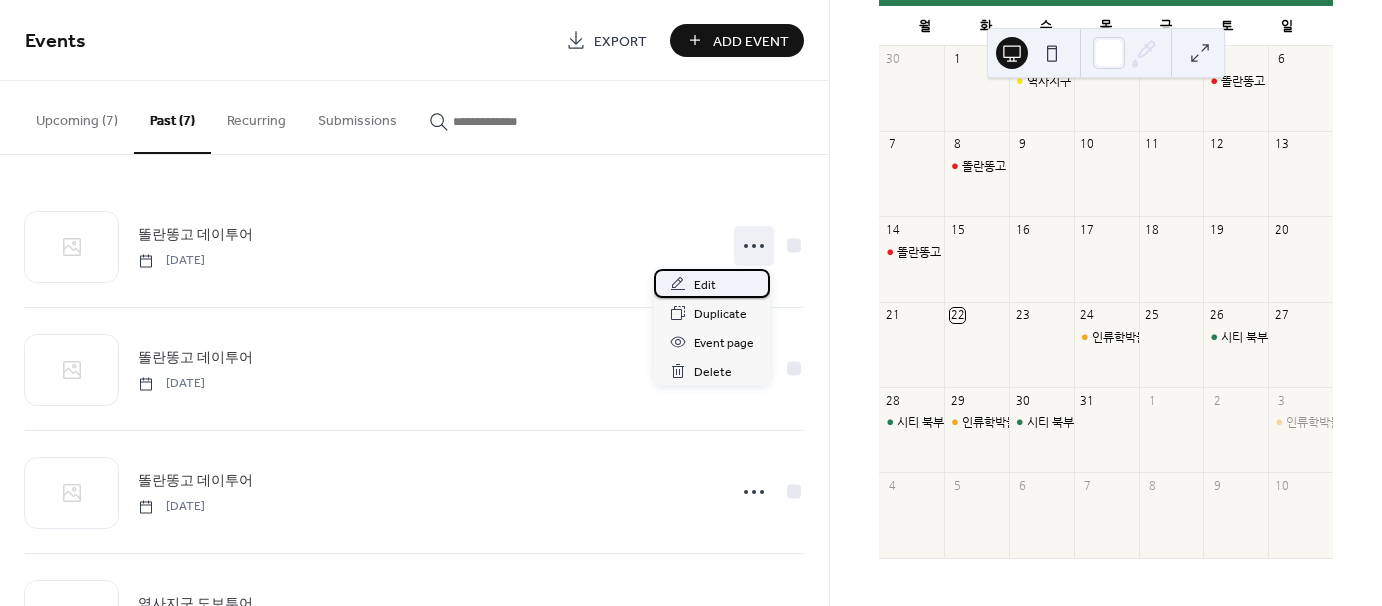 click on "Edit" at bounding box center (705, 285) 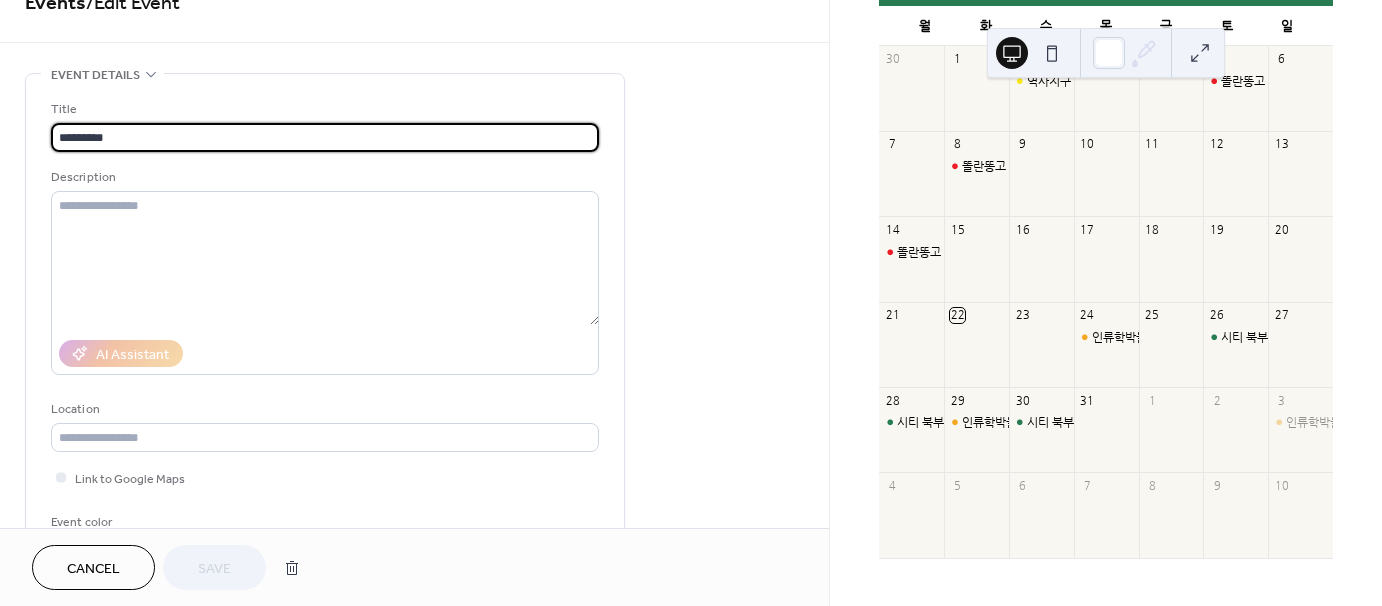 scroll, scrollTop: 300, scrollLeft: 0, axis: vertical 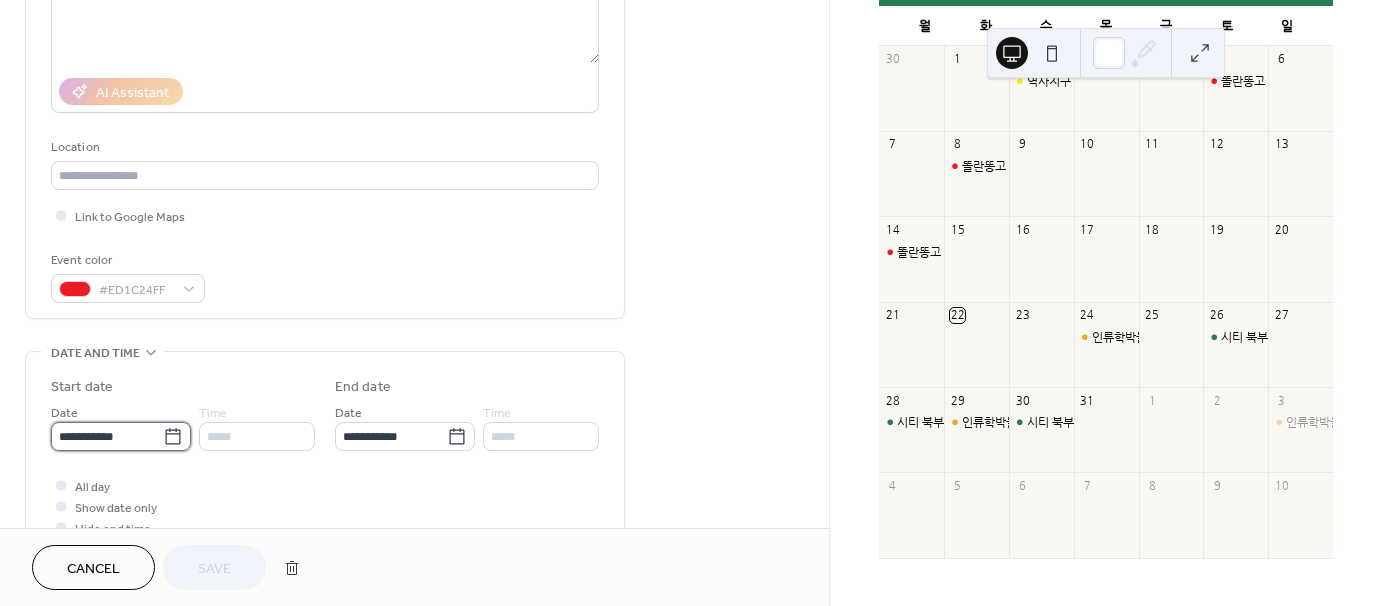 click on "**********" at bounding box center [107, 436] 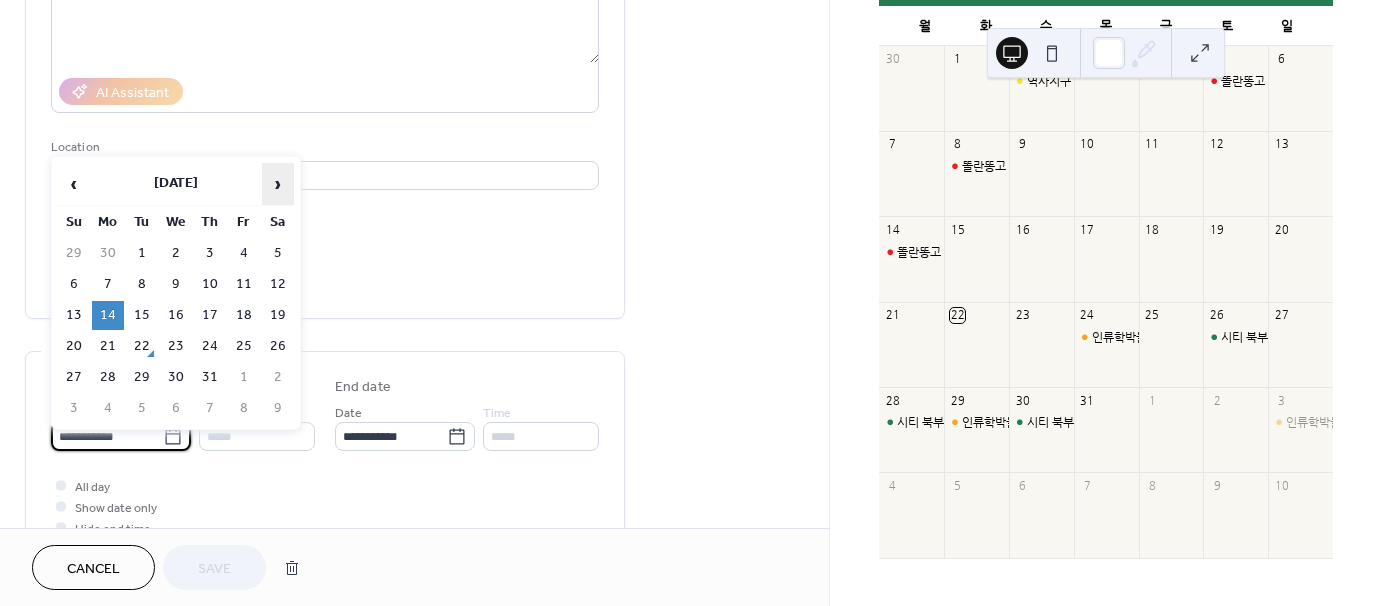 click on "›" at bounding box center (278, 184) 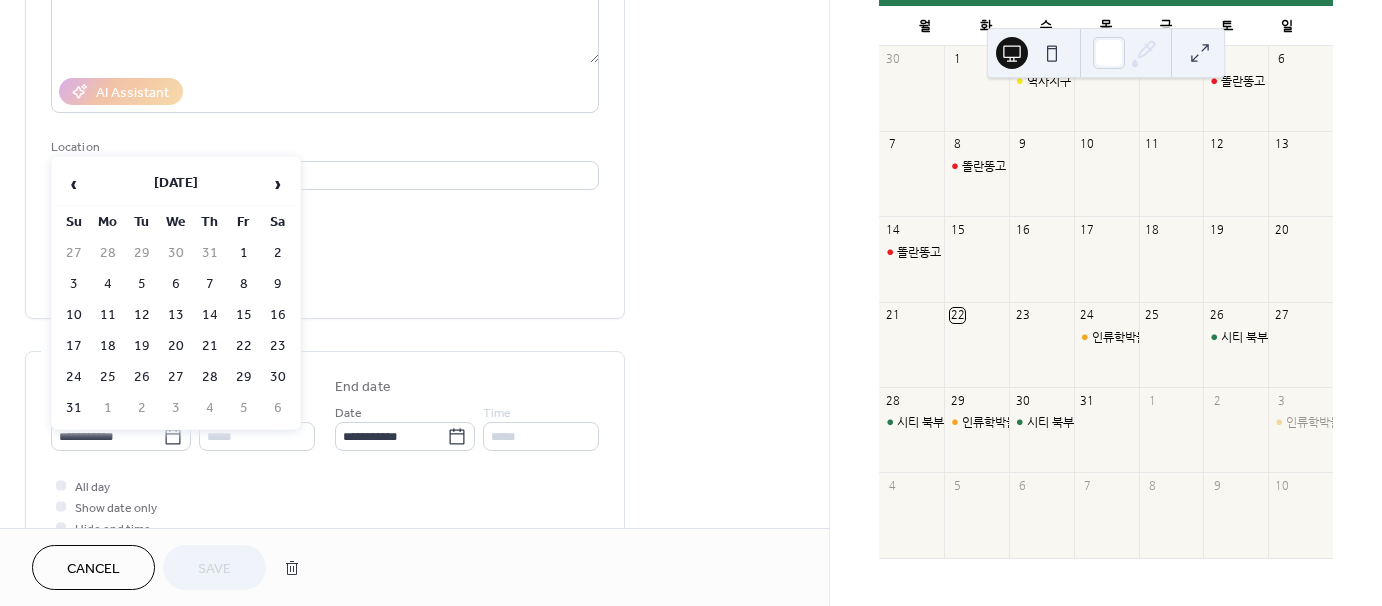 click on "26" at bounding box center [142, 377] 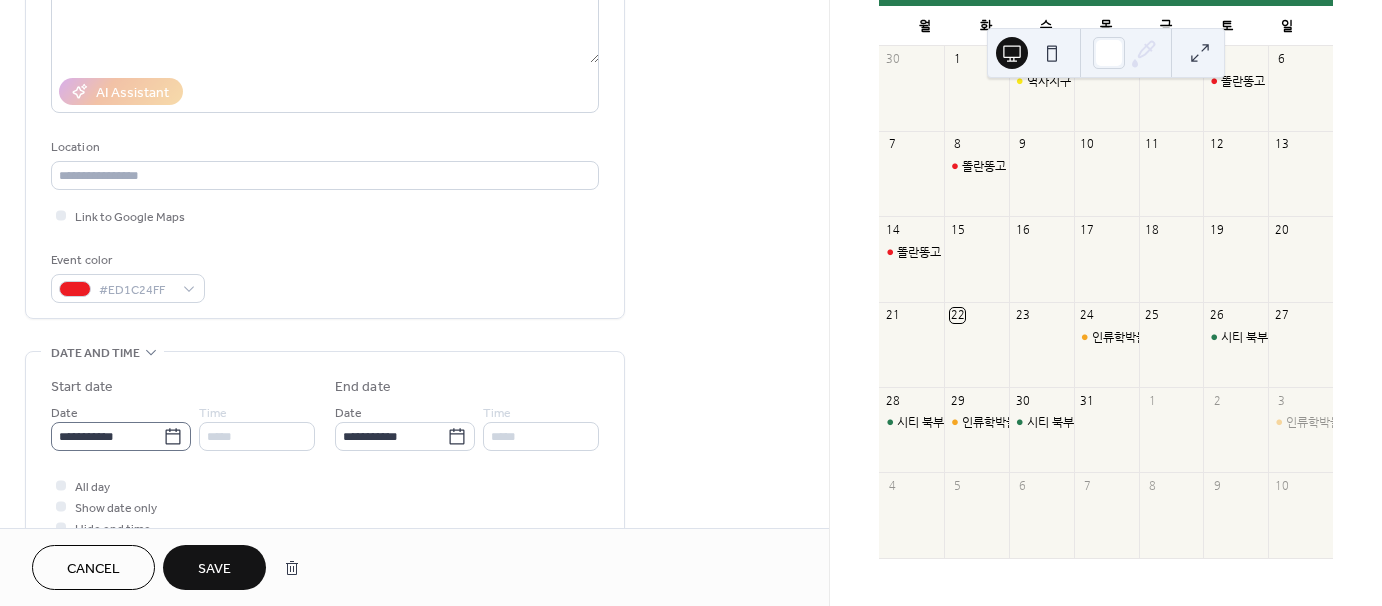 click 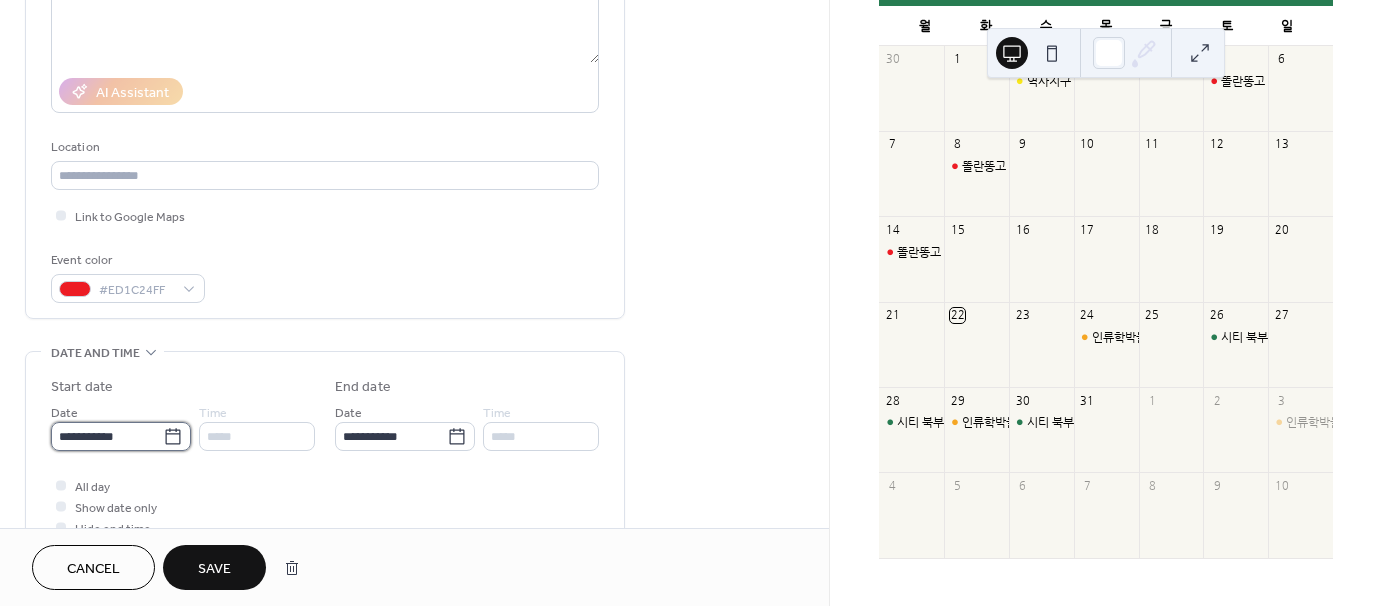 click on "**********" at bounding box center [107, 436] 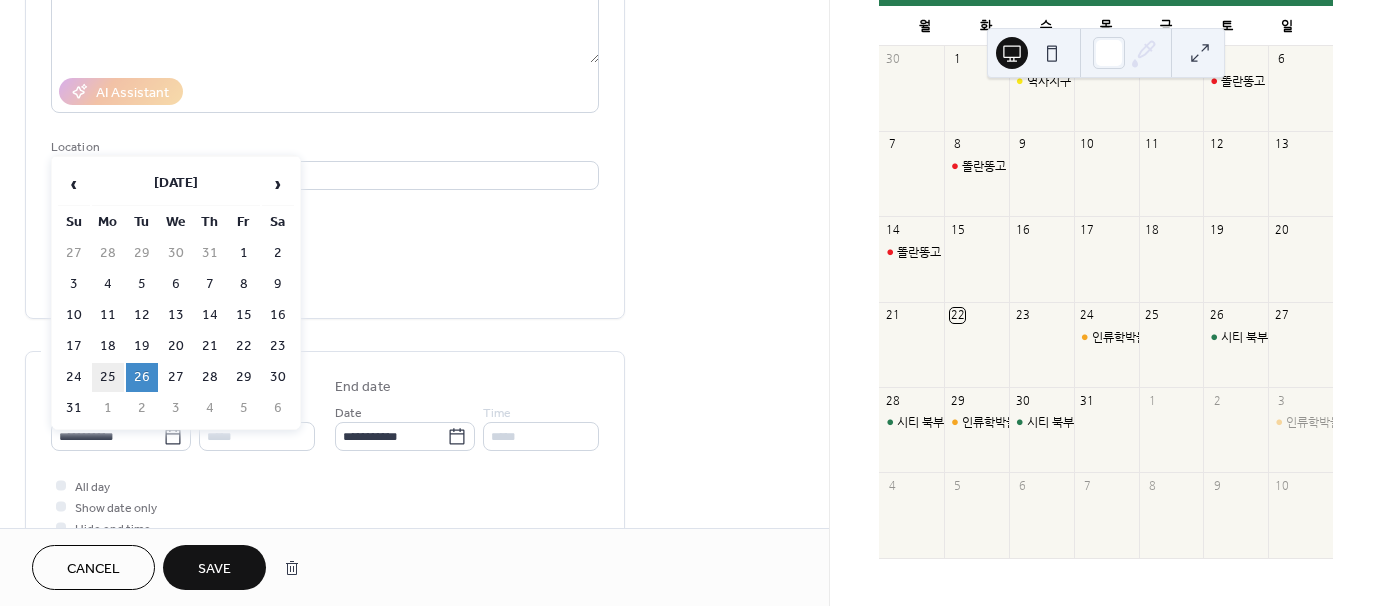 click on "25" at bounding box center (108, 377) 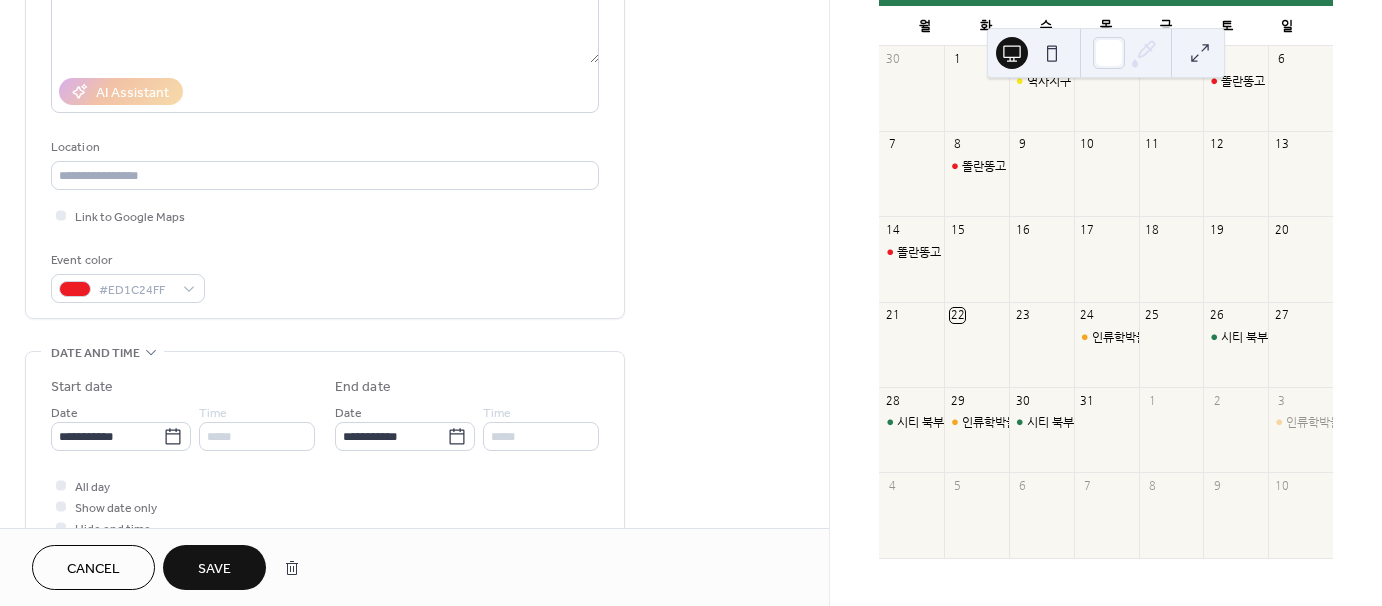 click on "Save" at bounding box center (214, 567) 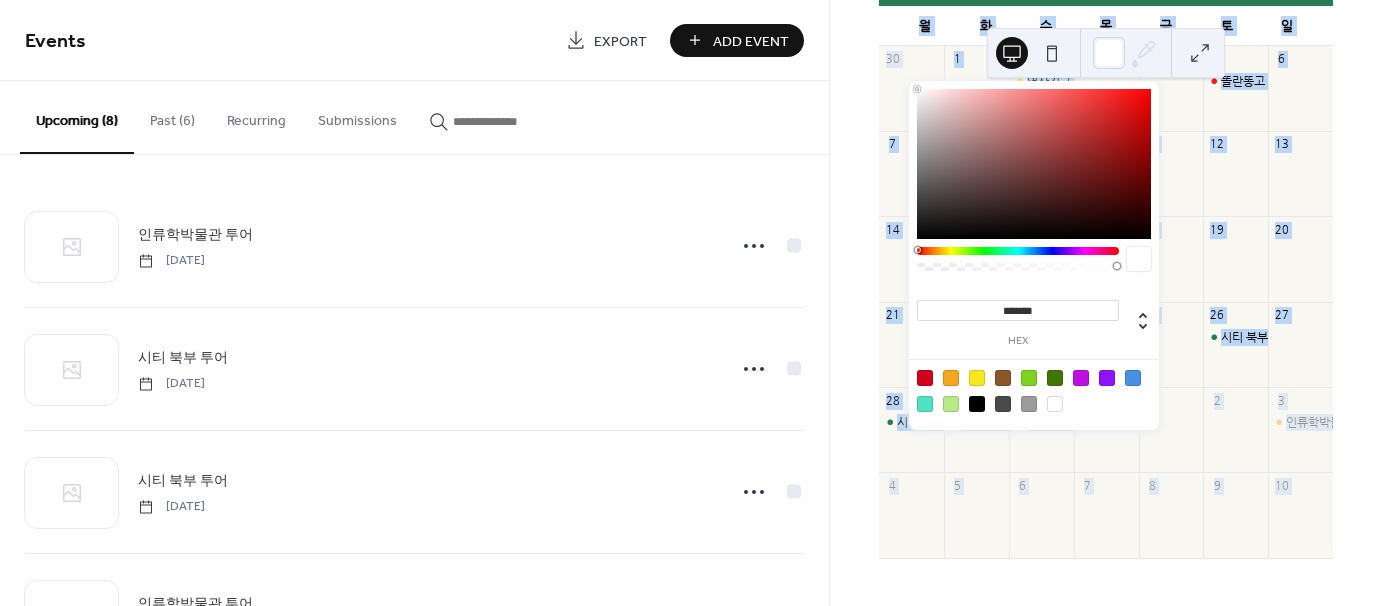 drag, startPoint x: 1108, startPoint y: 43, endPoint x: 1211, endPoint y: 165, distance: 159.66527 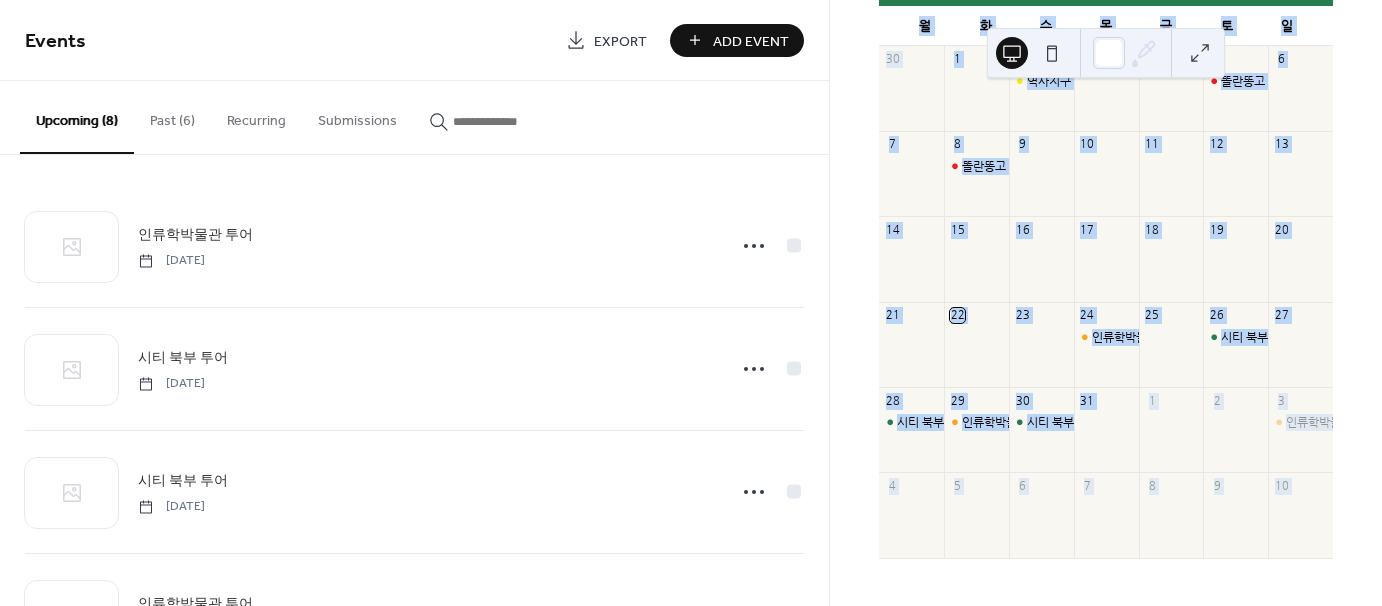 click on "13" at bounding box center (1300, 144) 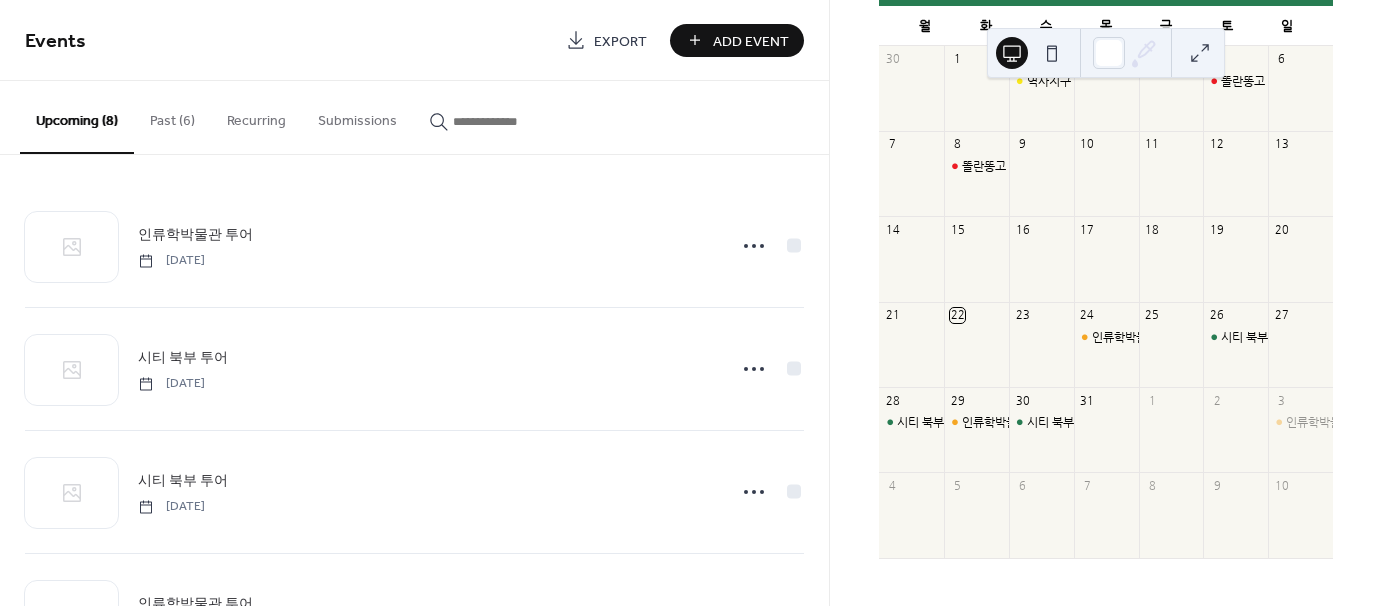 scroll, scrollTop: 0, scrollLeft: 0, axis: both 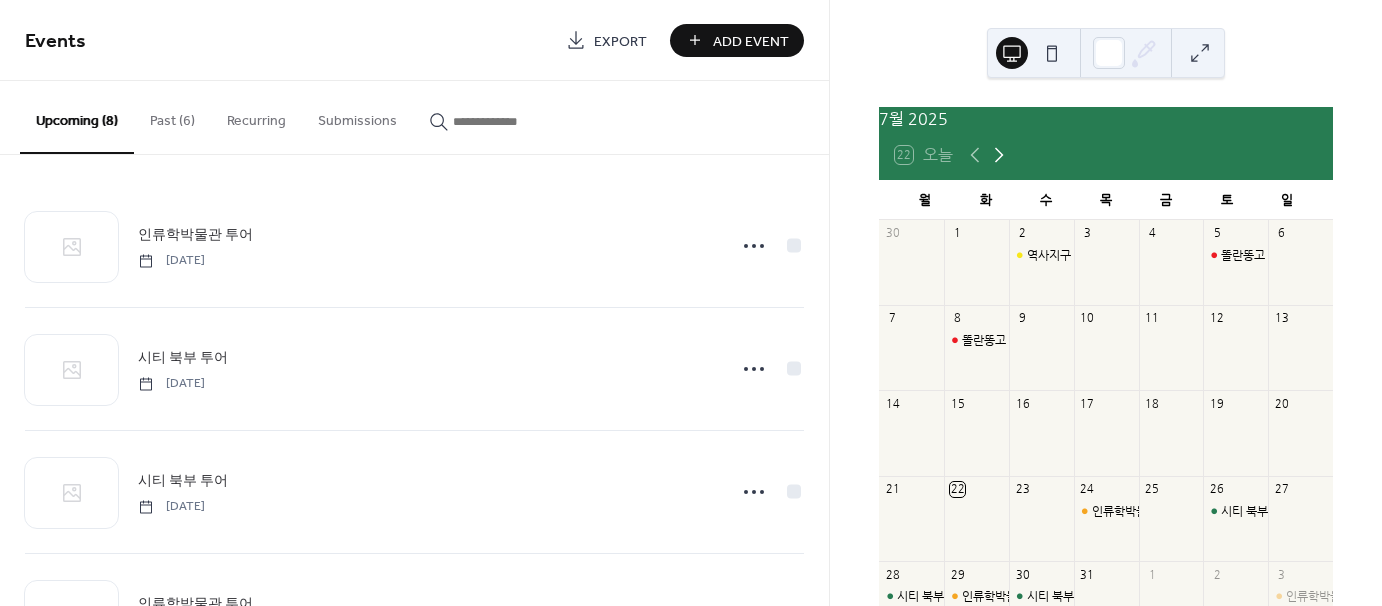 click 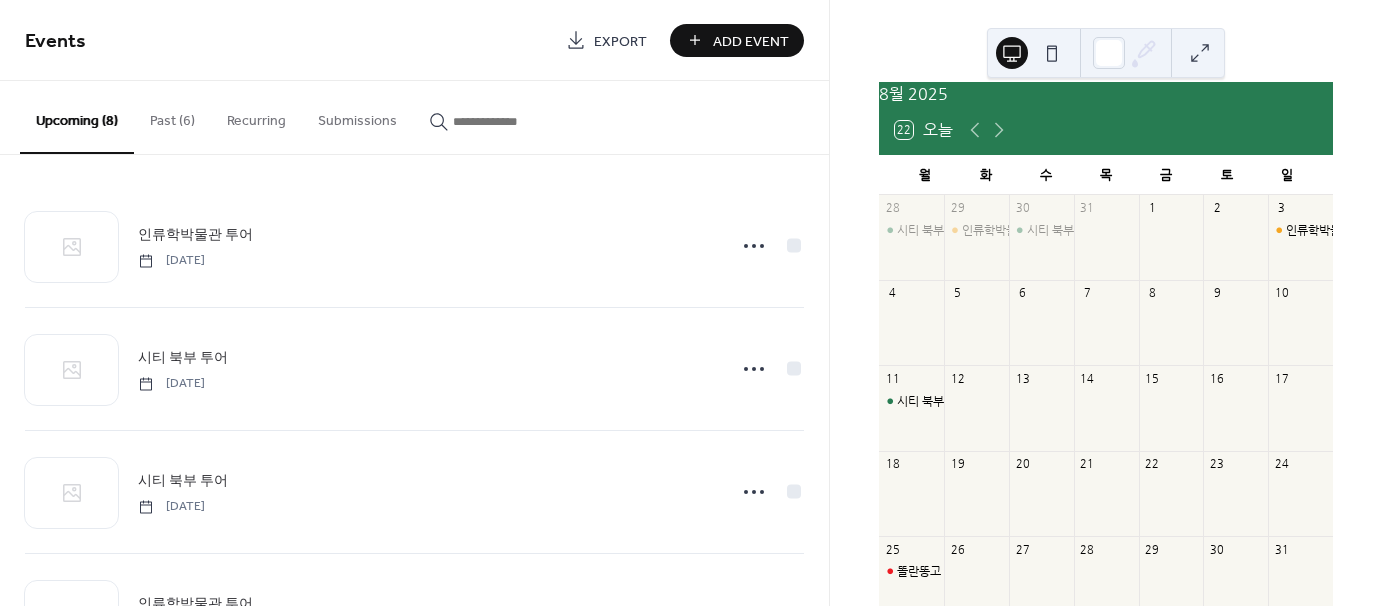 scroll, scrollTop: 100, scrollLeft: 0, axis: vertical 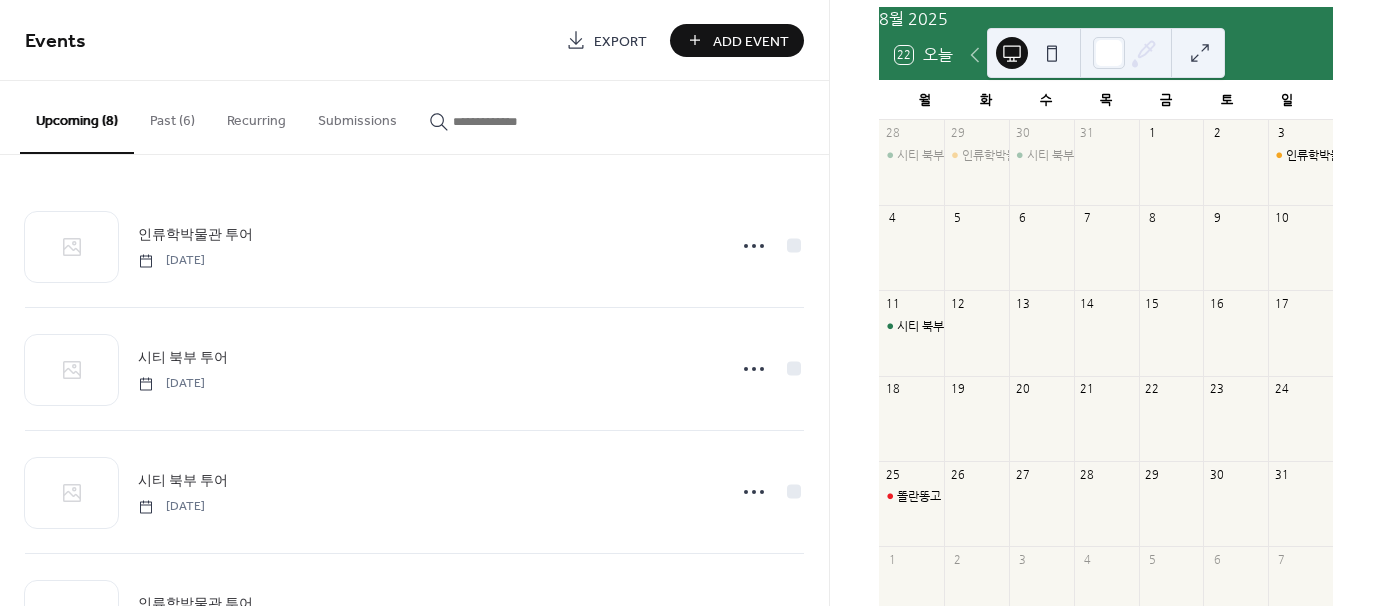 click on "Past (6)" at bounding box center [172, 116] 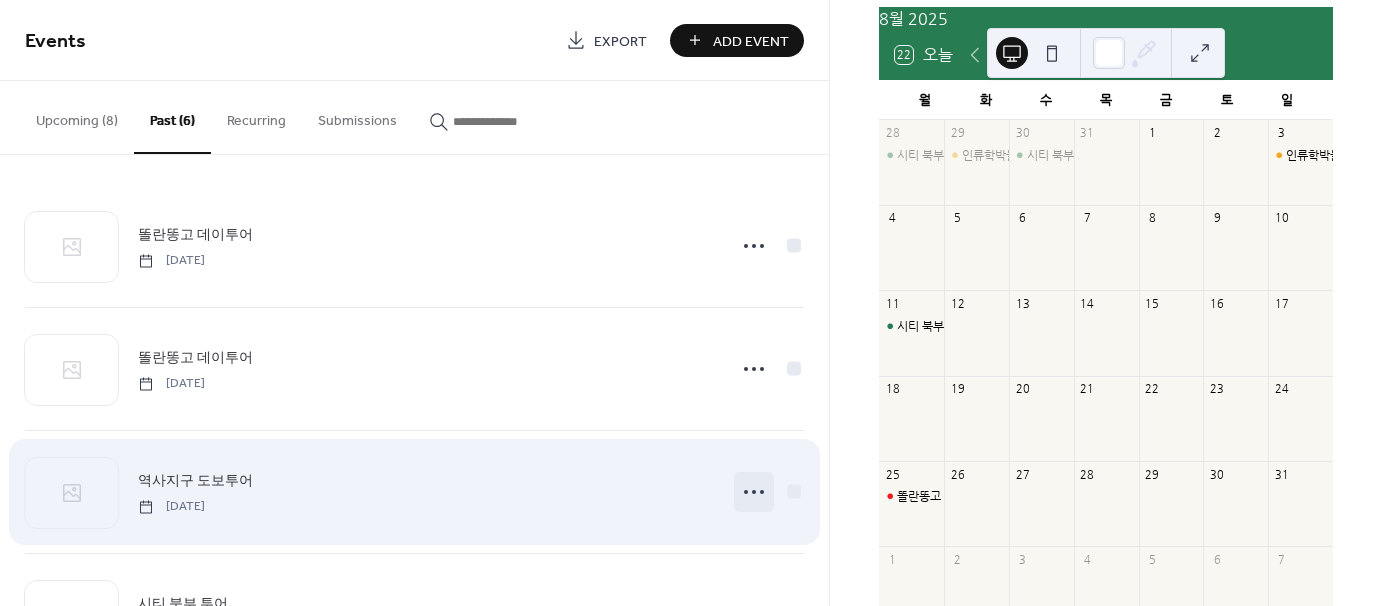 click 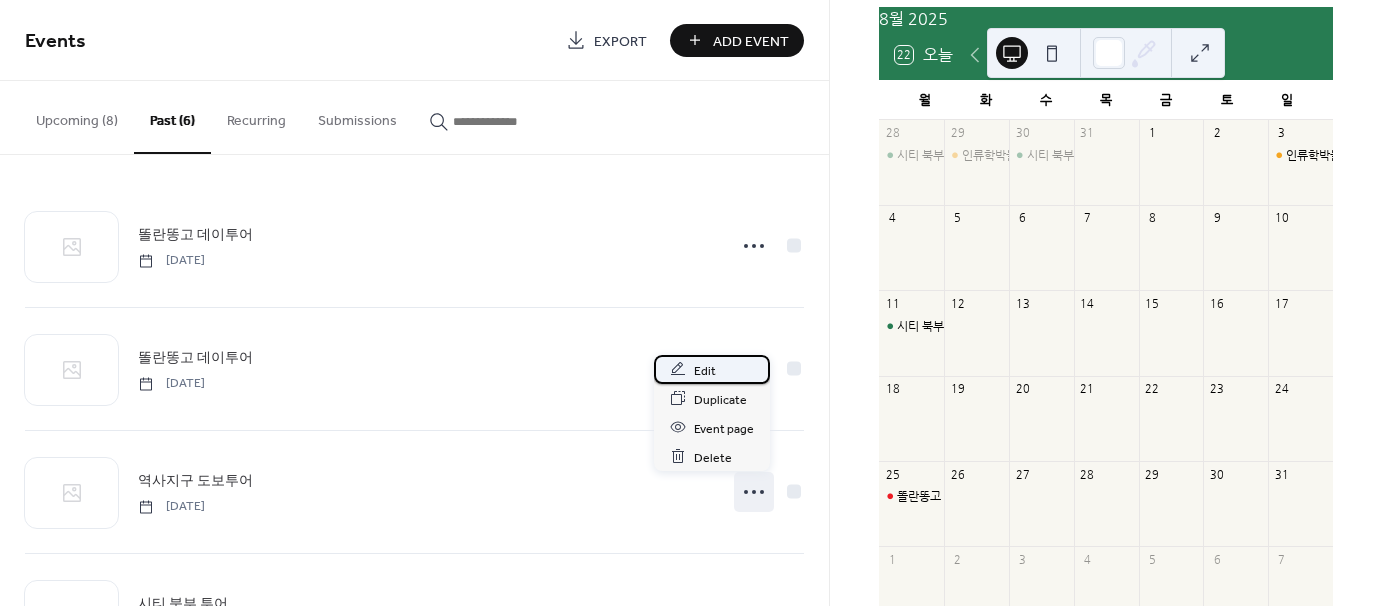 click on "Edit" at bounding box center [705, 370] 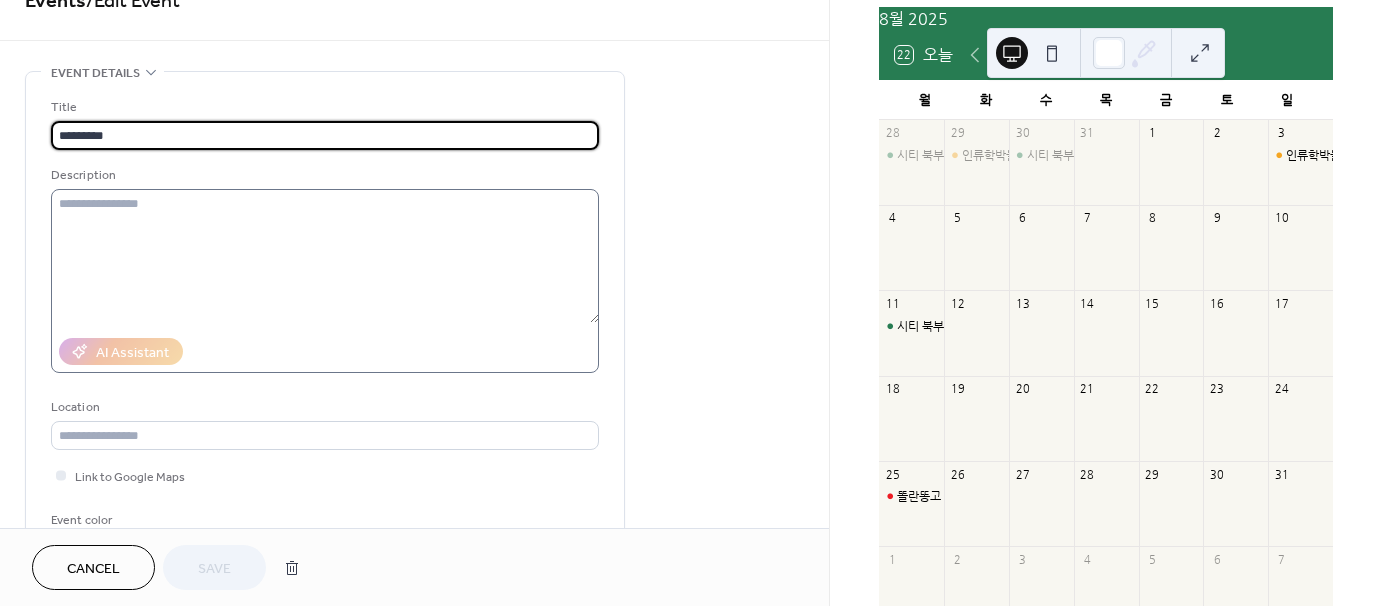 scroll, scrollTop: 400, scrollLeft: 0, axis: vertical 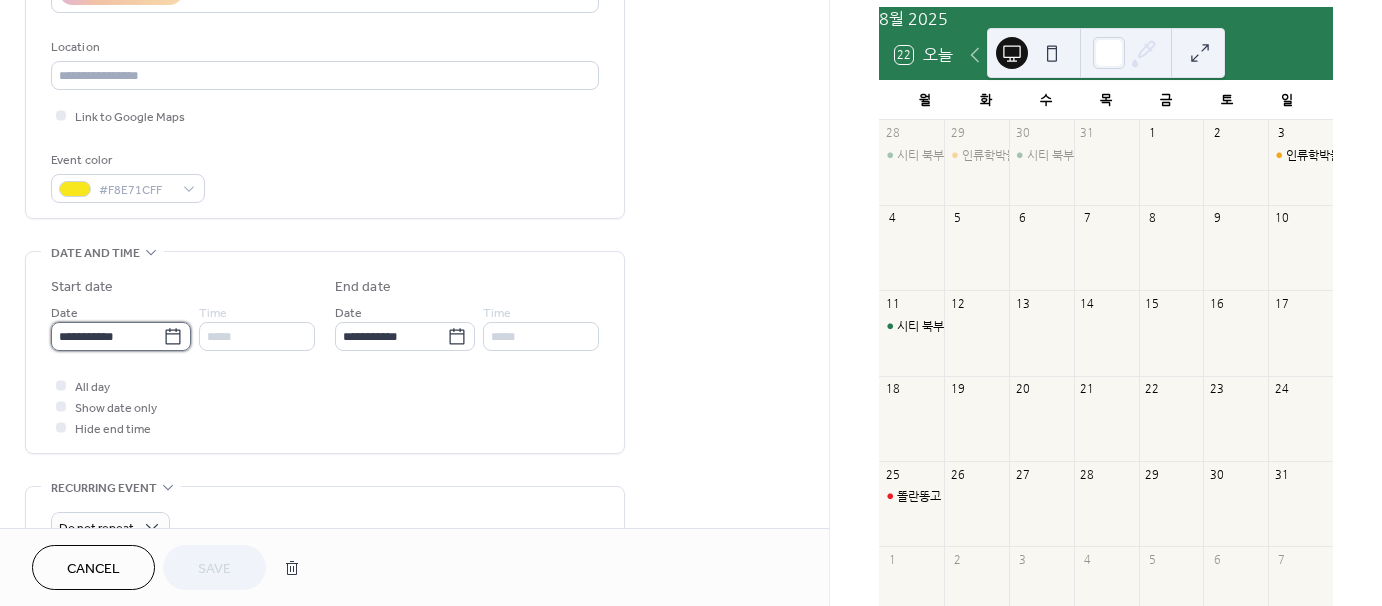 click on "**********" at bounding box center [107, 336] 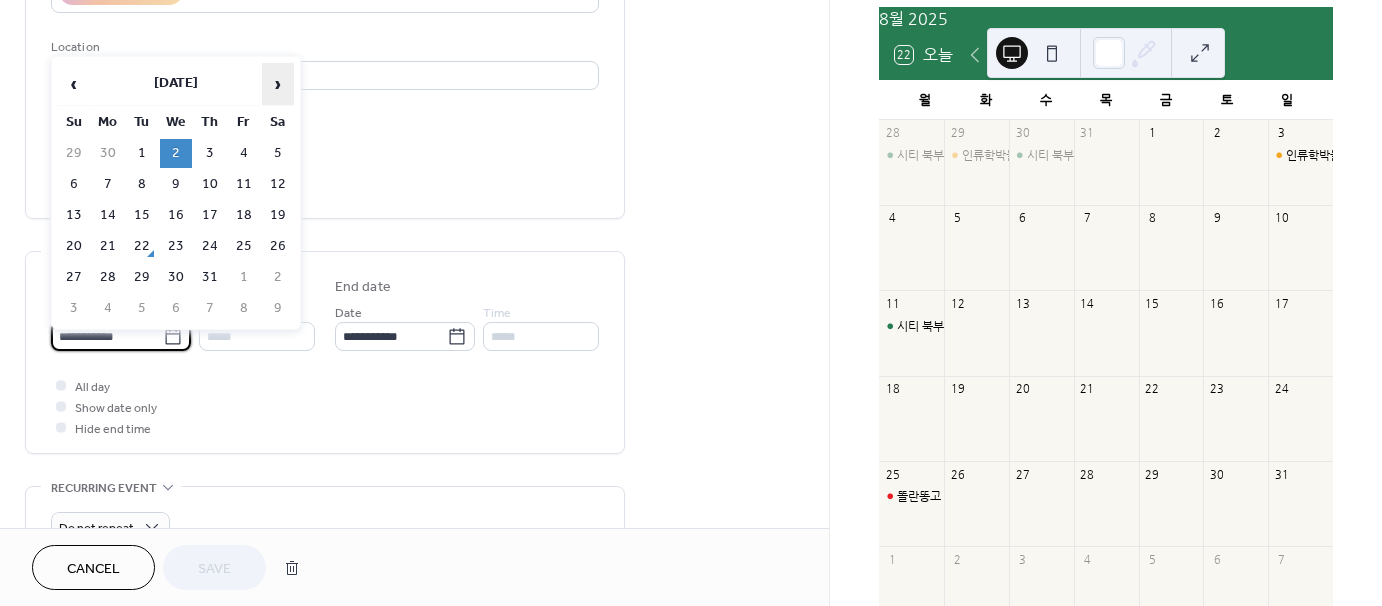 click on "›" at bounding box center [278, 84] 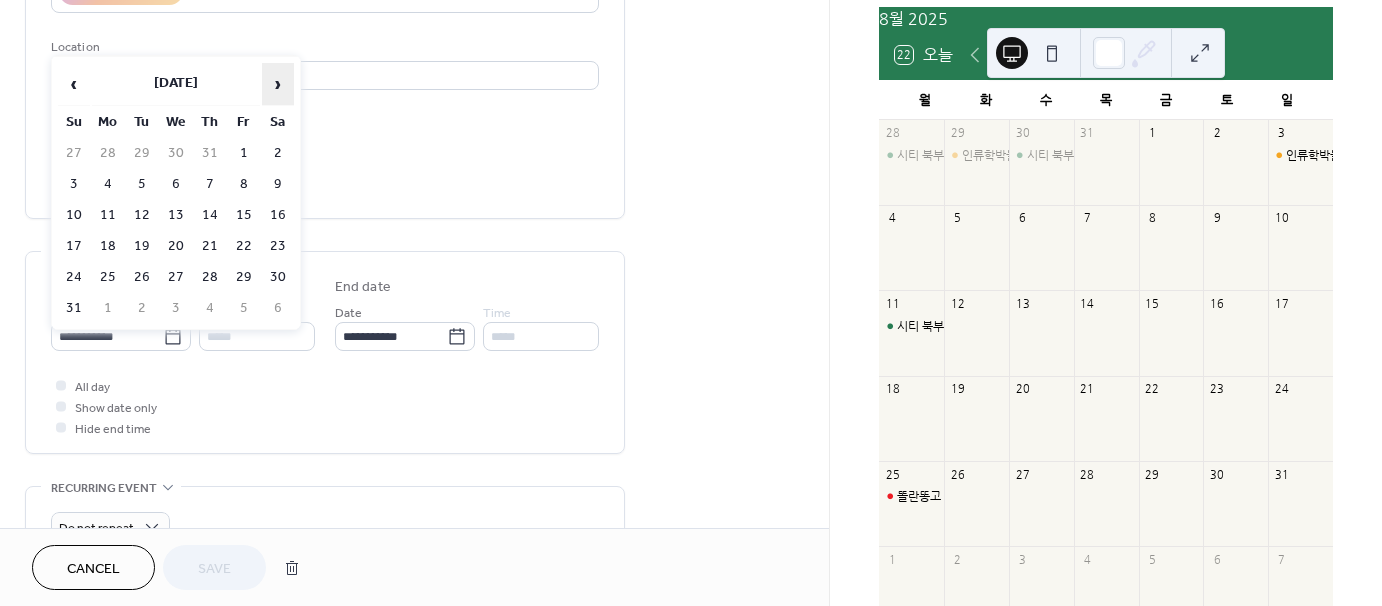 click on "›" at bounding box center (278, 84) 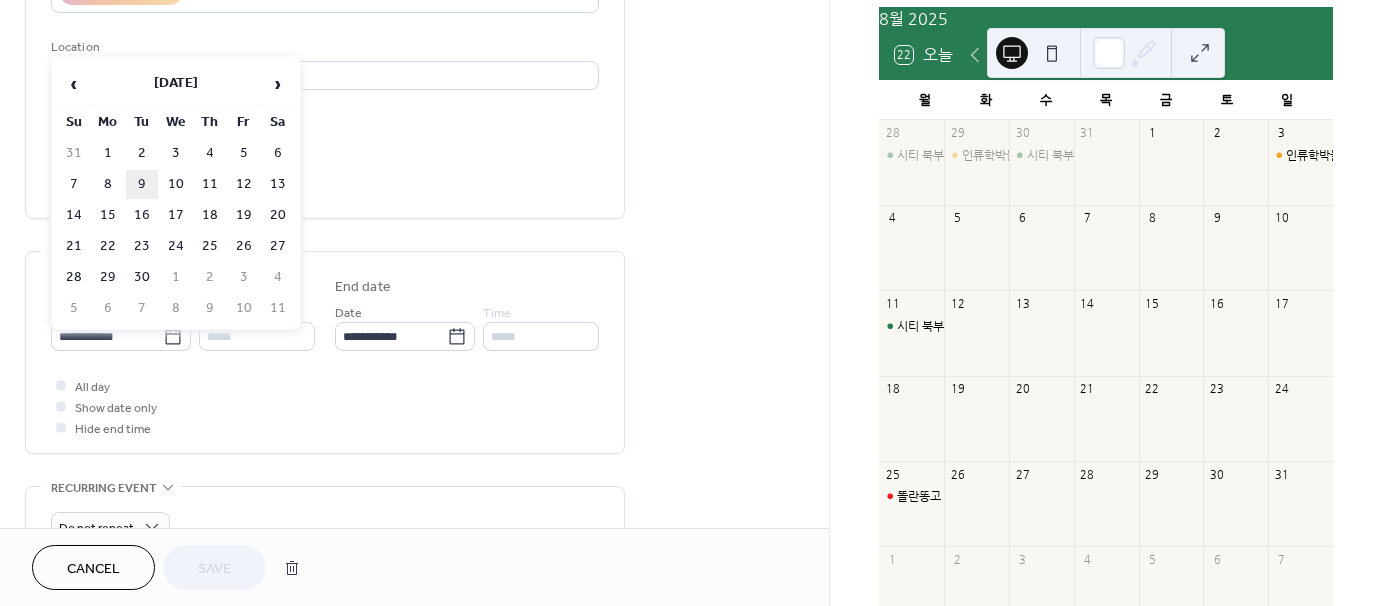 click on "9" at bounding box center (142, 184) 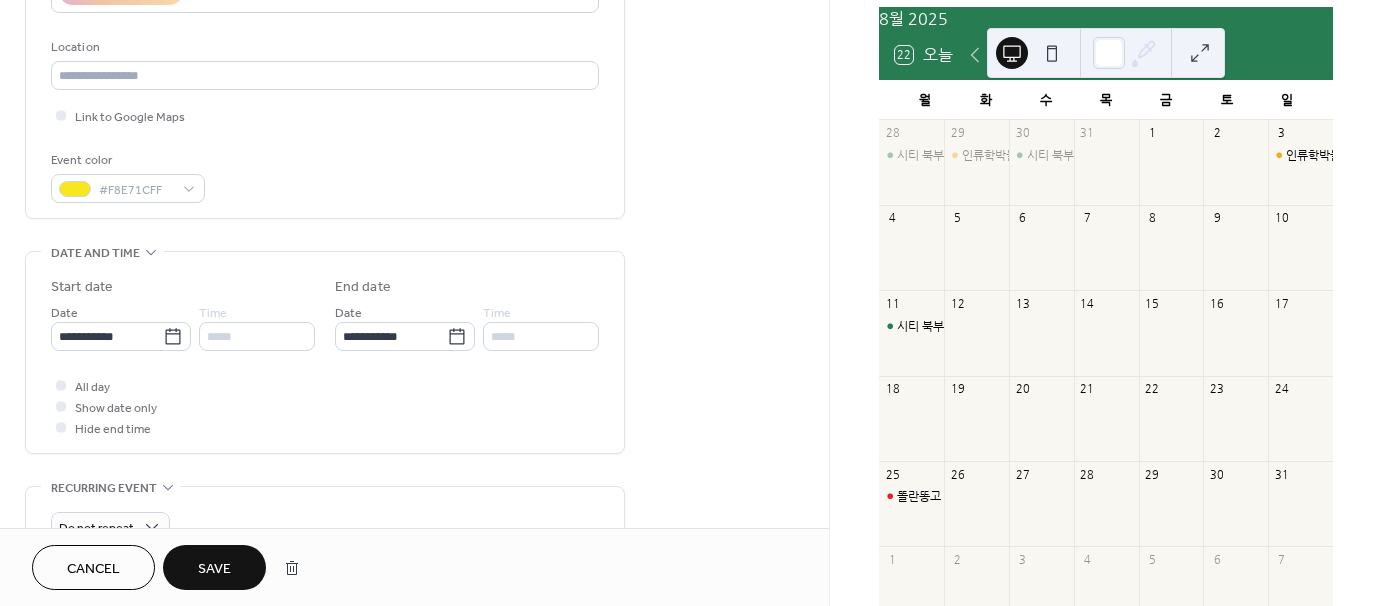 type on "**********" 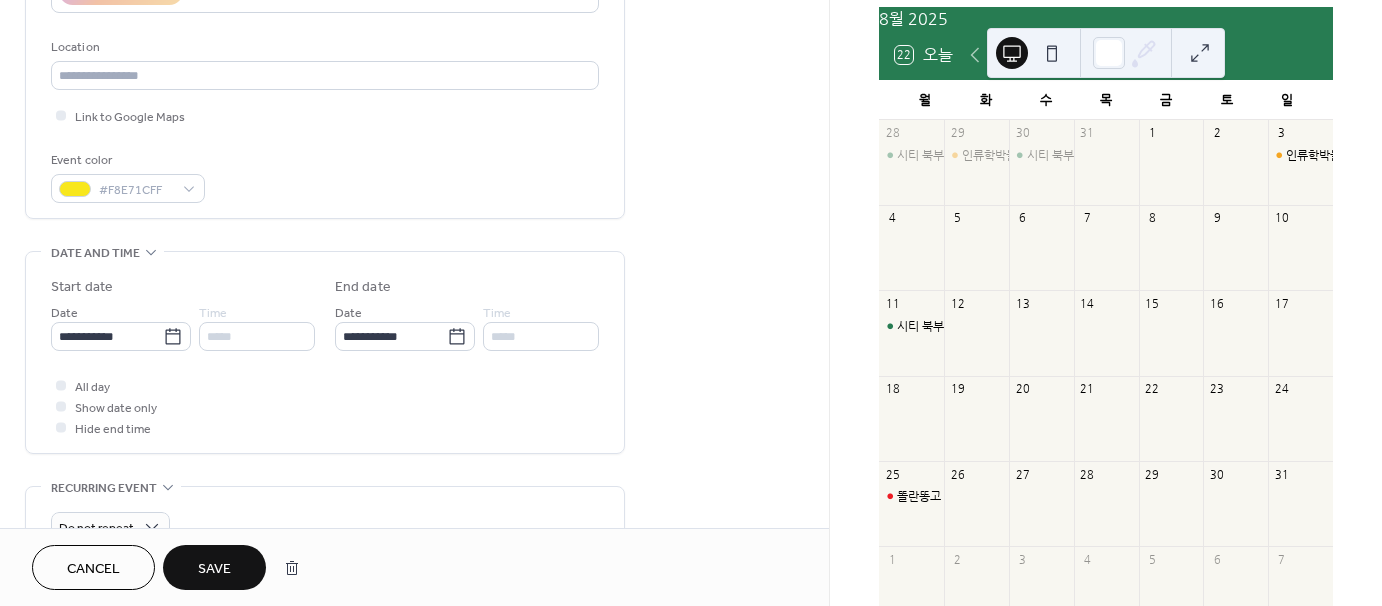 type on "**********" 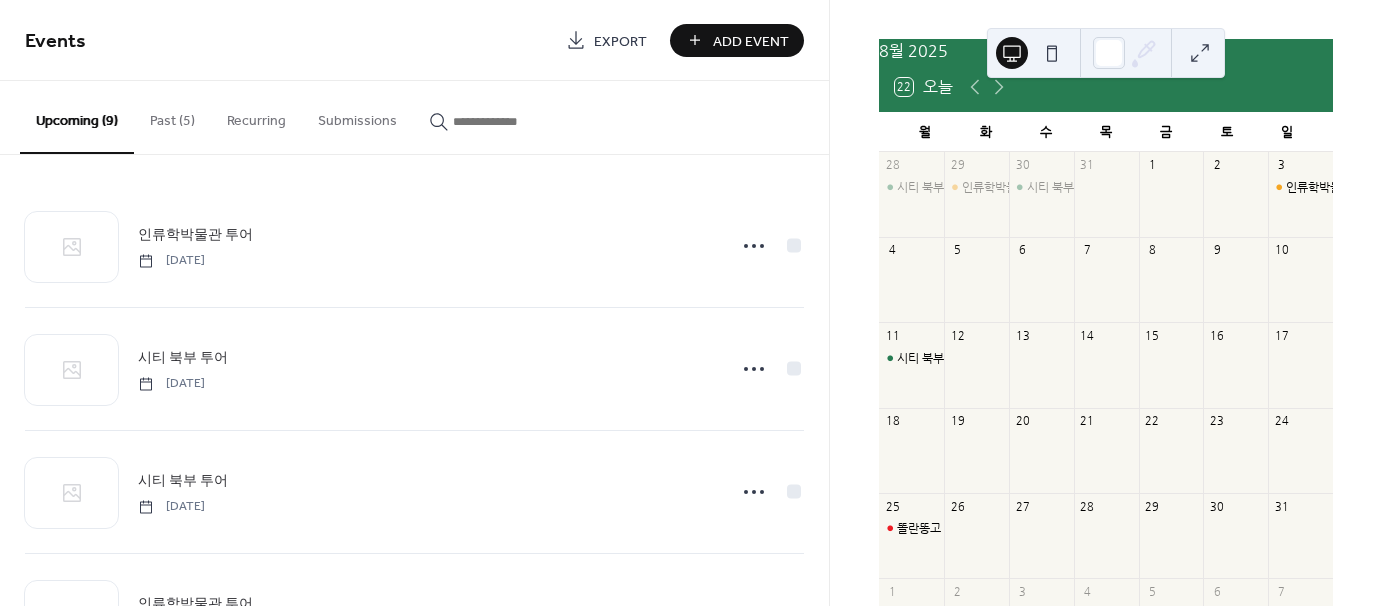 scroll, scrollTop: 0, scrollLeft: 0, axis: both 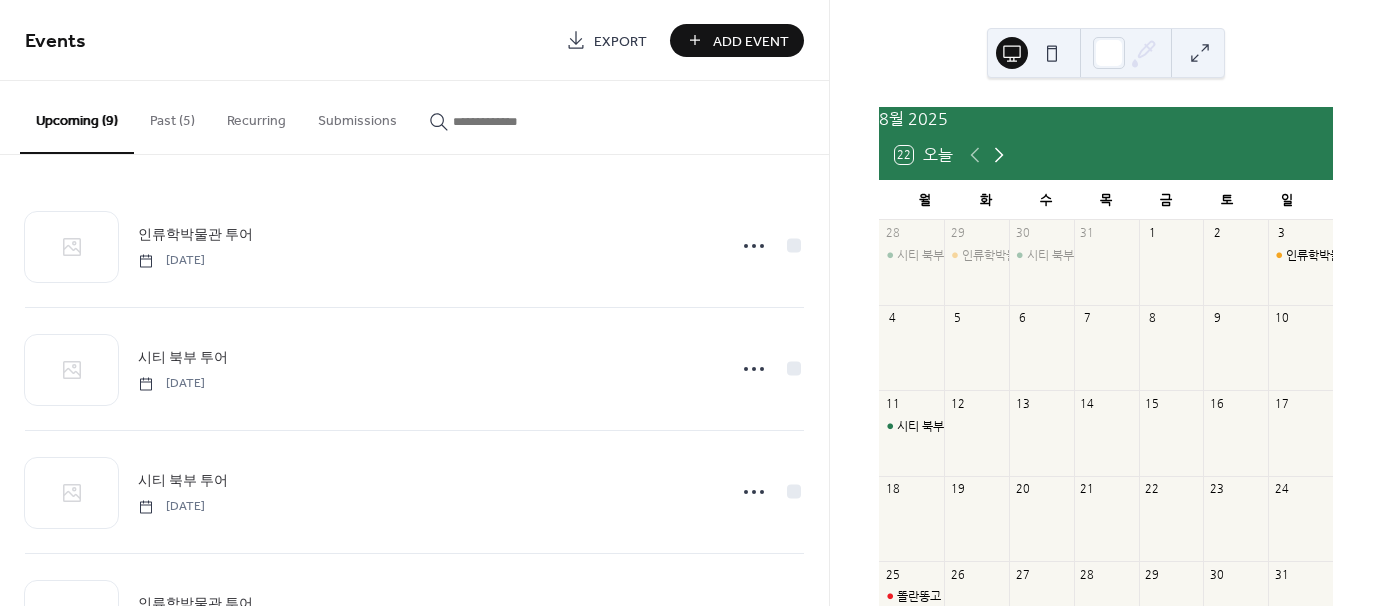 click 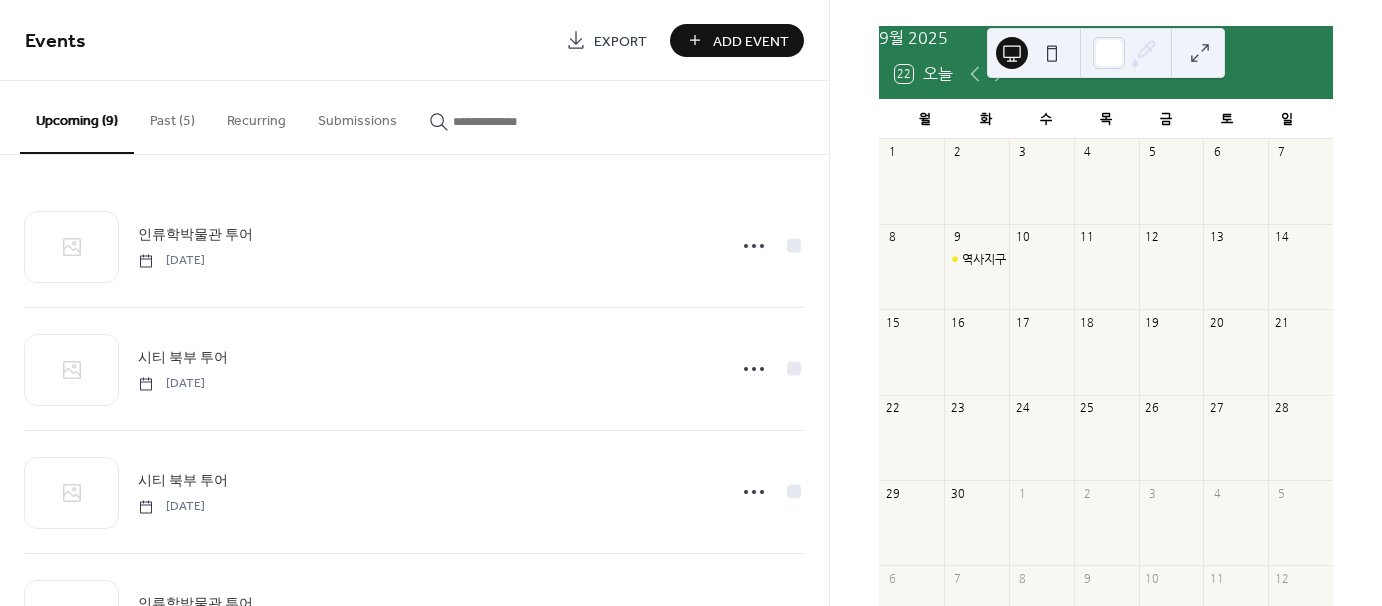 scroll, scrollTop: 100, scrollLeft: 0, axis: vertical 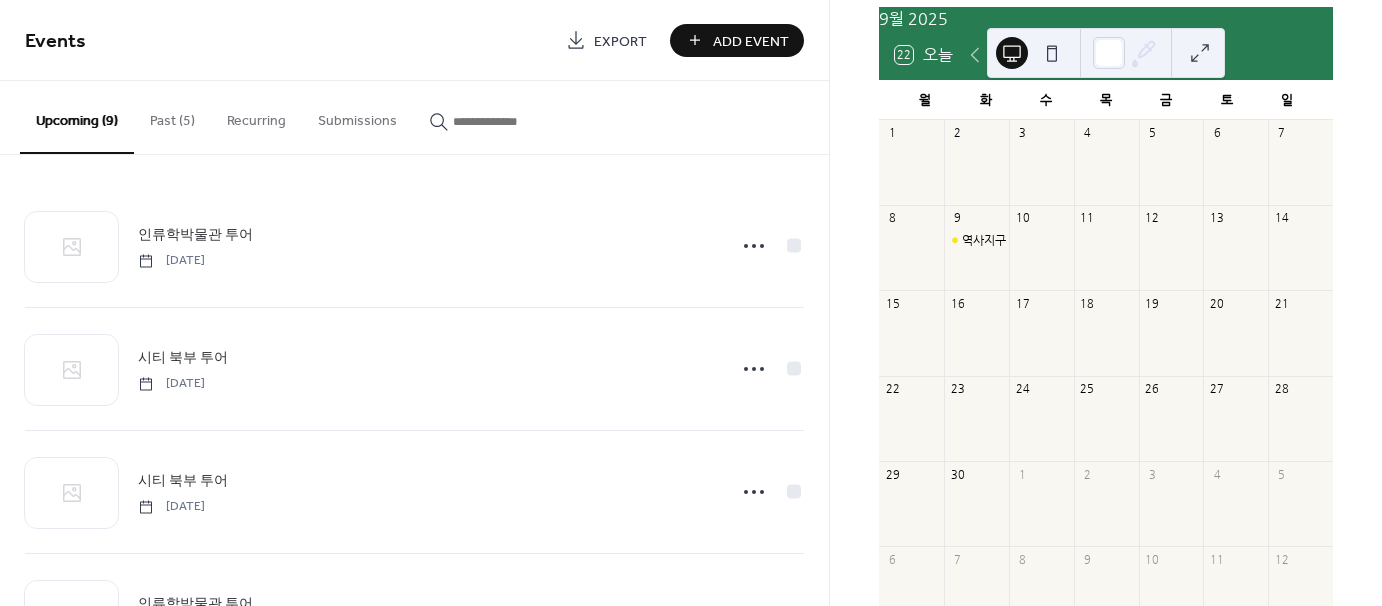 click on "Past (5)" at bounding box center (172, 116) 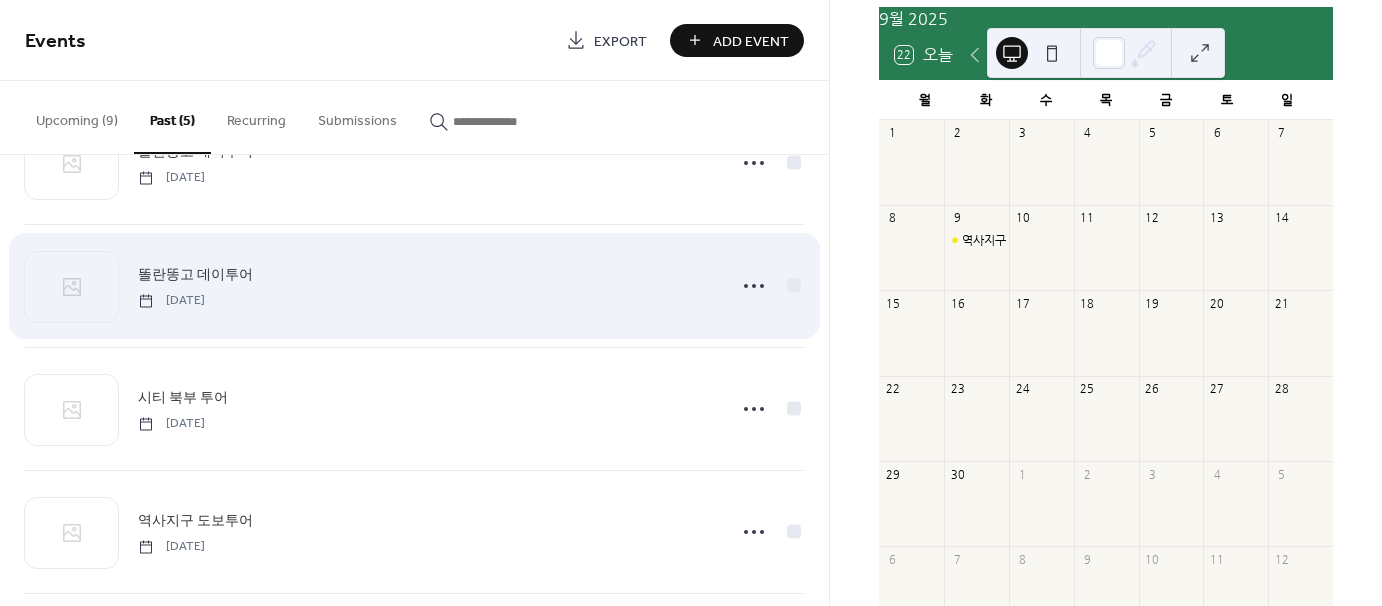 scroll, scrollTop: 100, scrollLeft: 0, axis: vertical 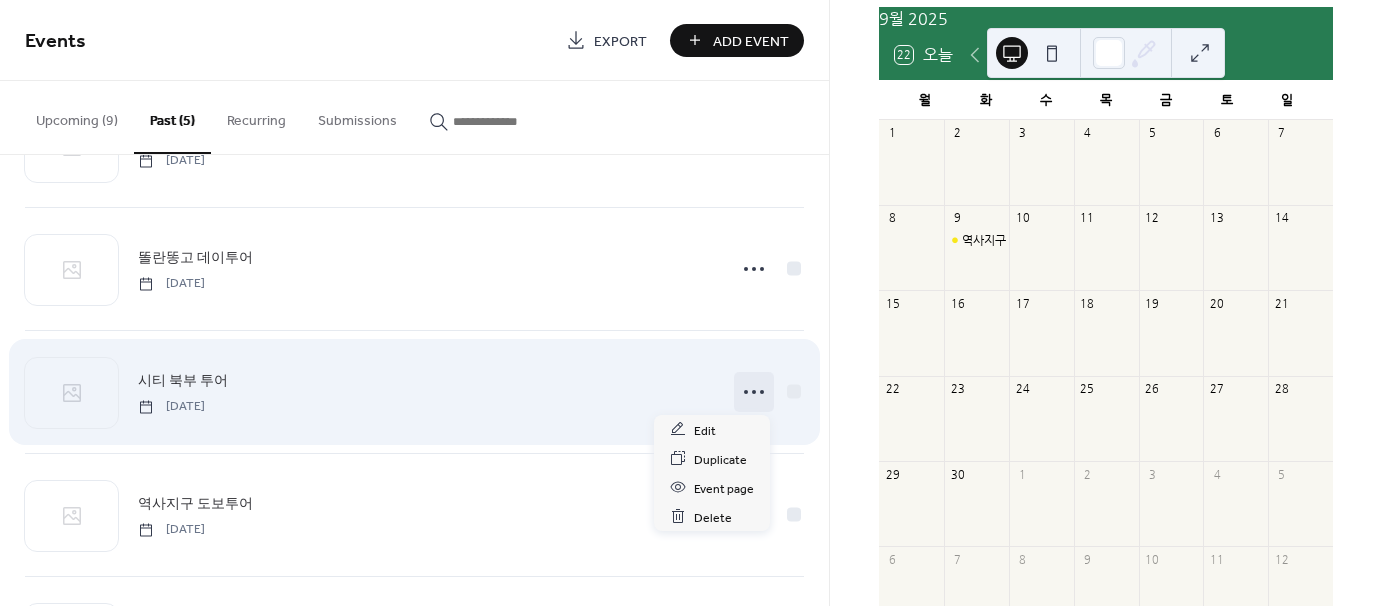 click 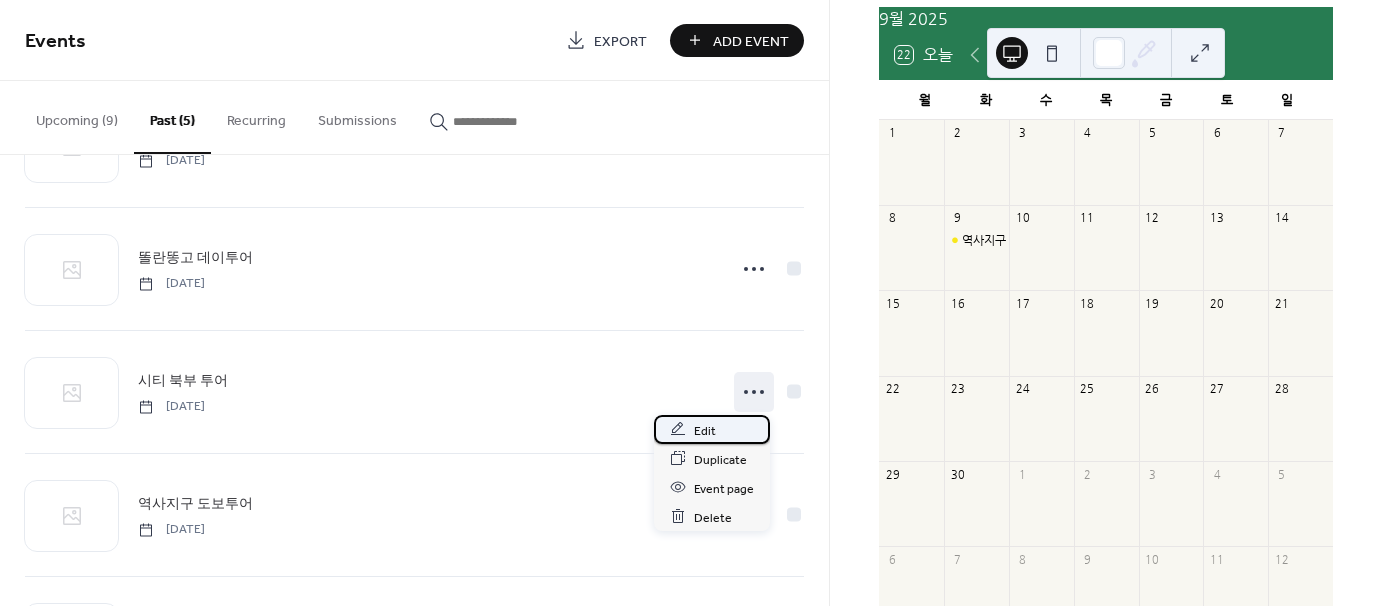 click on "Edit" at bounding box center (705, 430) 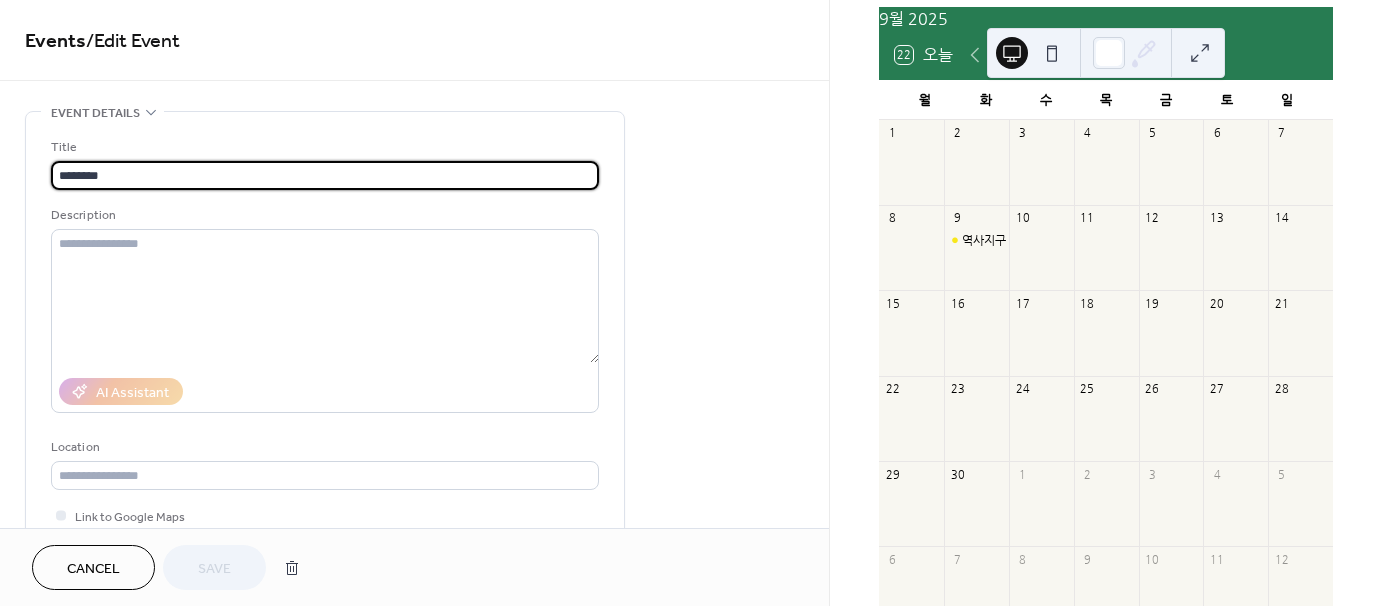 click on "********" at bounding box center [325, 175] 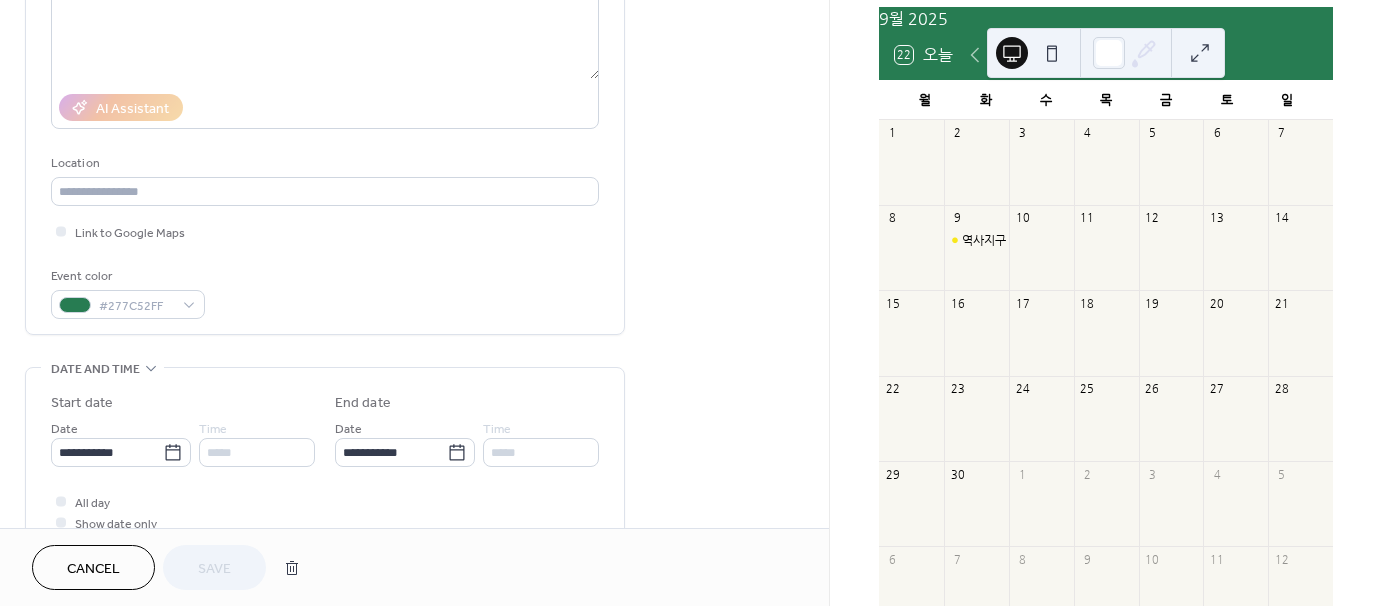 scroll, scrollTop: 300, scrollLeft: 0, axis: vertical 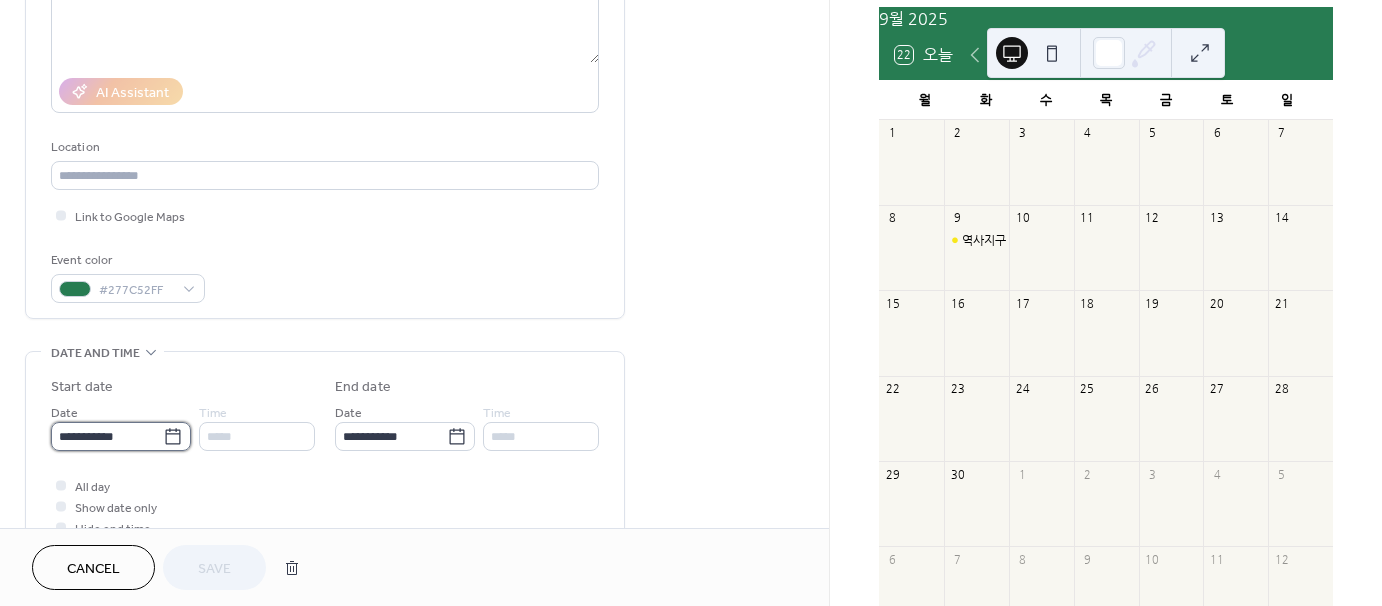 click on "**********" at bounding box center (107, 436) 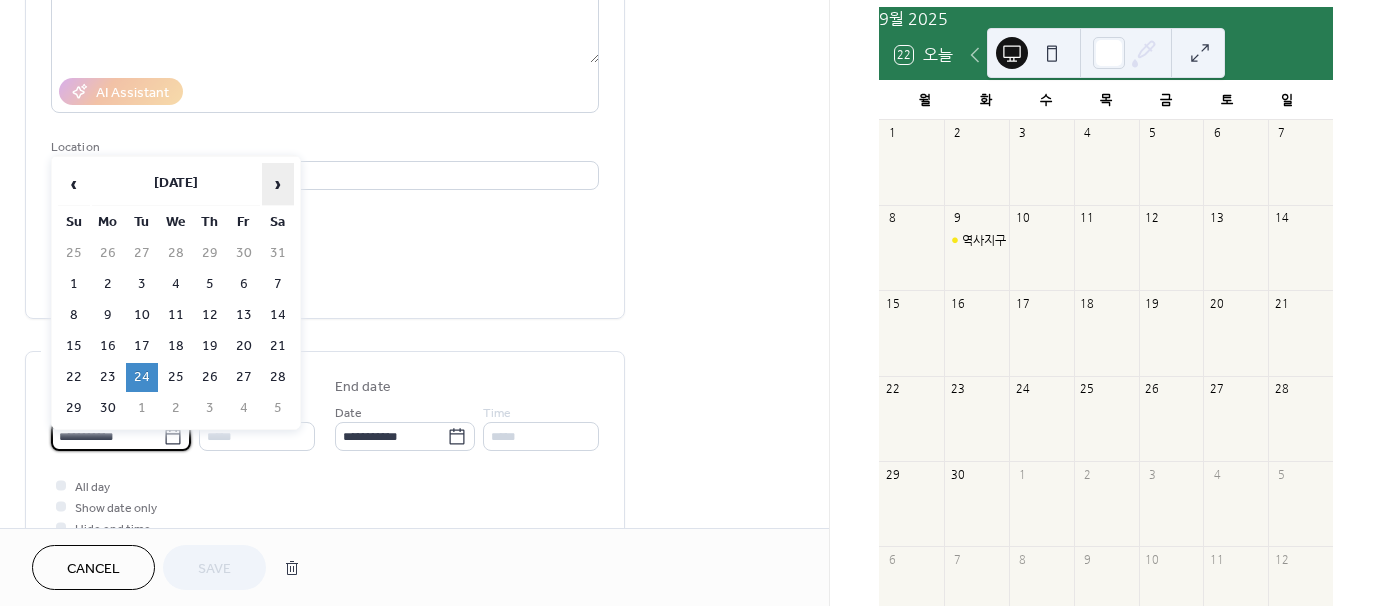 click on "›" at bounding box center [278, 184] 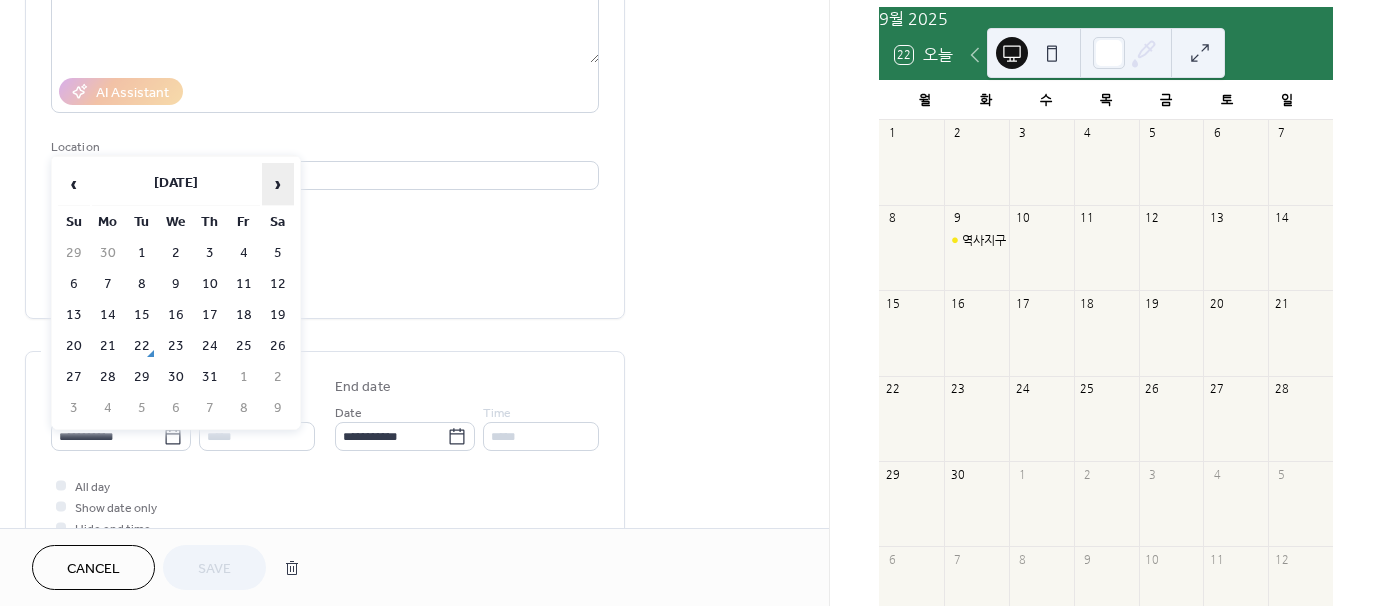 click on "›" at bounding box center (278, 184) 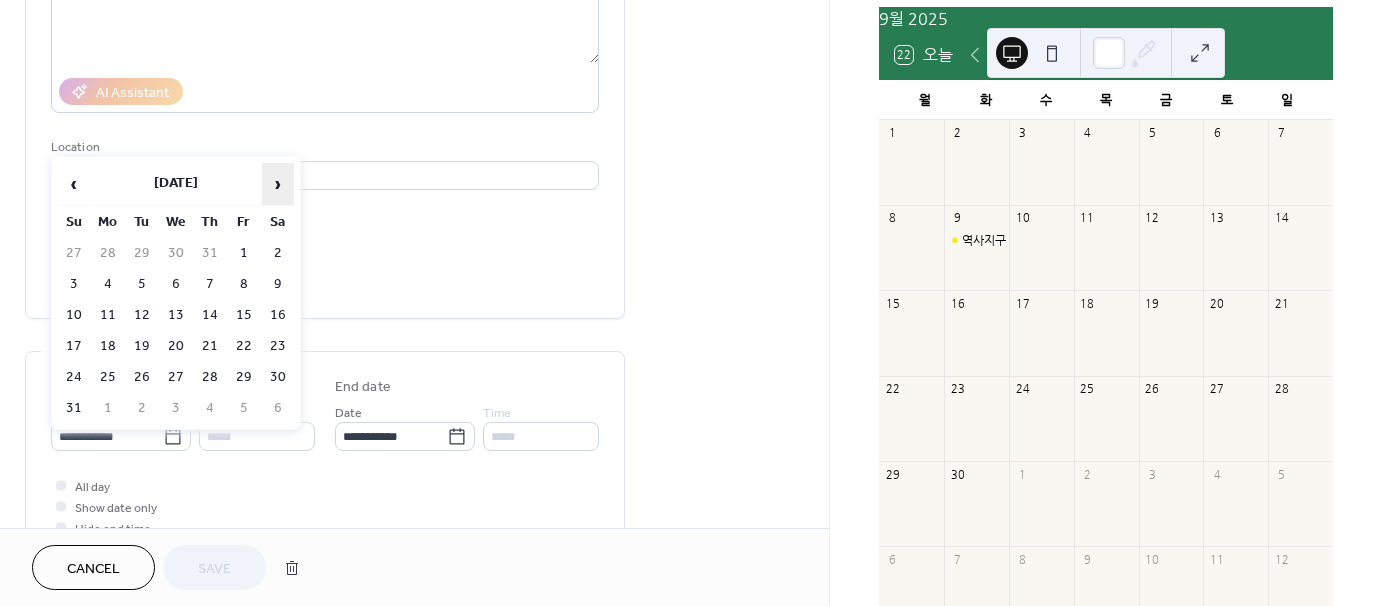 click on "›" at bounding box center [278, 184] 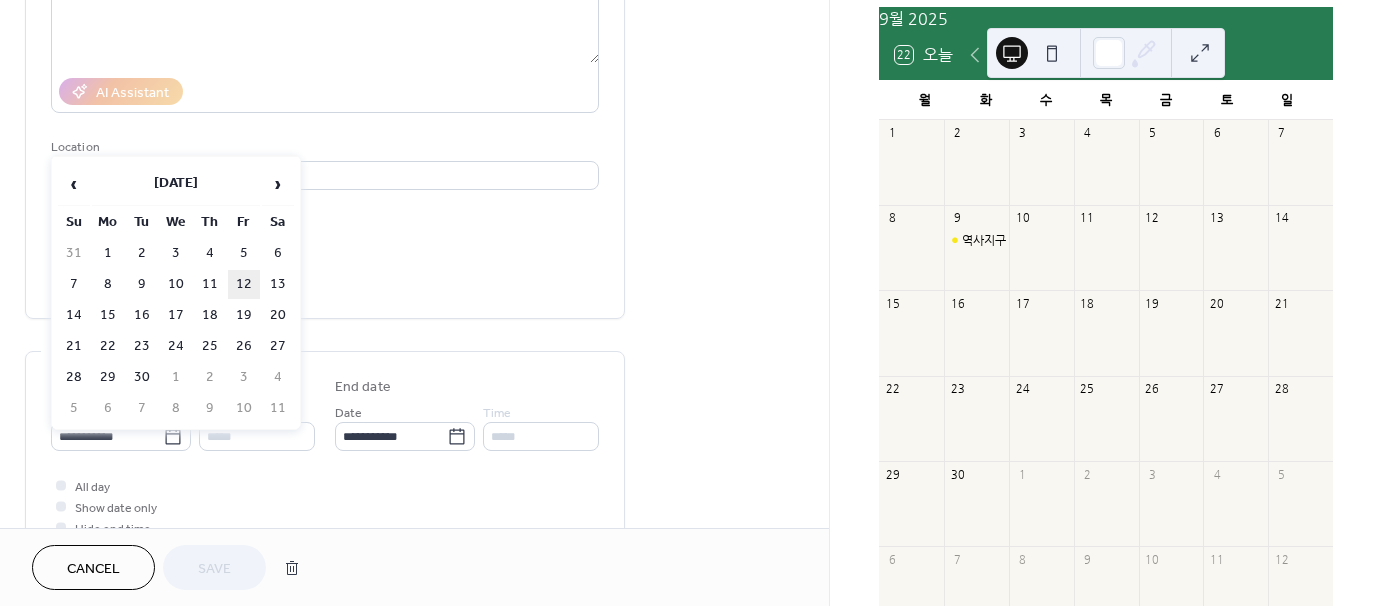 click on "12" at bounding box center [244, 284] 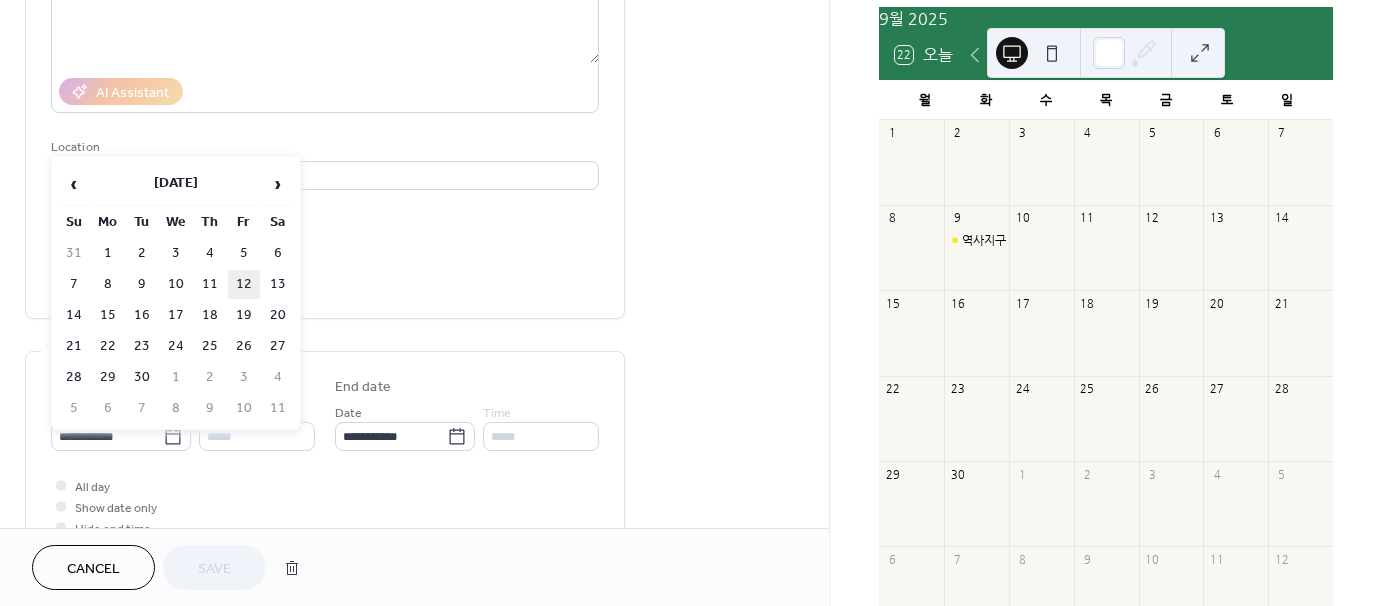 type on "**********" 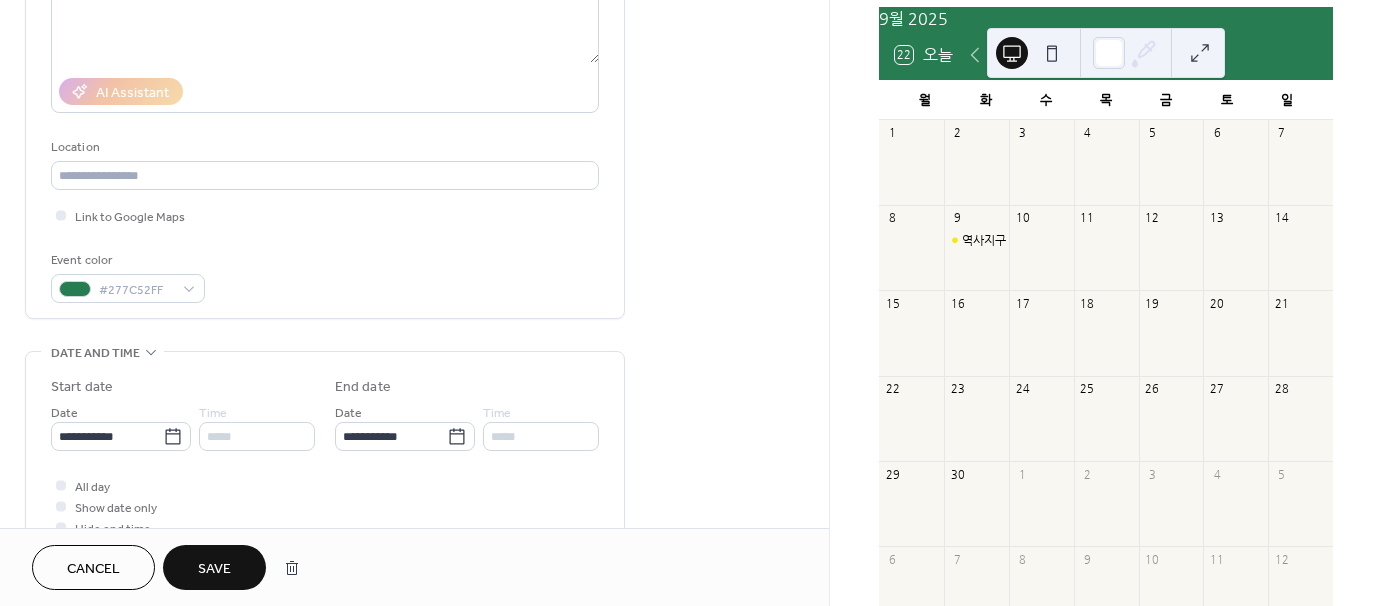 click on "Save" at bounding box center (214, 567) 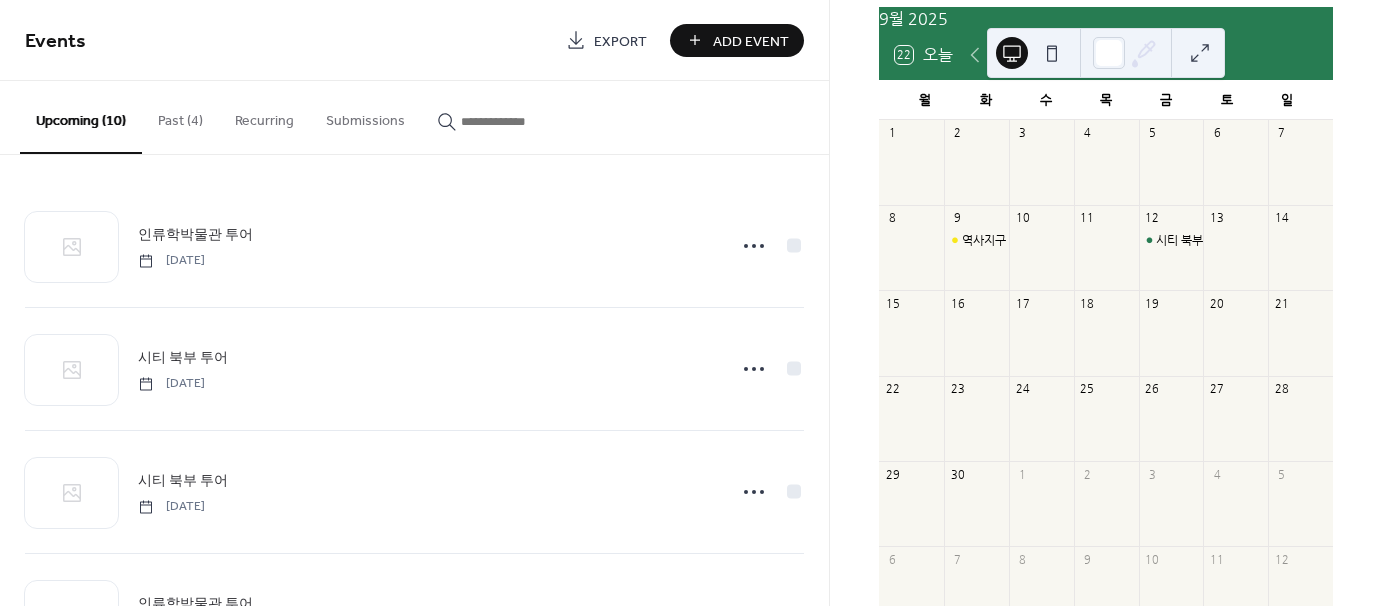 click on "Past (4)" at bounding box center (180, 116) 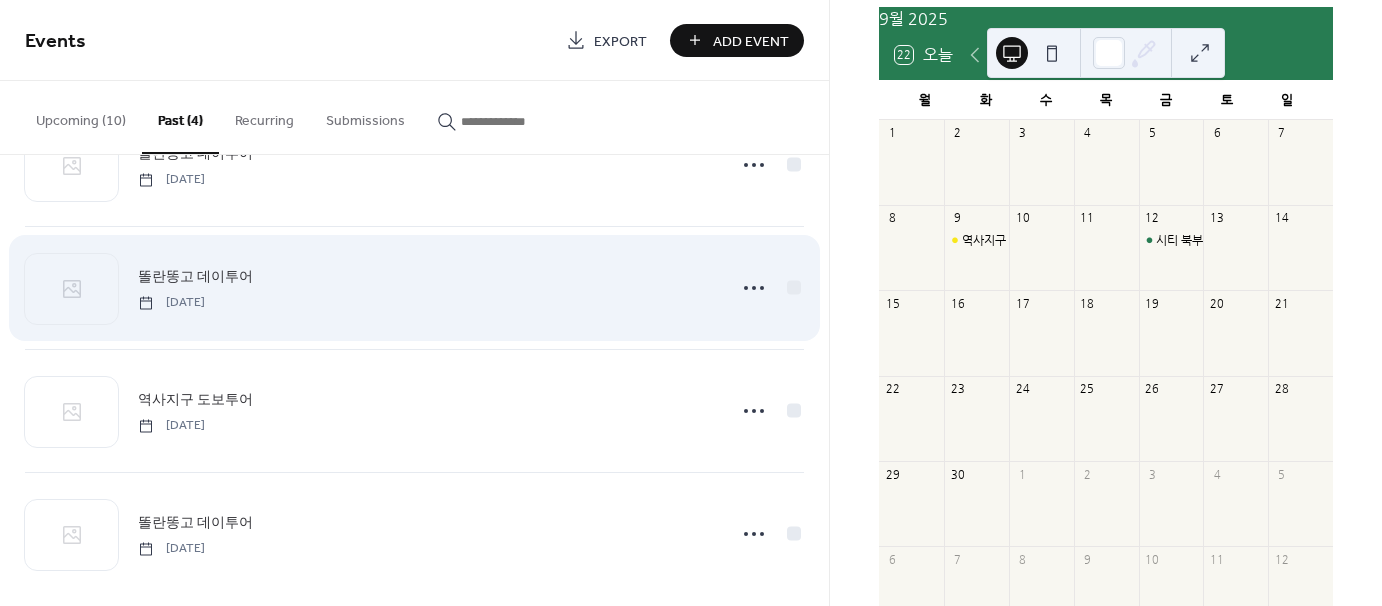 scroll, scrollTop: 98, scrollLeft: 0, axis: vertical 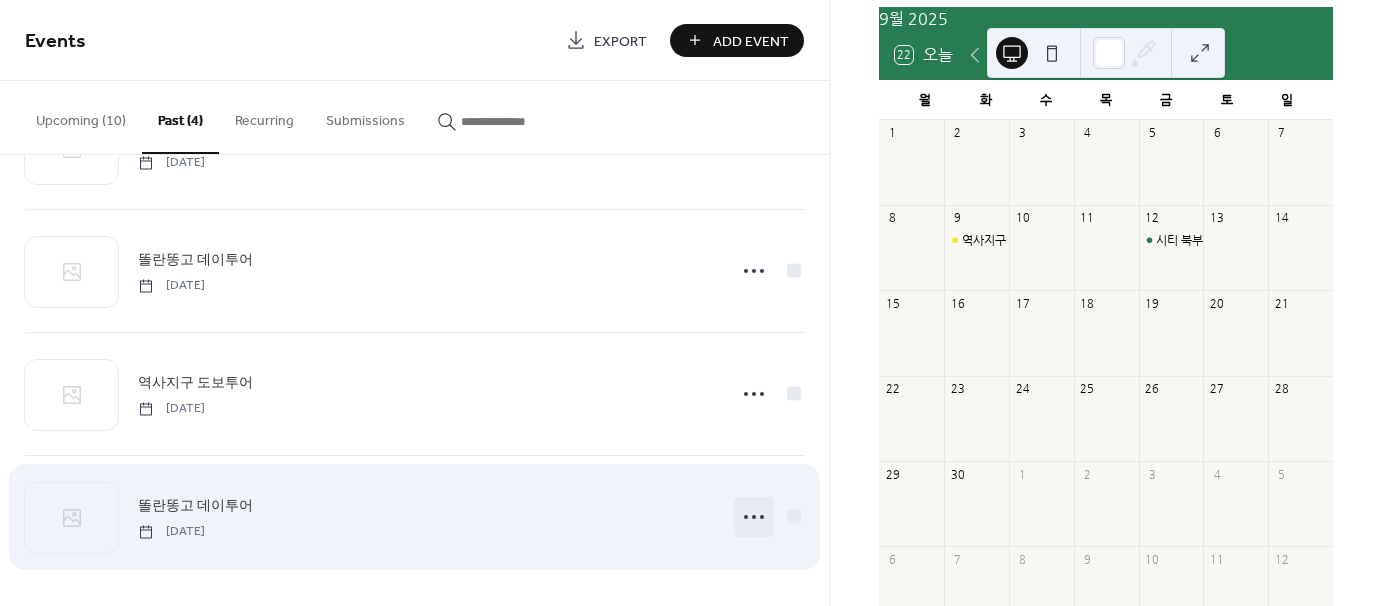 click 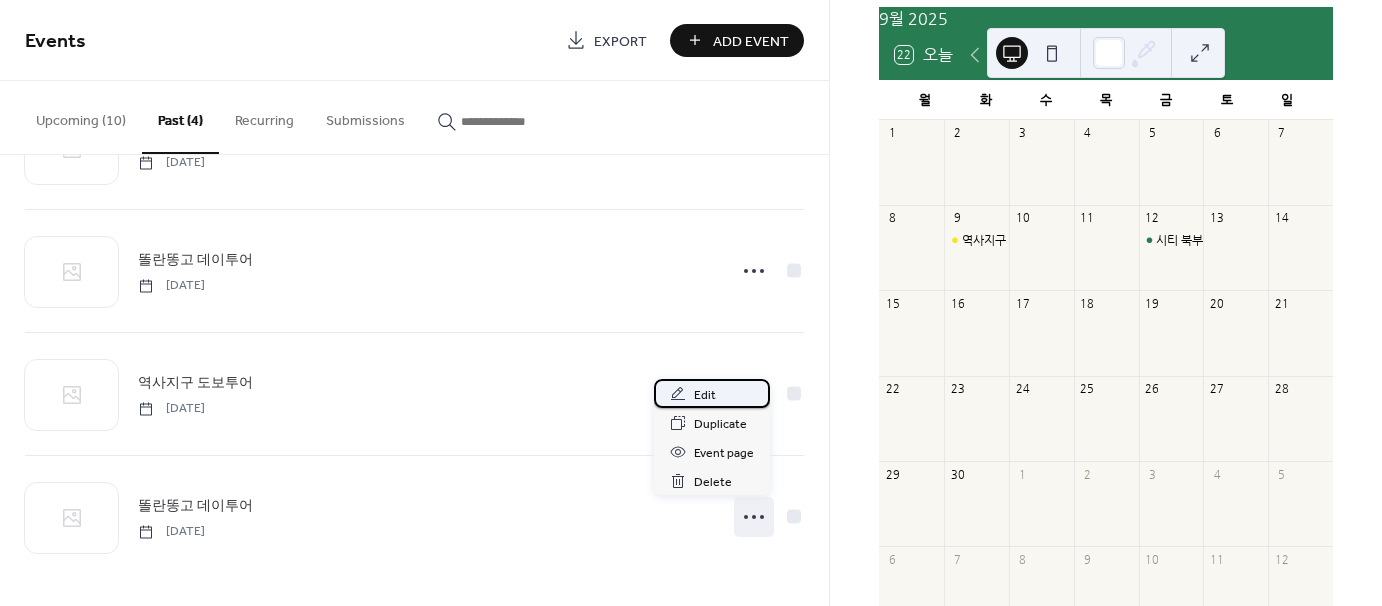 click on "Edit" at bounding box center [705, 395] 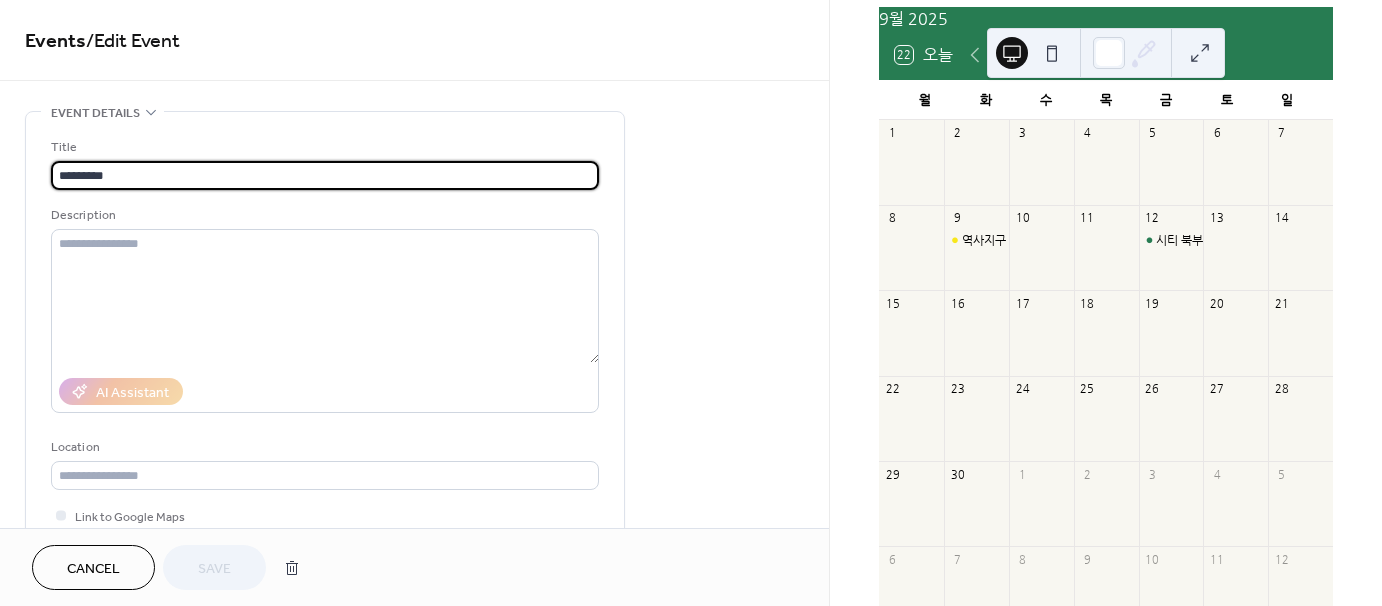 drag, startPoint x: 76, startPoint y: 177, endPoint x: -7, endPoint y: 173, distance: 83.09633 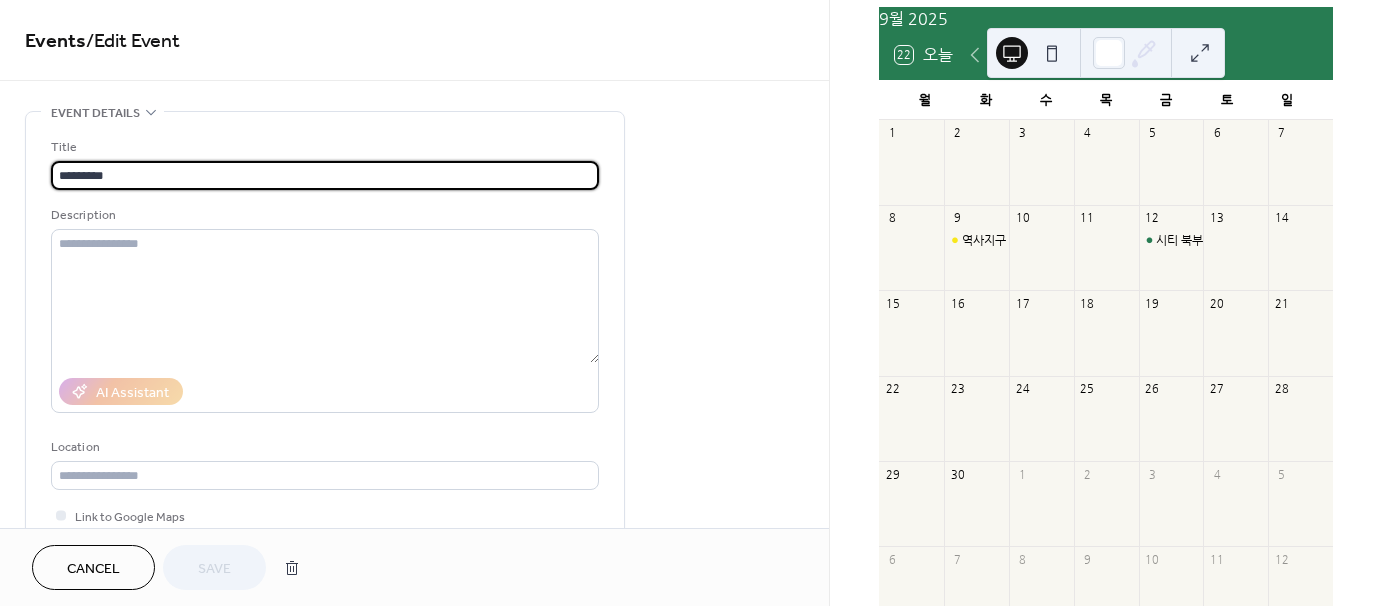 click on "**********" at bounding box center [691, 303] 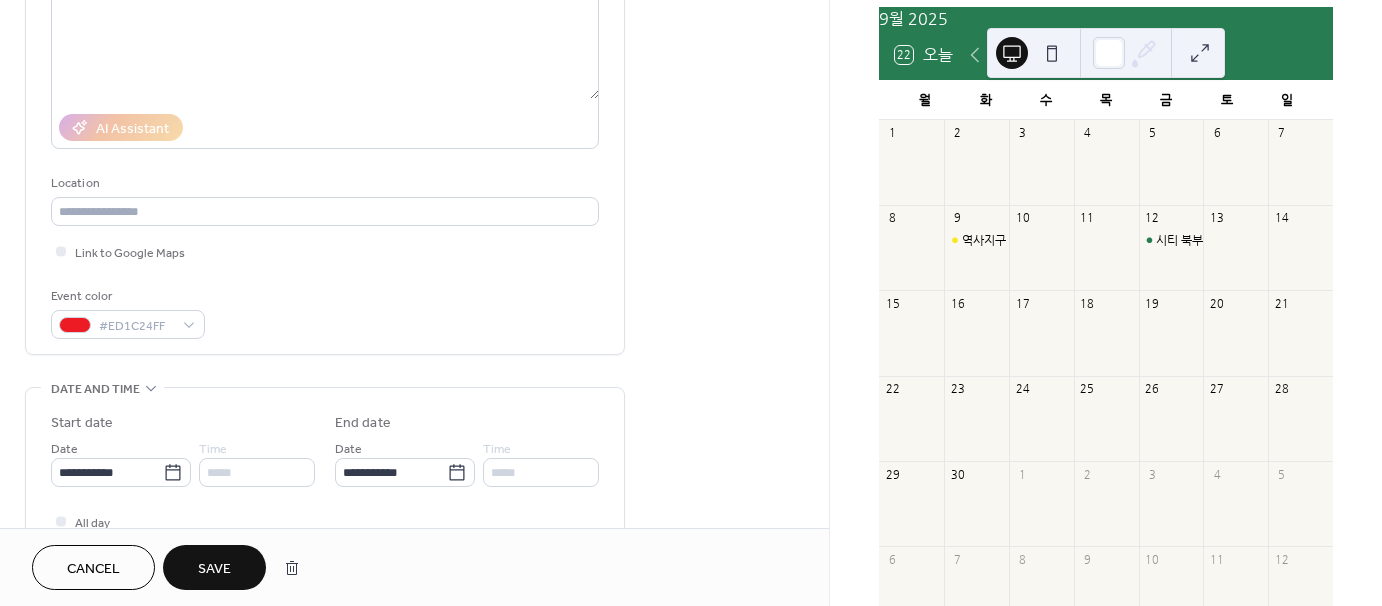 scroll, scrollTop: 300, scrollLeft: 0, axis: vertical 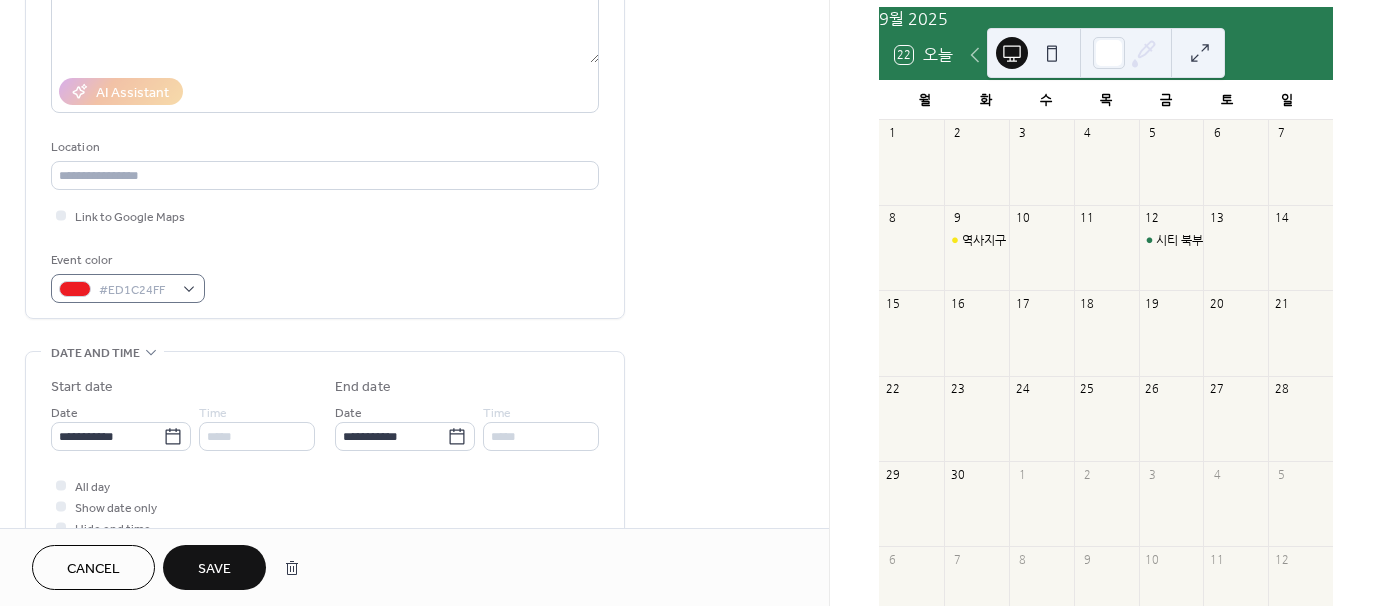 type on "********" 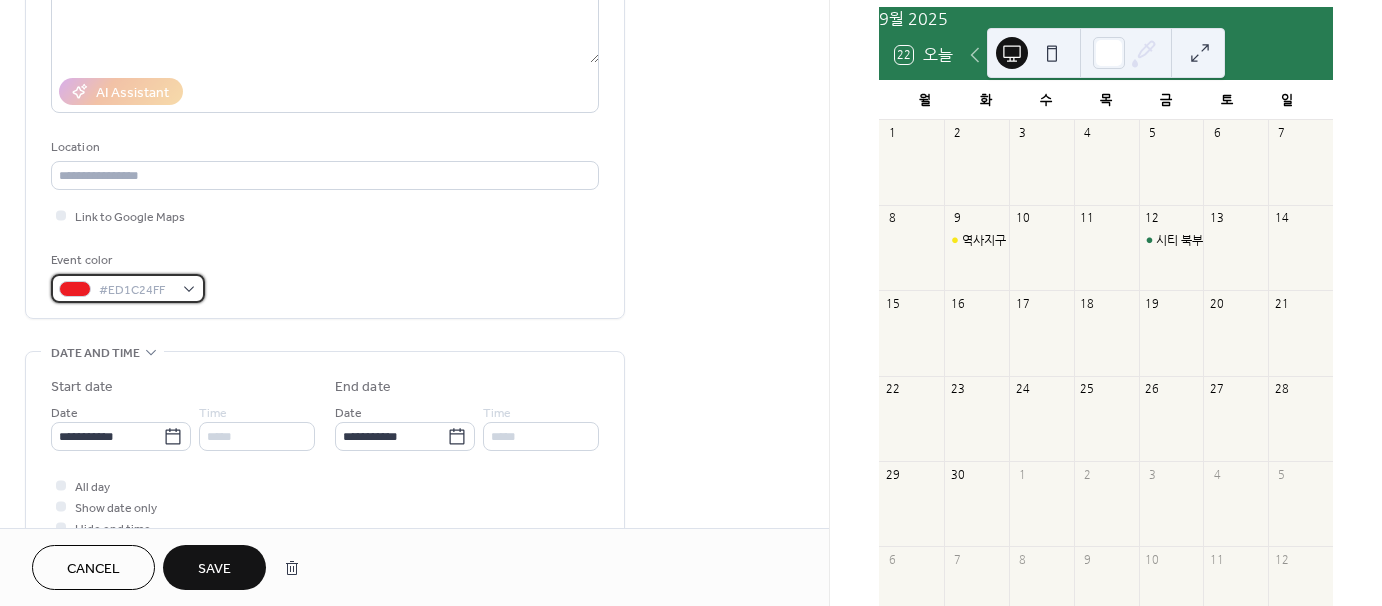 click on "#ED1C24FF" at bounding box center [136, 290] 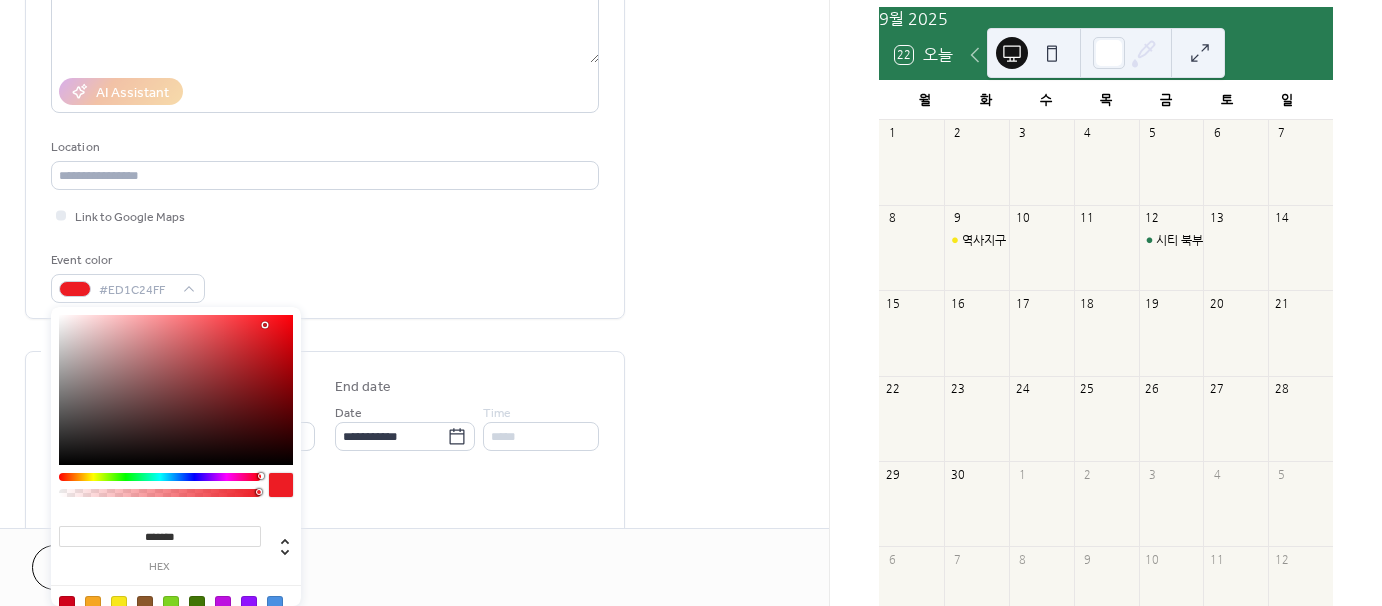 click at bounding box center [275, 604] 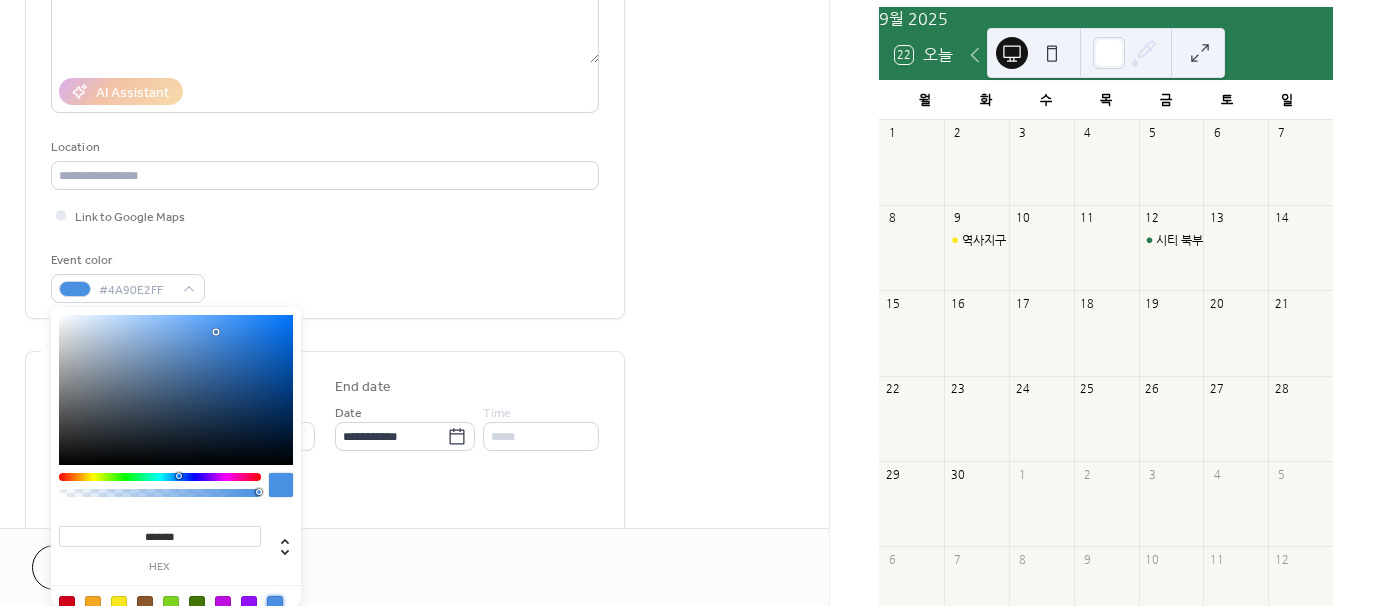 click on "All day Show date only Hide end time" at bounding box center [325, 506] 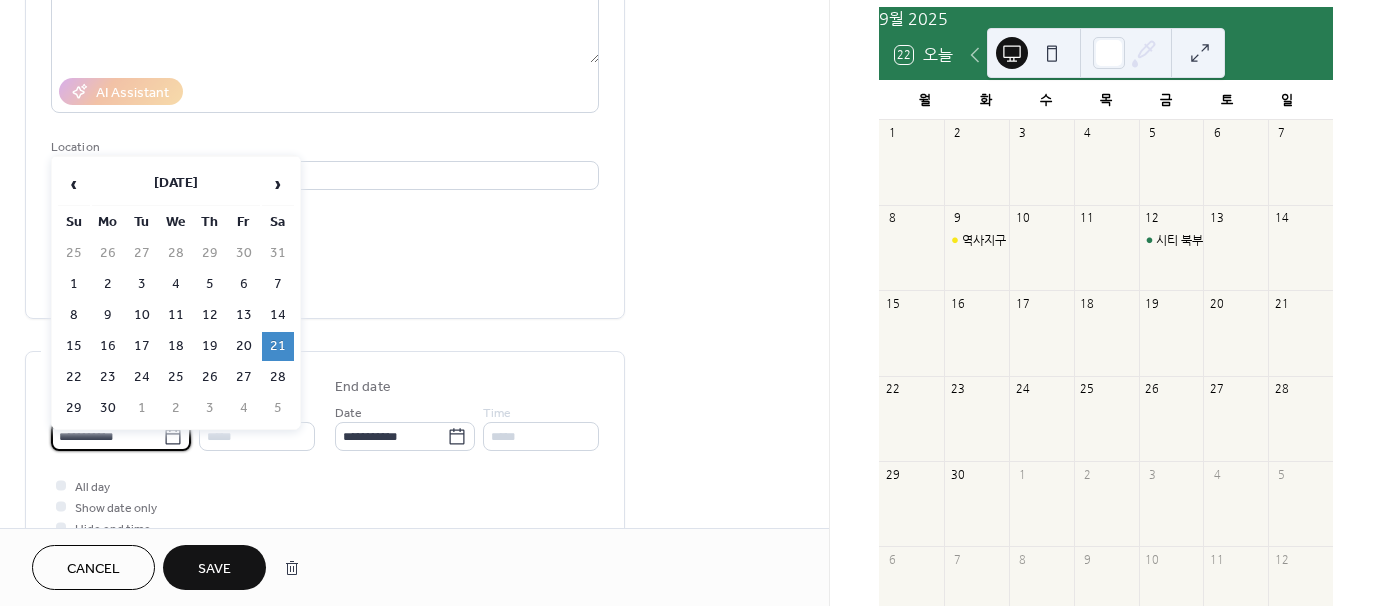 click on "**********" at bounding box center (107, 436) 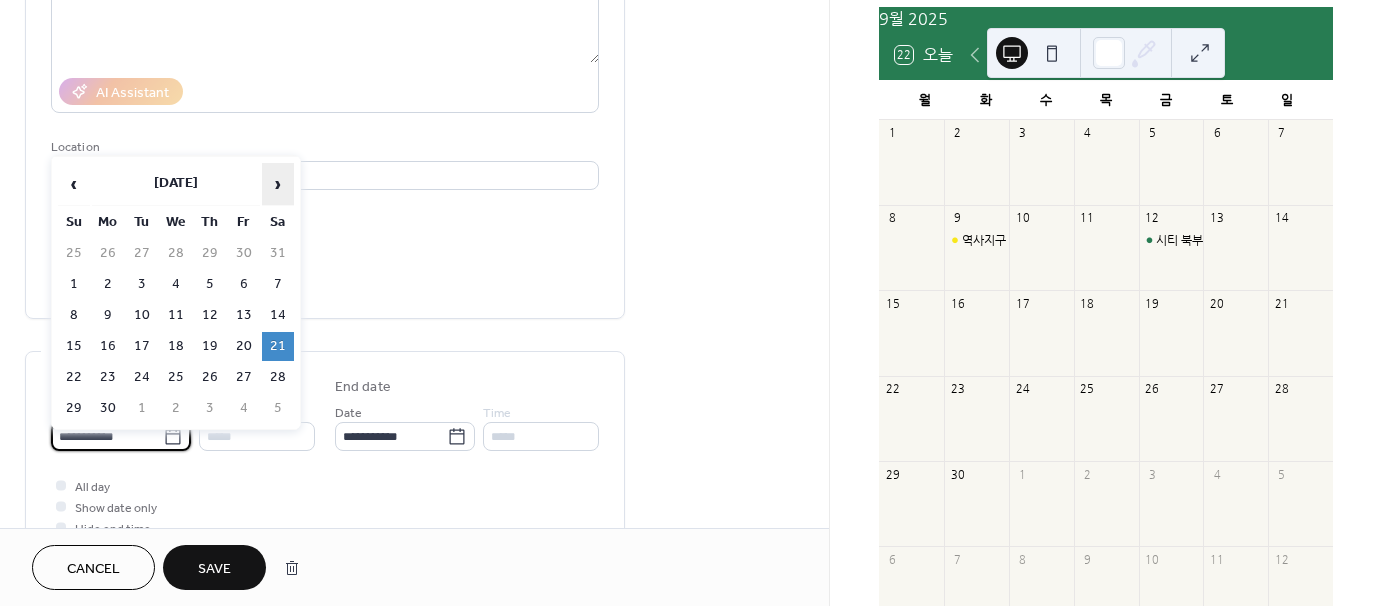 click on "›" at bounding box center [278, 184] 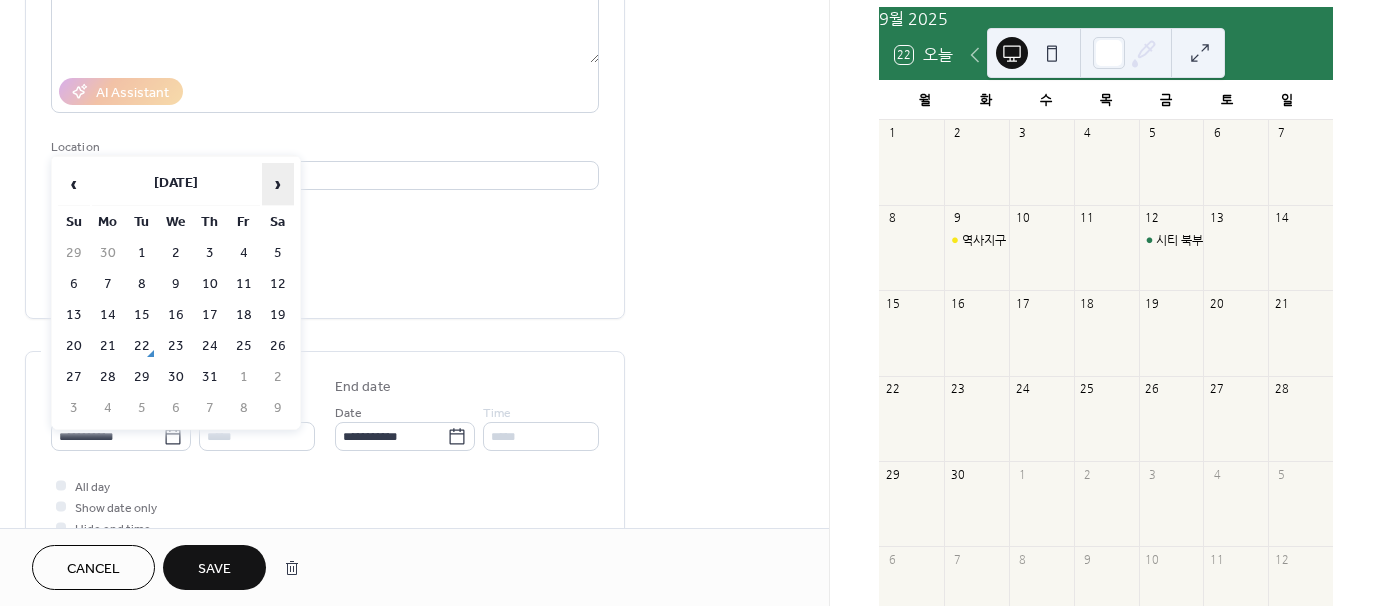 click on "›" at bounding box center [278, 184] 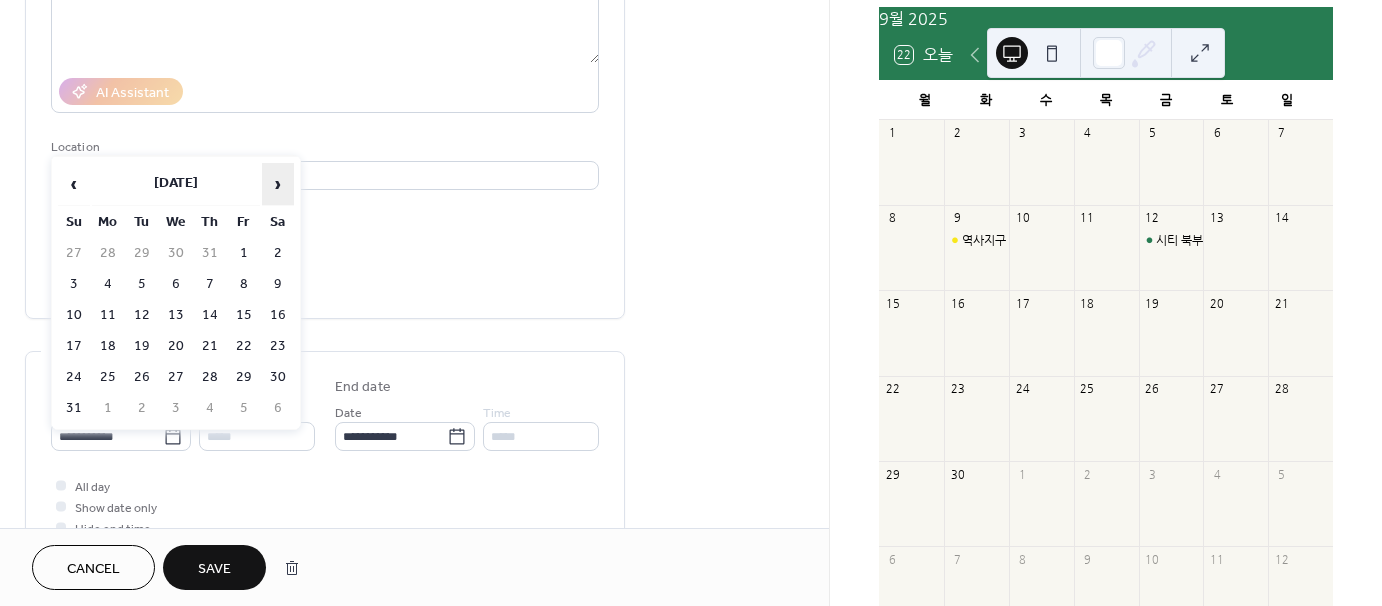 click on "›" at bounding box center (278, 184) 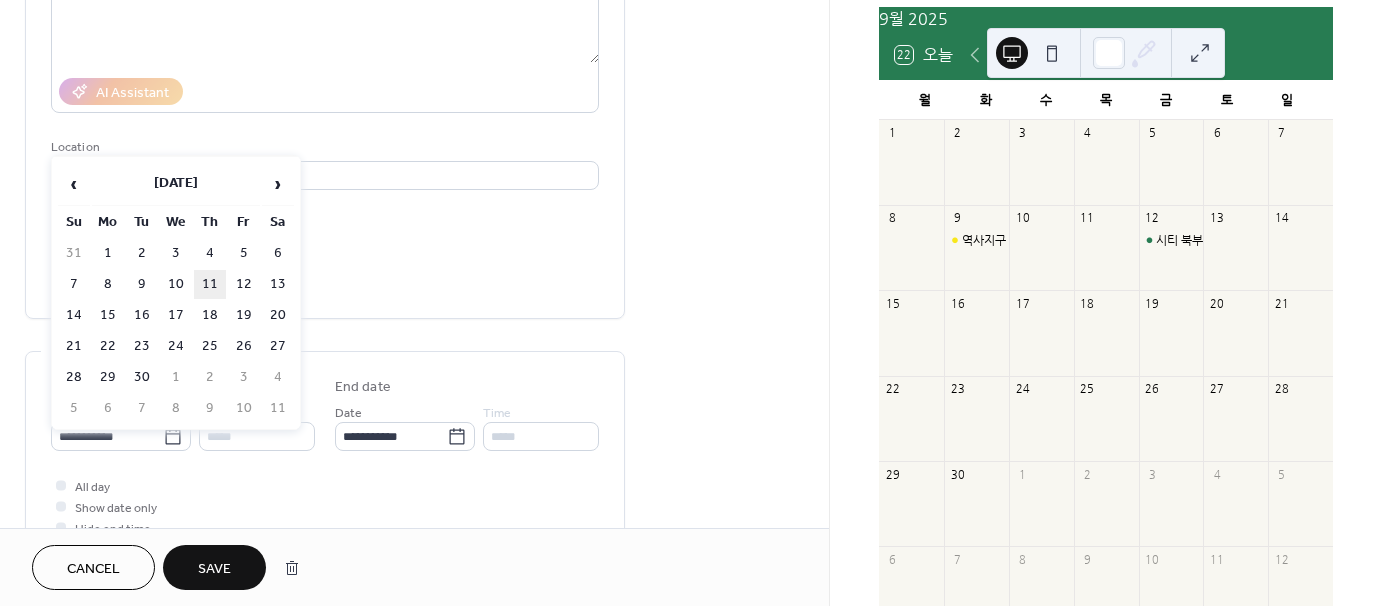 click on "11" at bounding box center (210, 284) 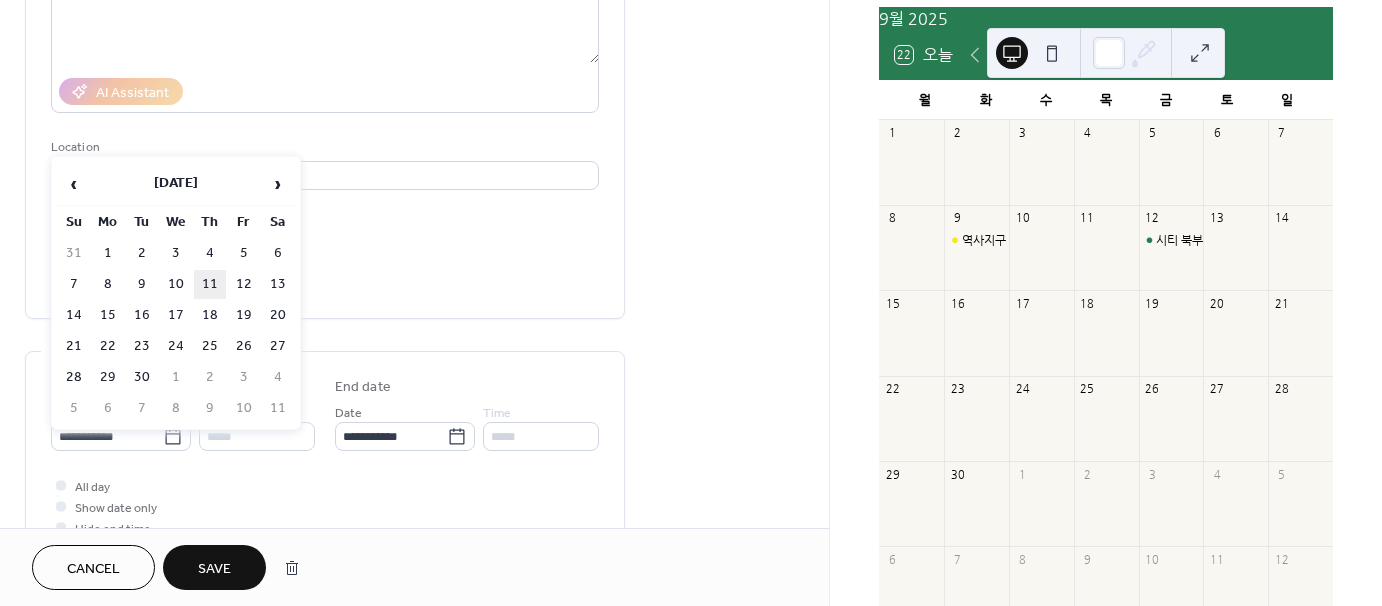 type on "**********" 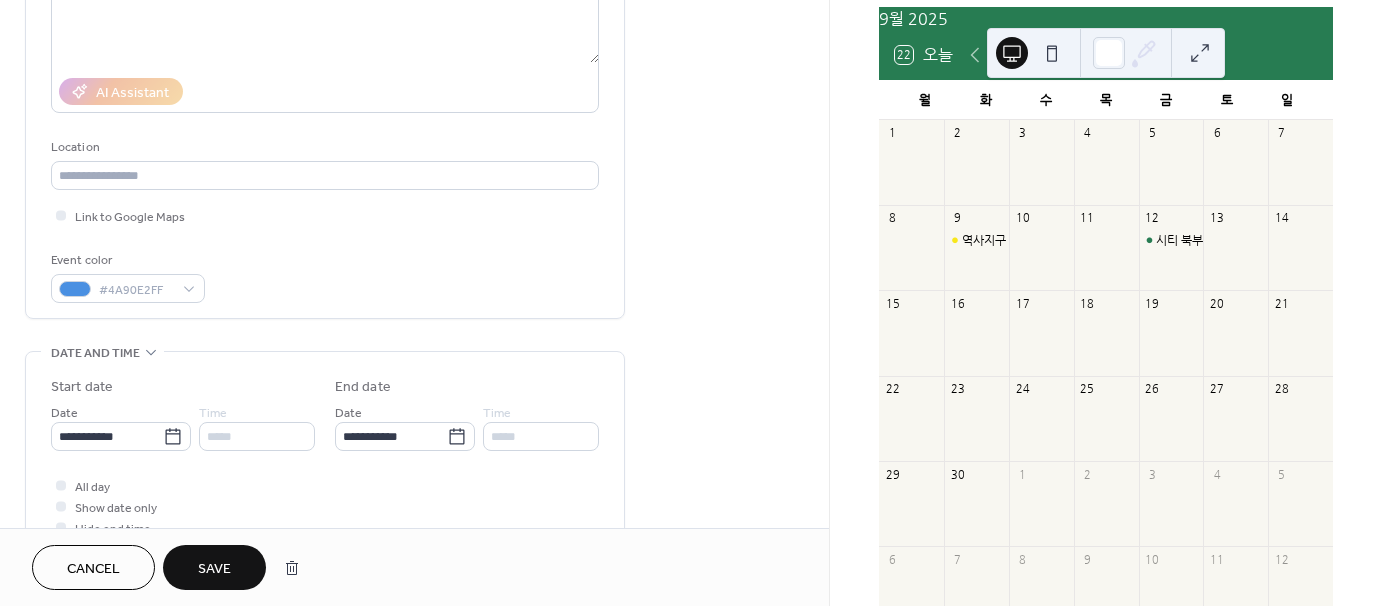 click on "Save" at bounding box center [214, 569] 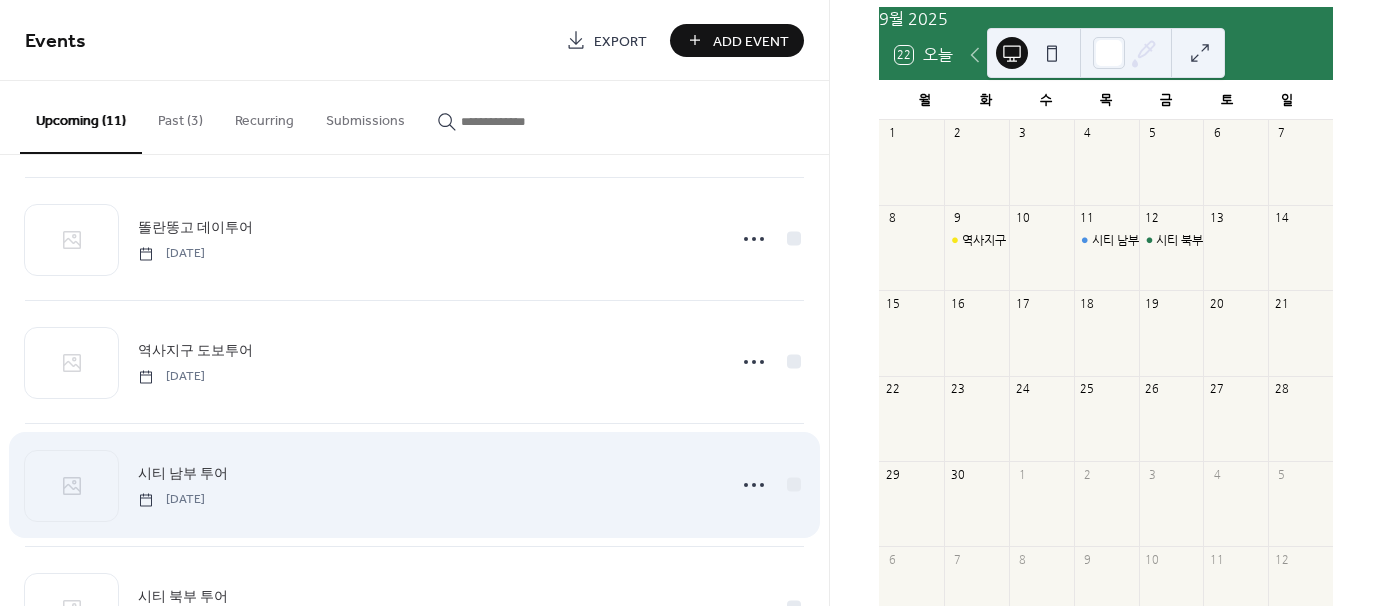 scroll, scrollTop: 957, scrollLeft: 0, axis: vertical 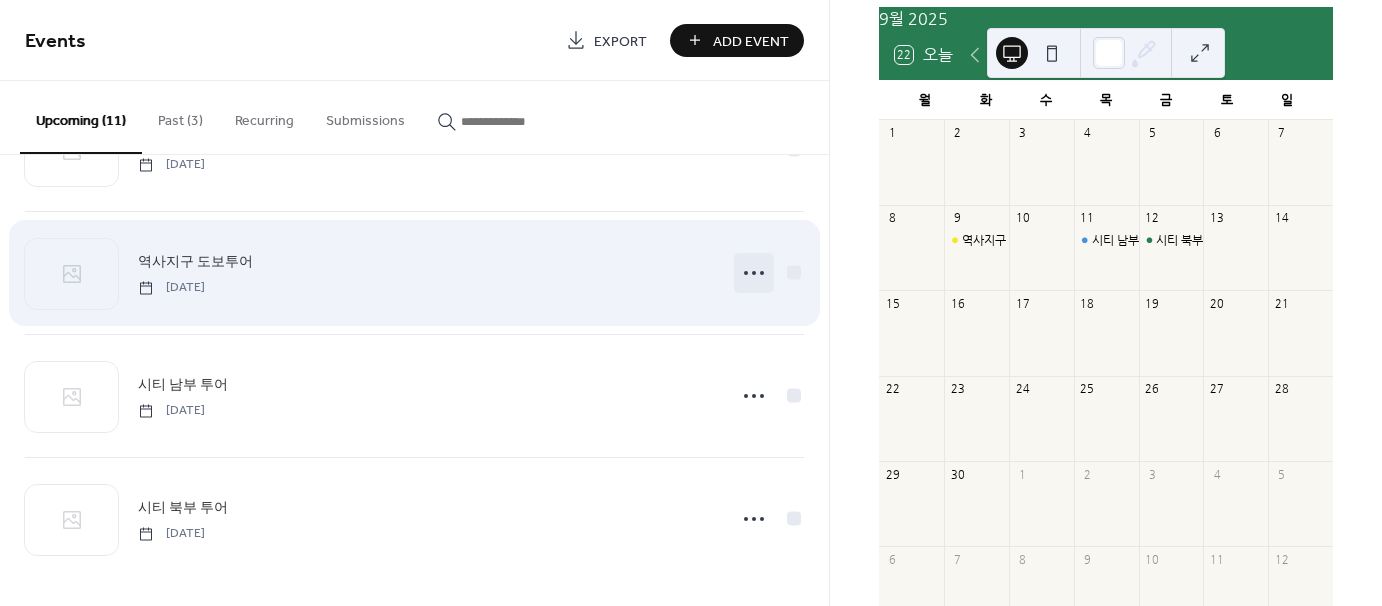 click 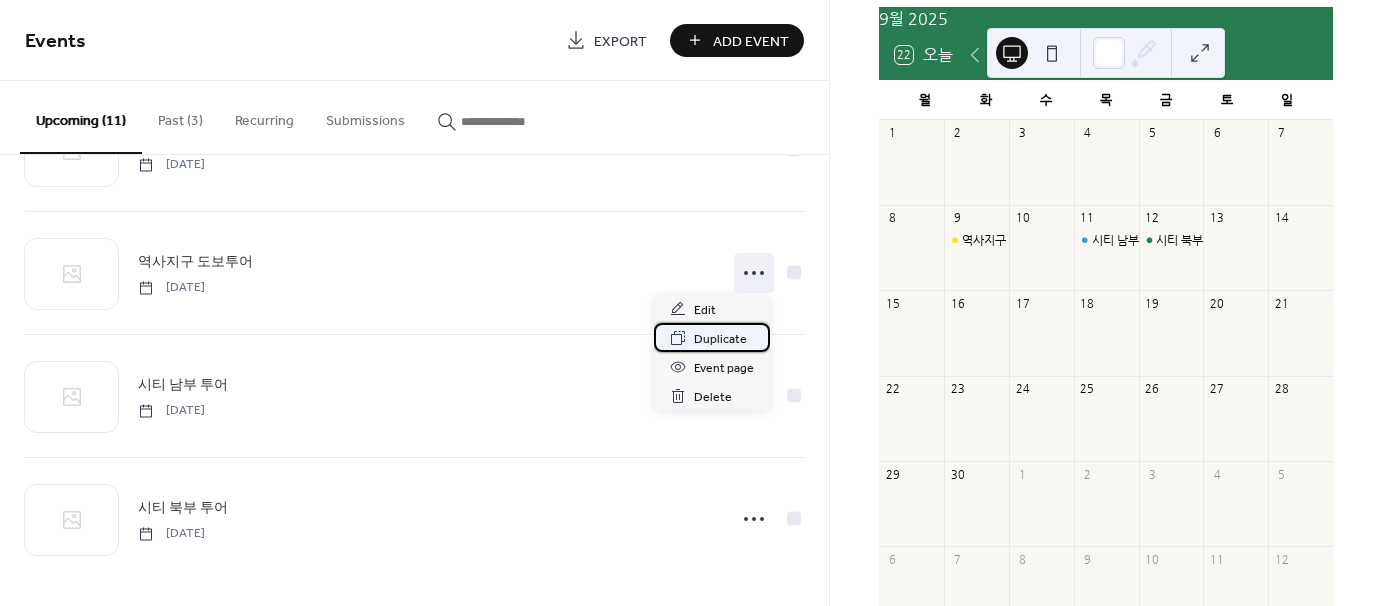 click on "Duplicate" at bounding box center (720, 339) 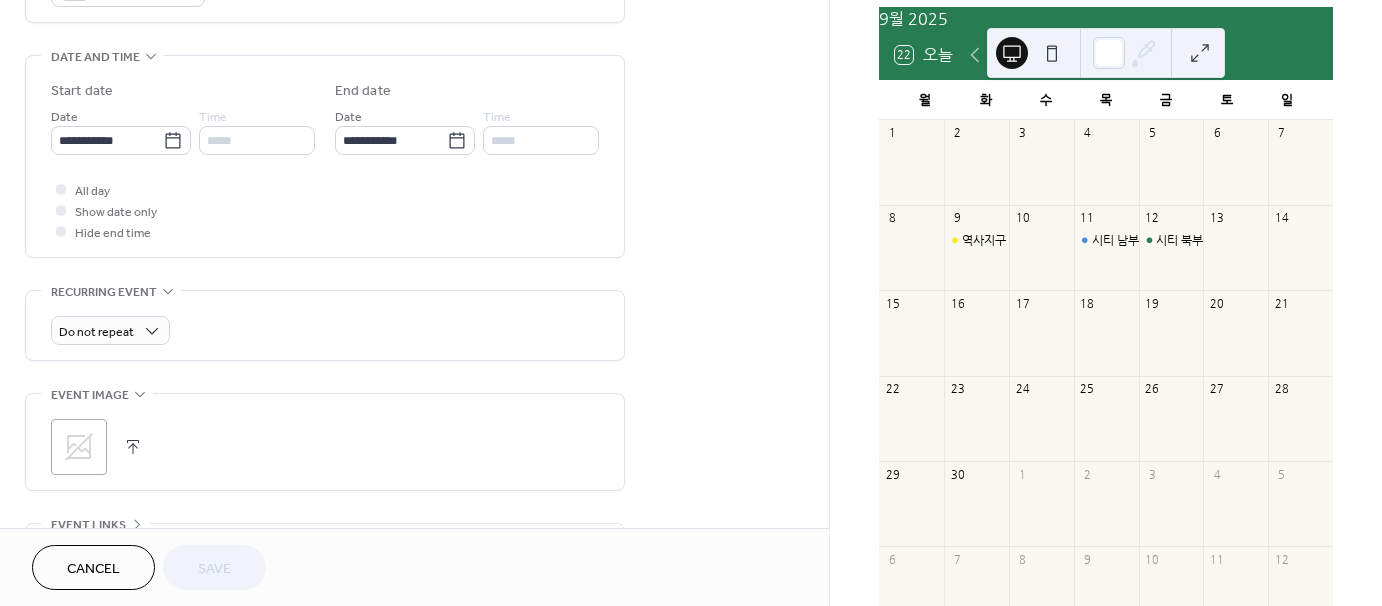 scroll, scrollTop: 600, scrollLeft: 0, axis: vertical 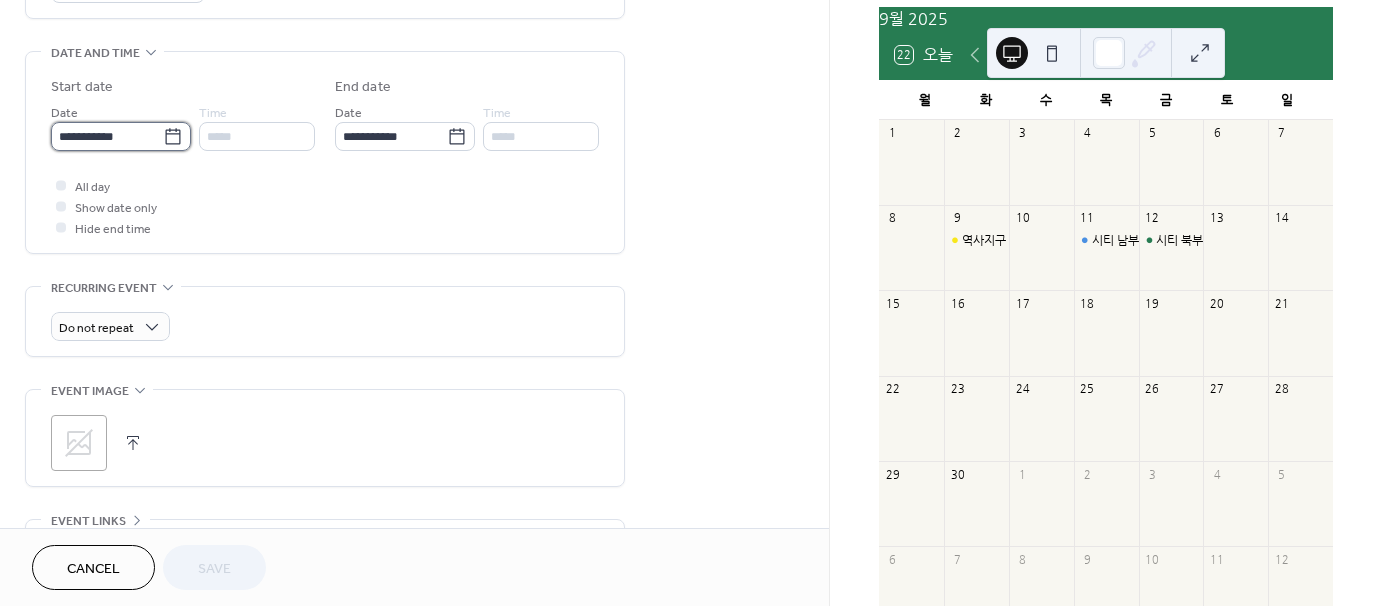 click on "**********" at bounding box center [107, 136] 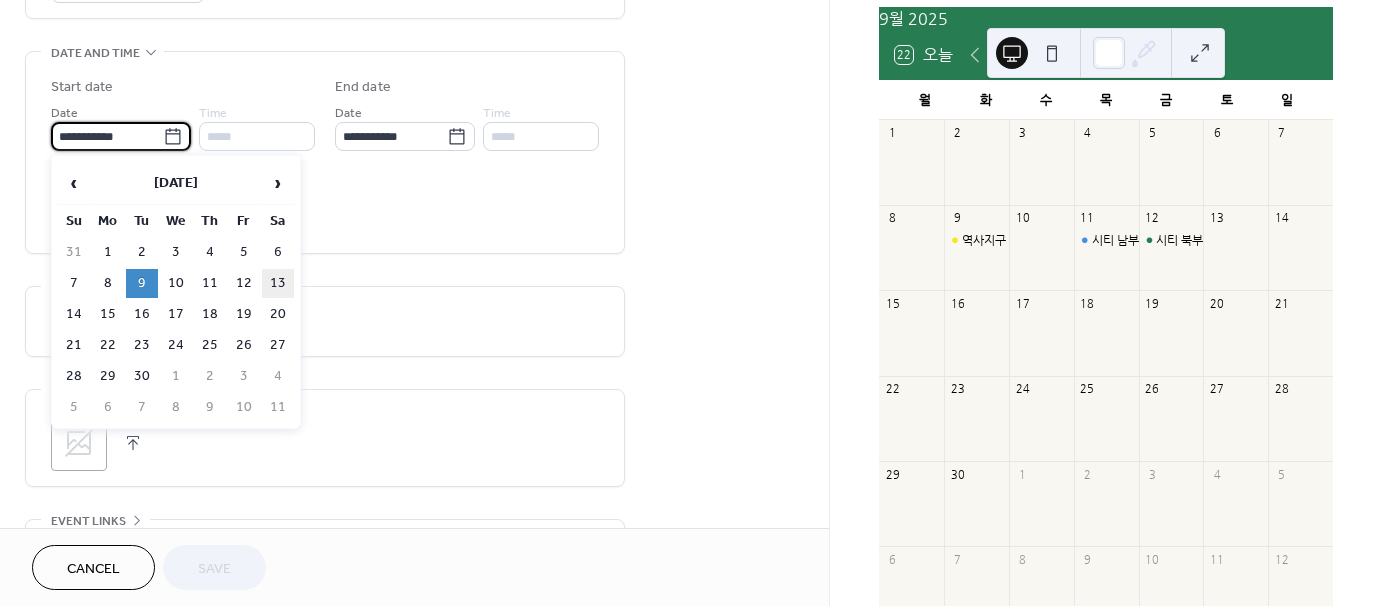click on "13" at bounding box center (278, 283) 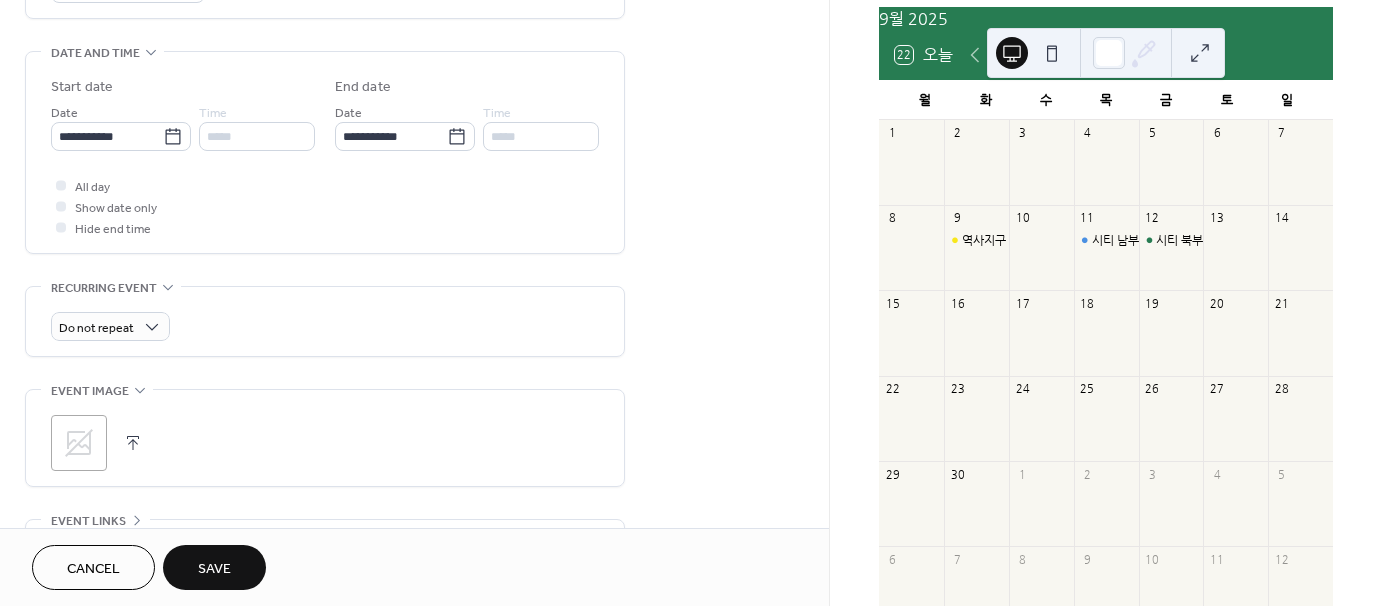 click on "Save" at bounding box center [214, 569] 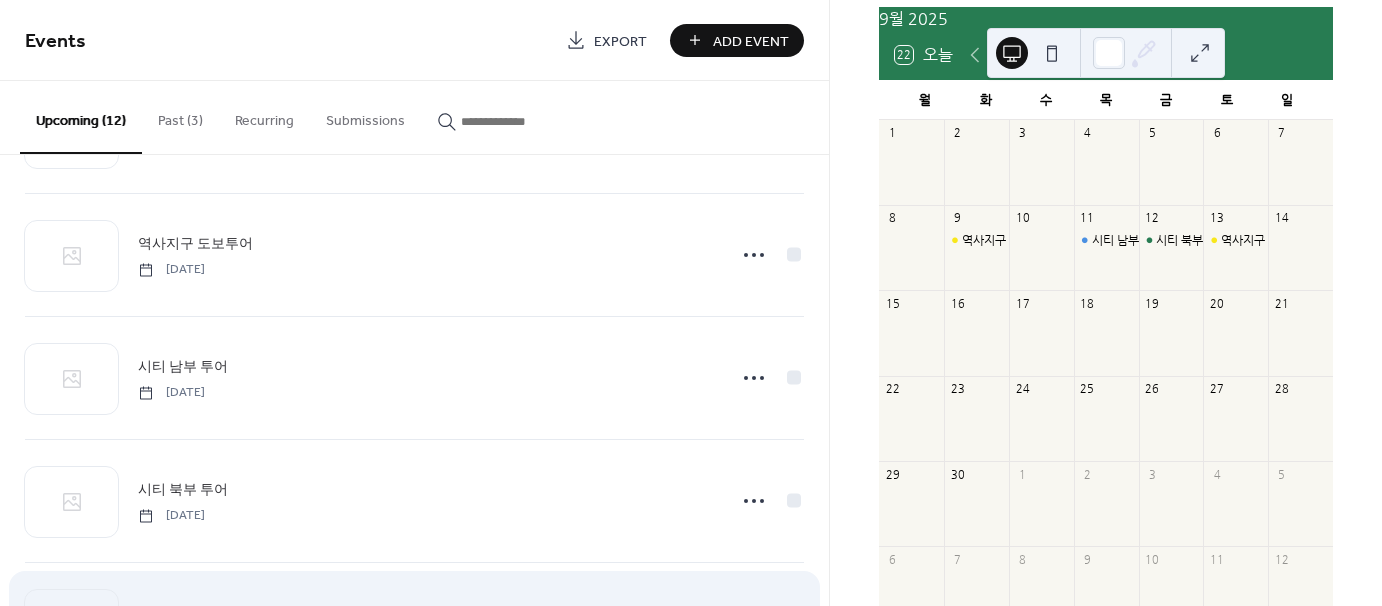 scroll, scrollTop: 1080, scrollLeft: 0, axis: vertical 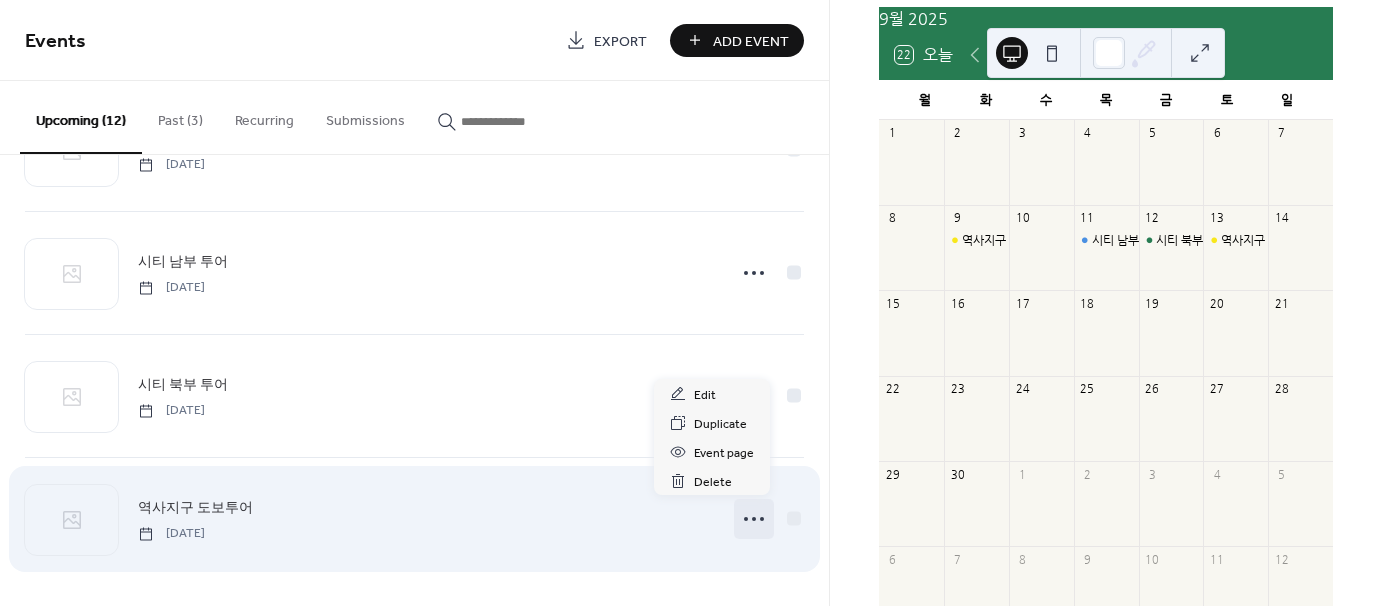 click 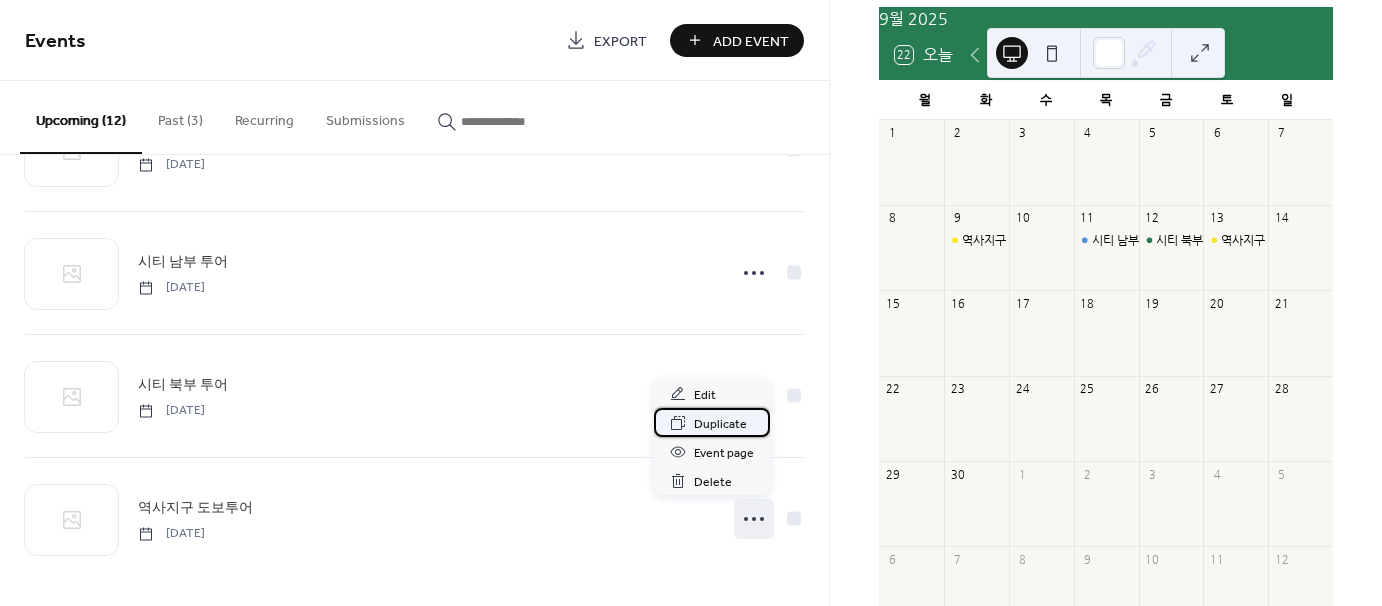 click on "Duplicate" at bounding box center [720, 424] 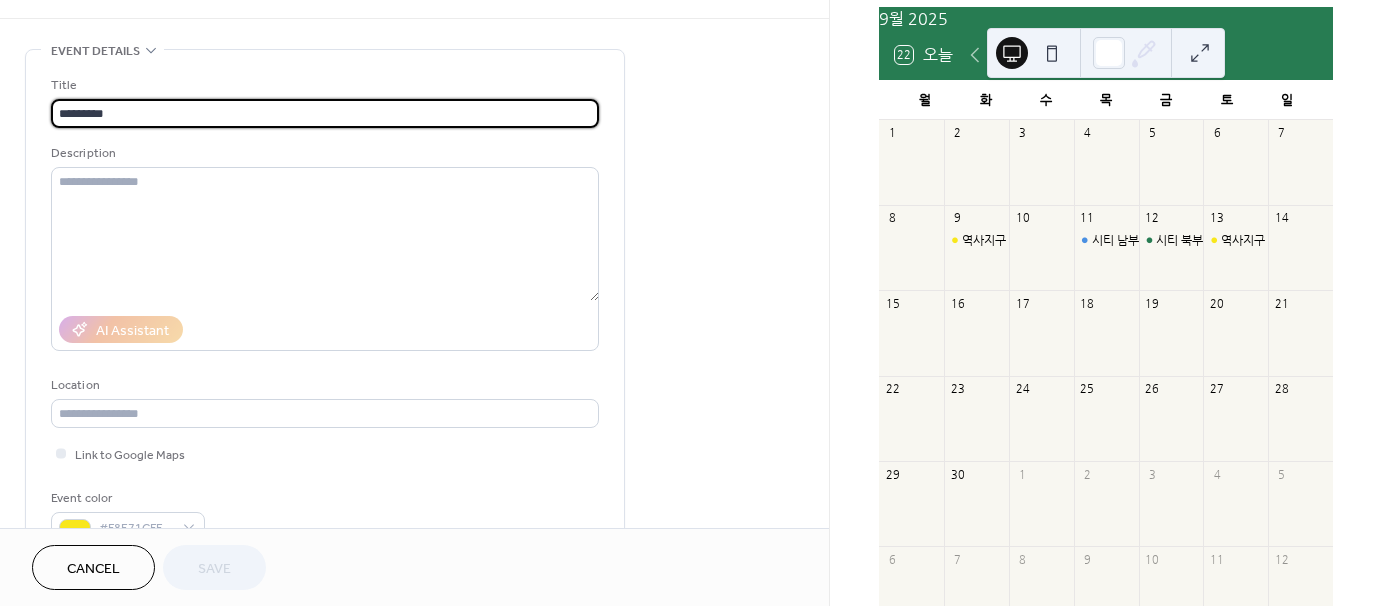 scroll, scrollTop: 600, scrollLeft: 0, axis: vertical 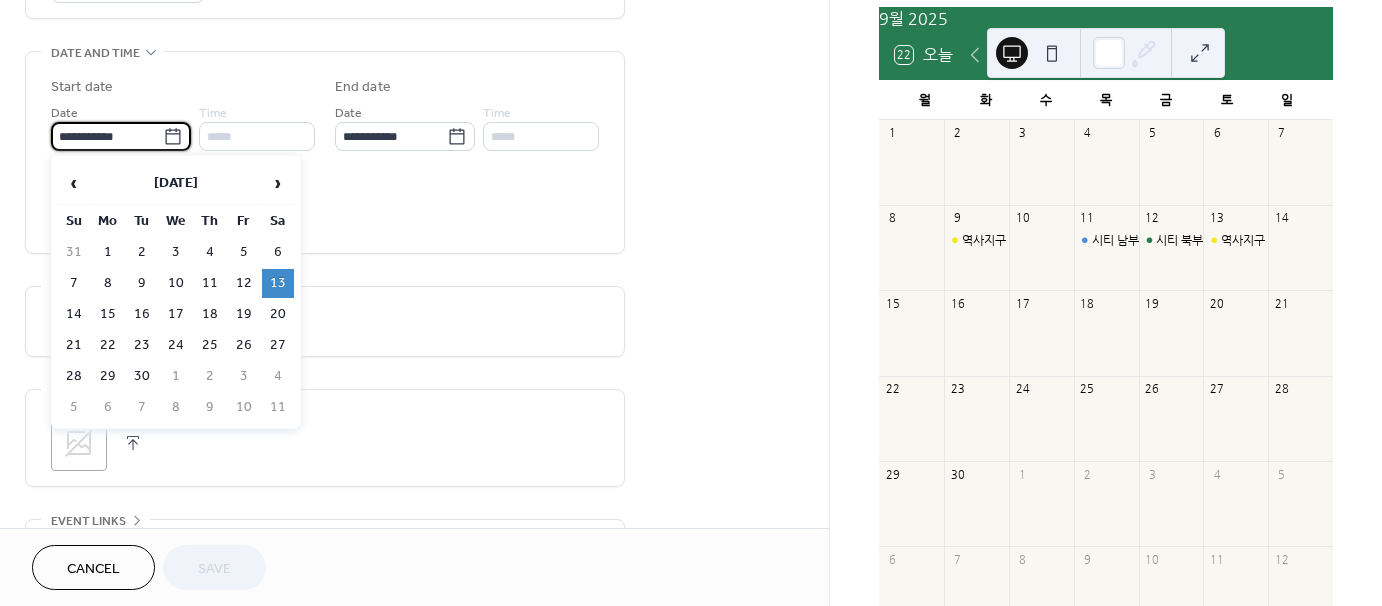 click on "**********" at bounding box center (107, 136) 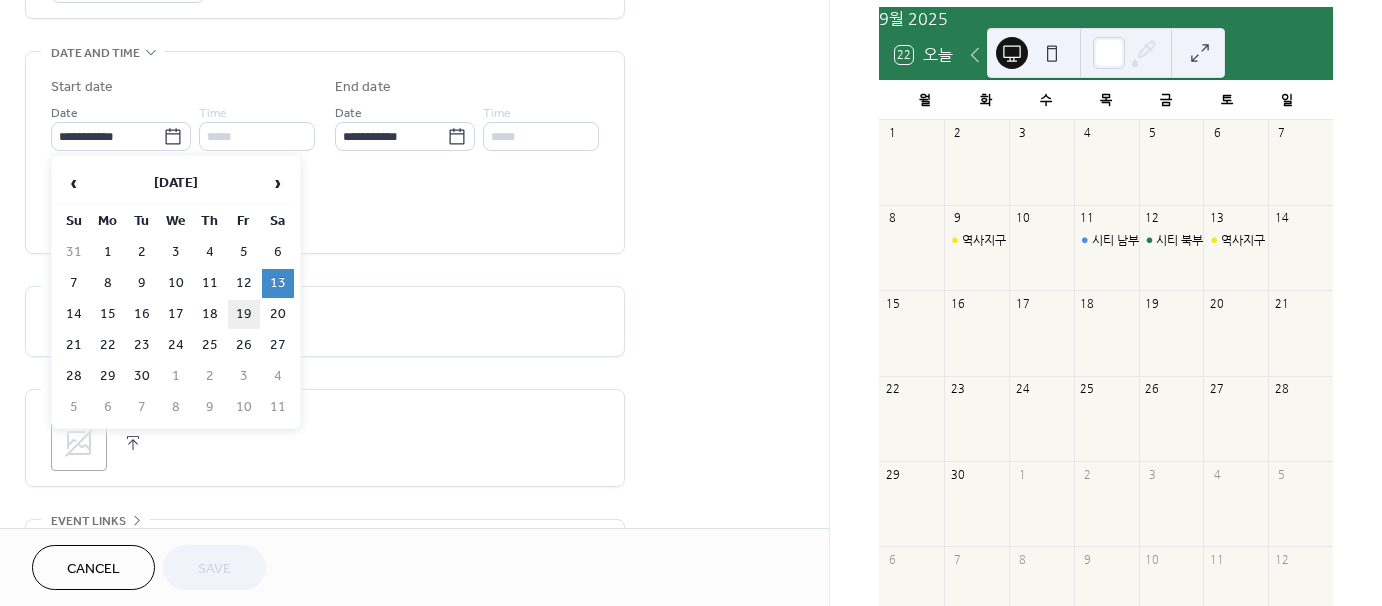 click on "19" at bounding box center (244, 314) 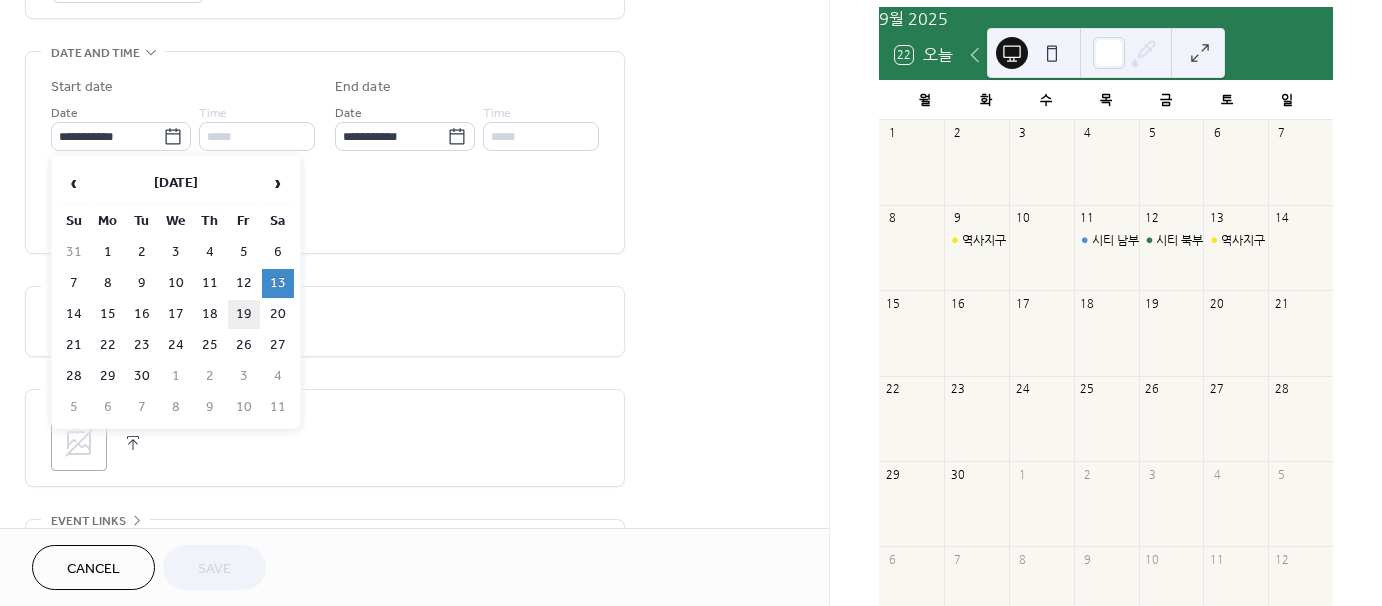 type on "**********" 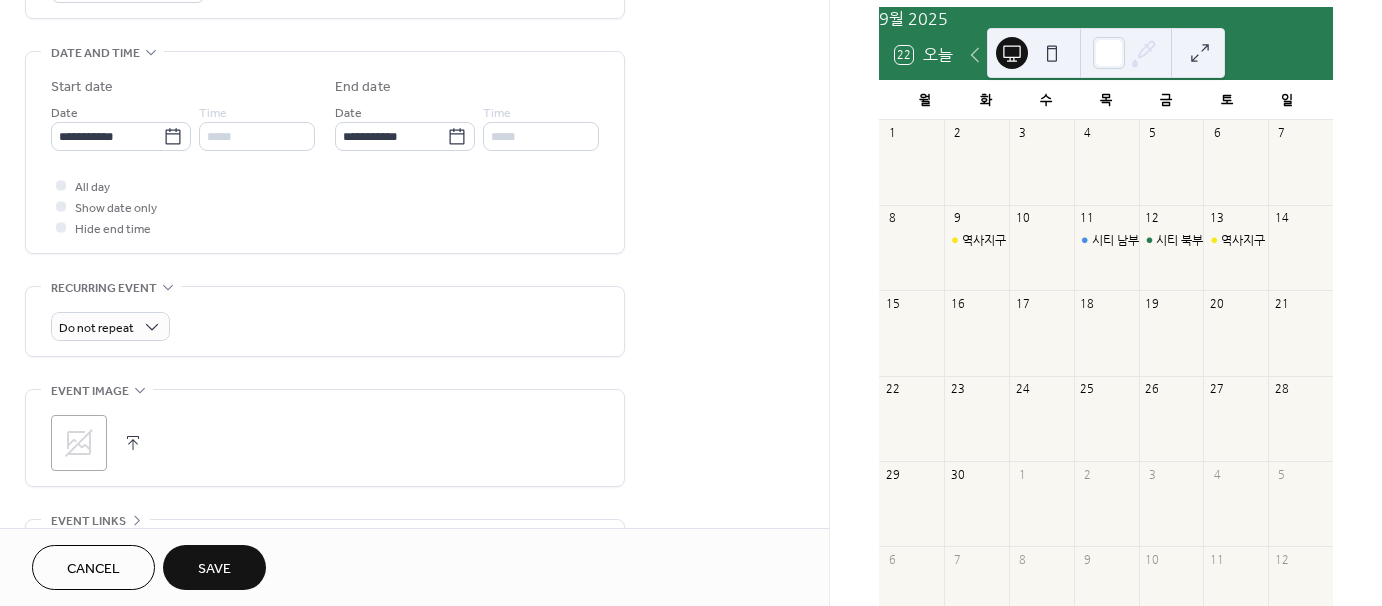 click on "Save" at bounding box center (214, 567) 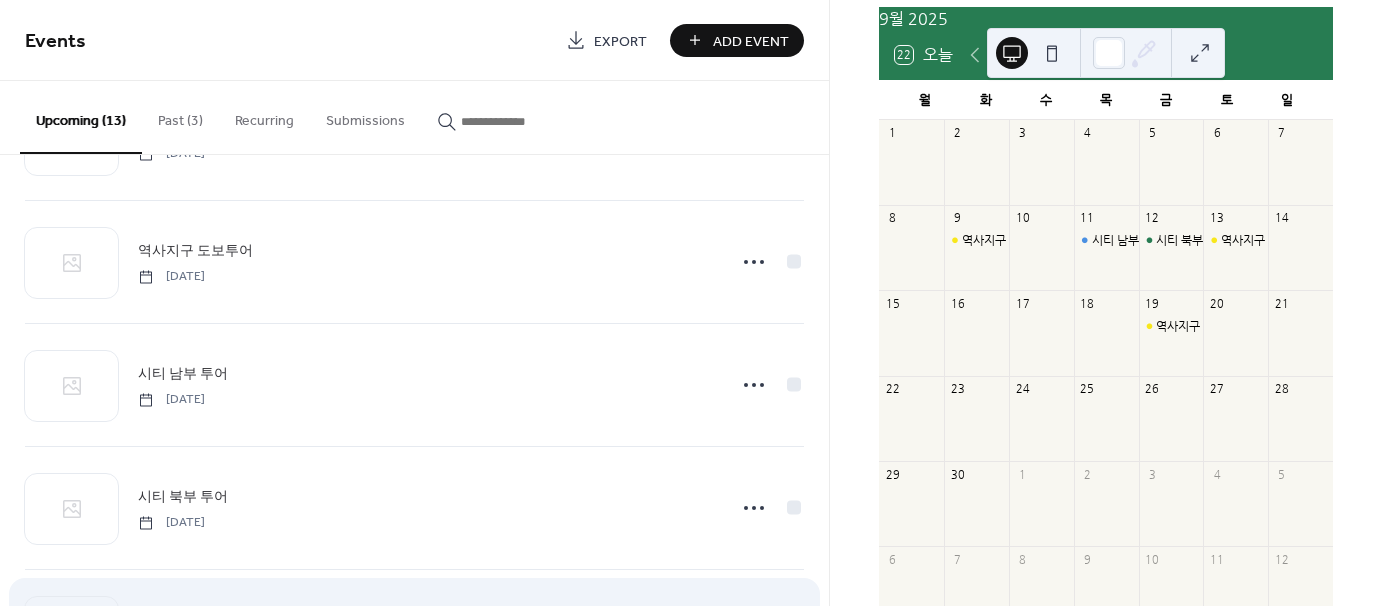 scroll, scrollTop: 1100, scrollLeft: 0, axis: vertical 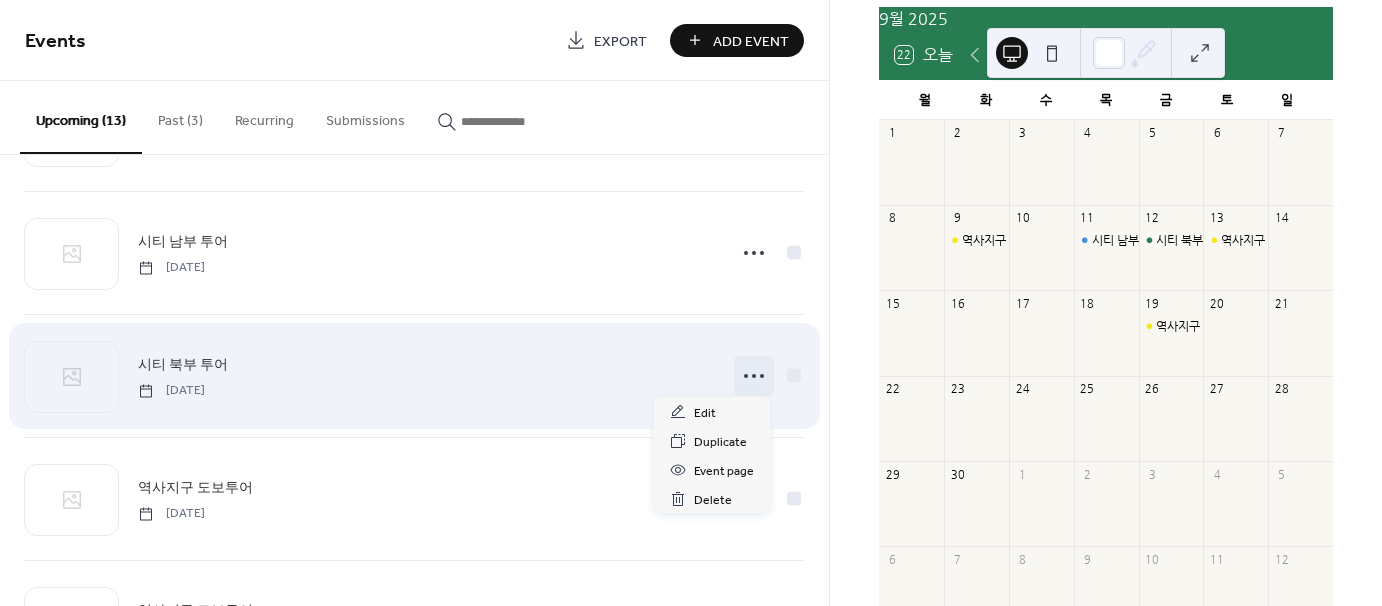 click 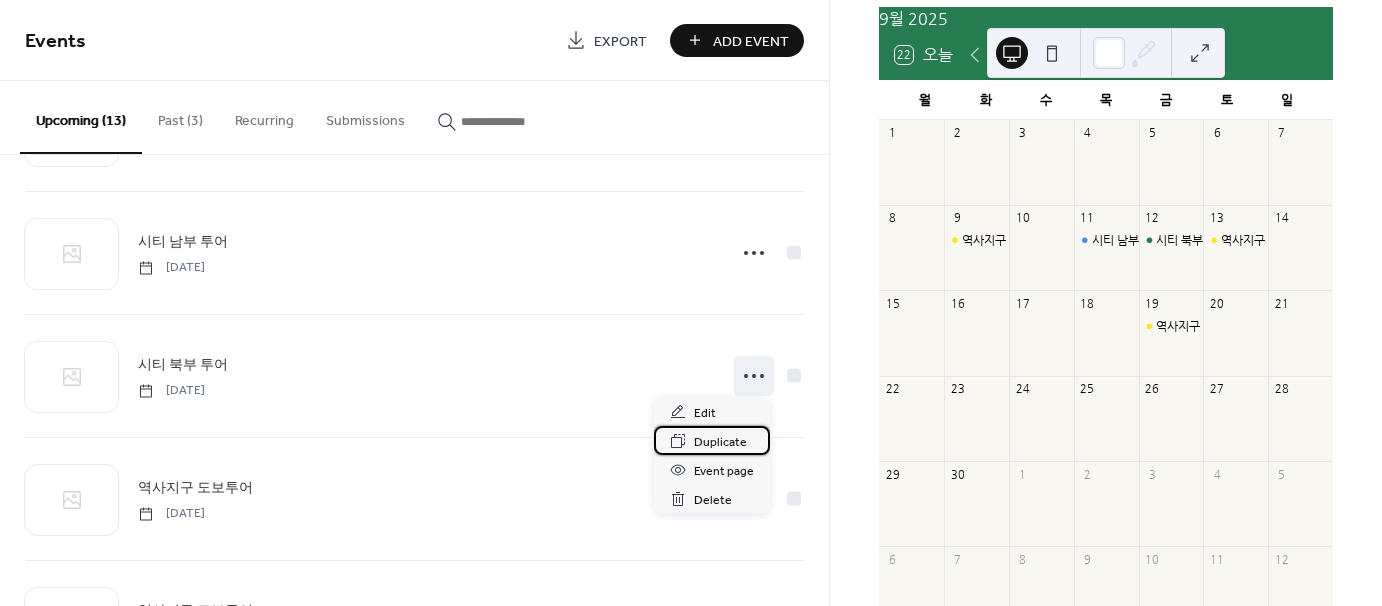 click on "Duplicate" at bounding box center (720, 442) 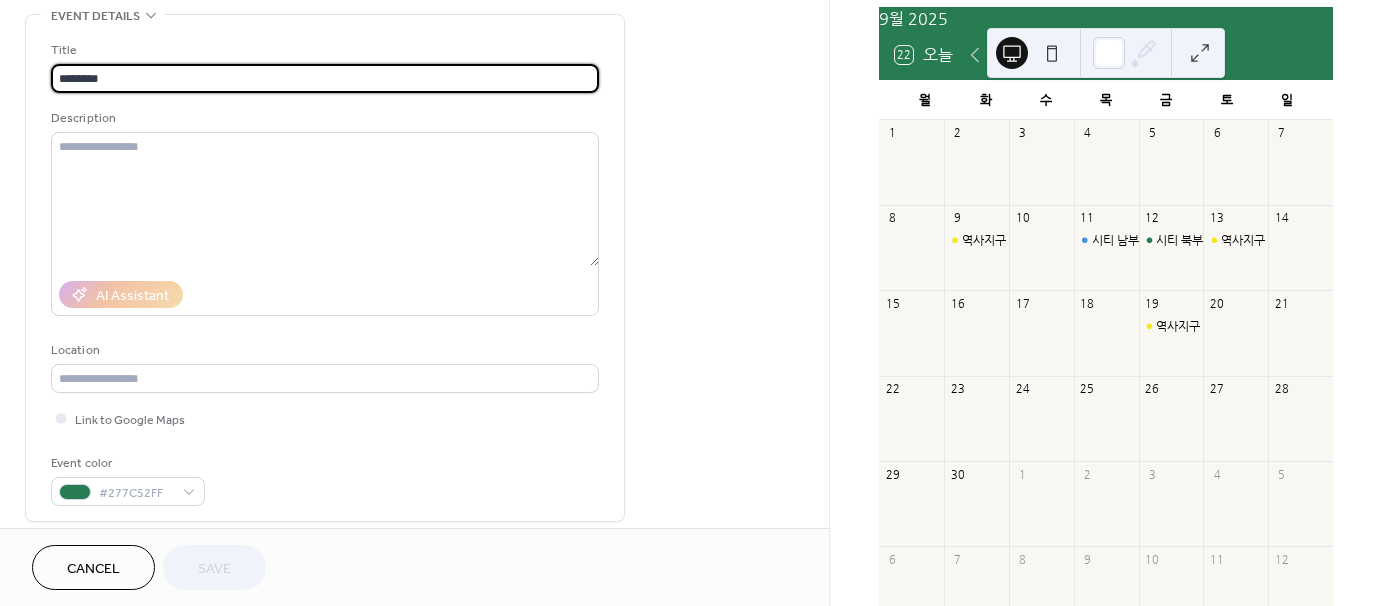 scroll, scrollTop: 500, scrollLeft: 0, axis: vertical 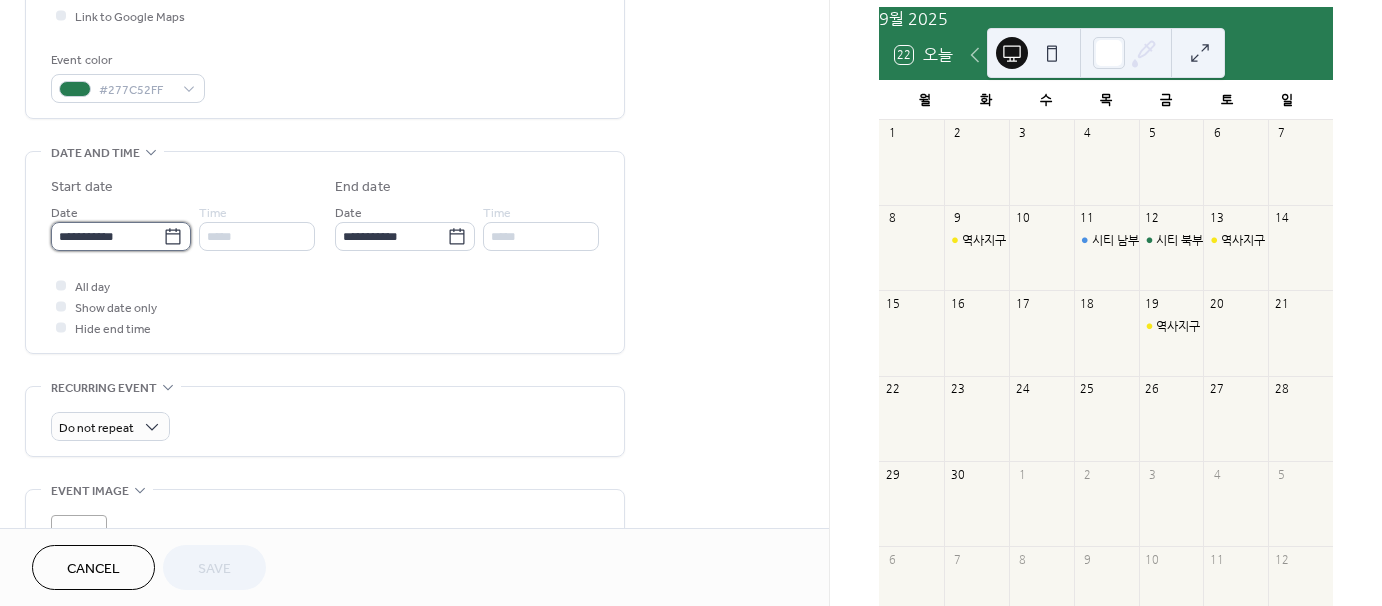click on "**********" at bounding box center [107, 236] 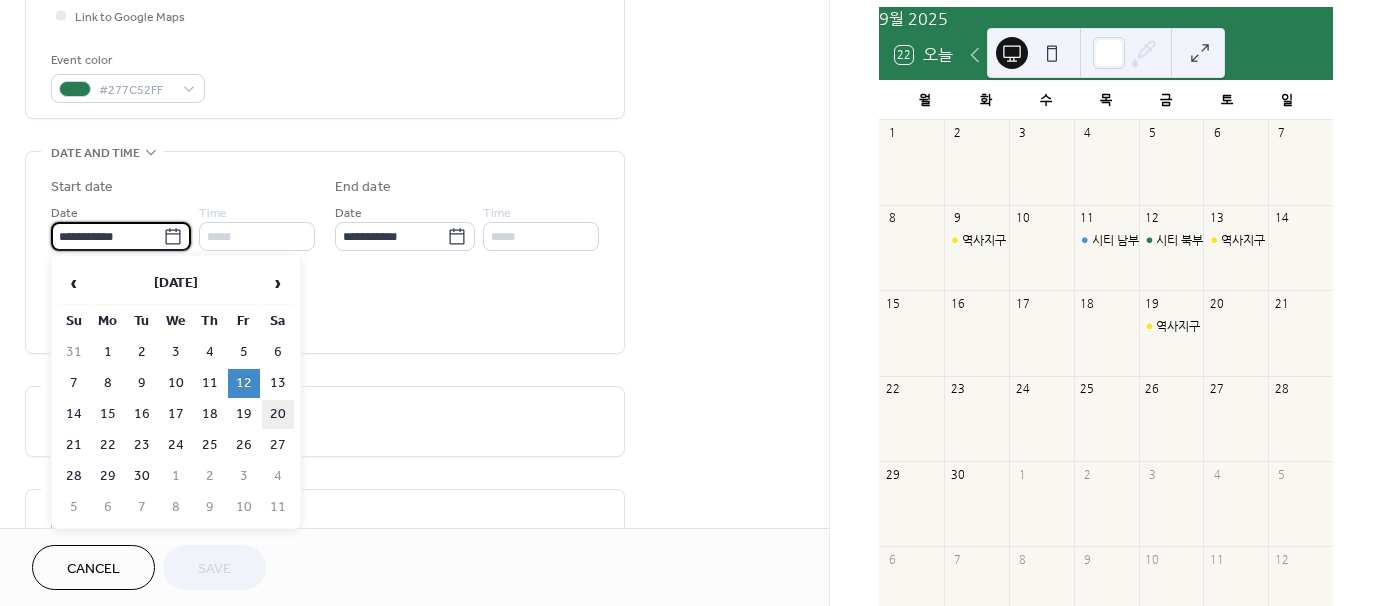click on "20" at bounding box center (278, 414) 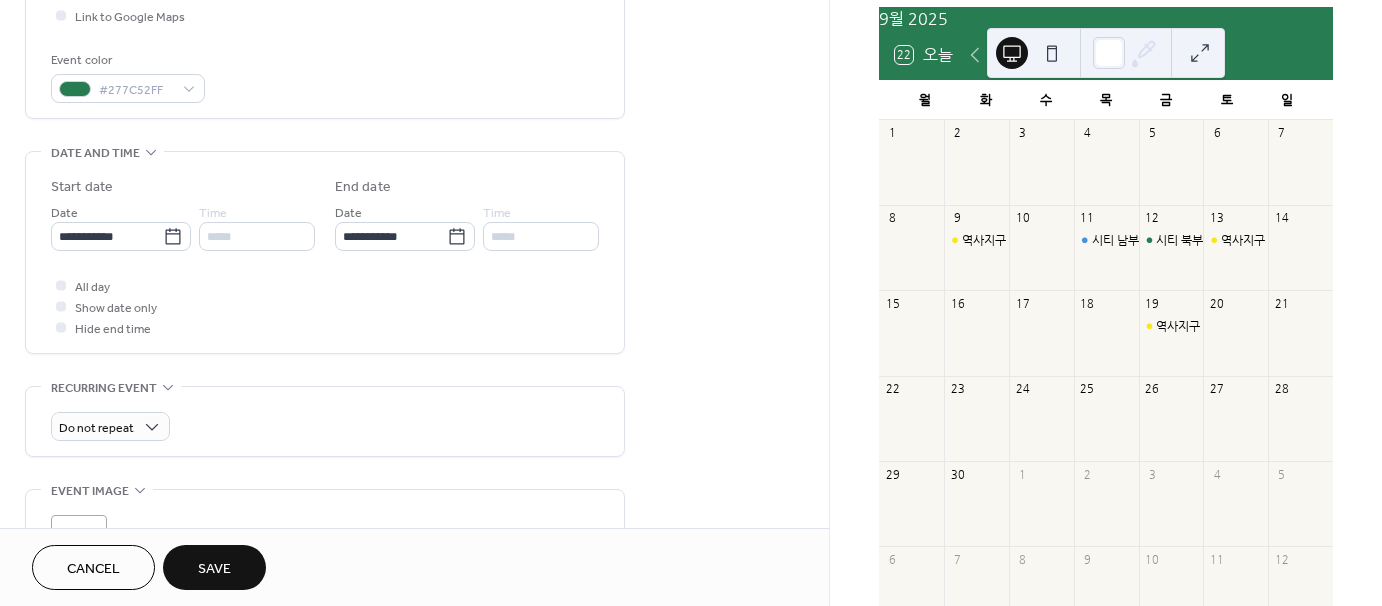 click on "Save" at bounding box center (214, 567) 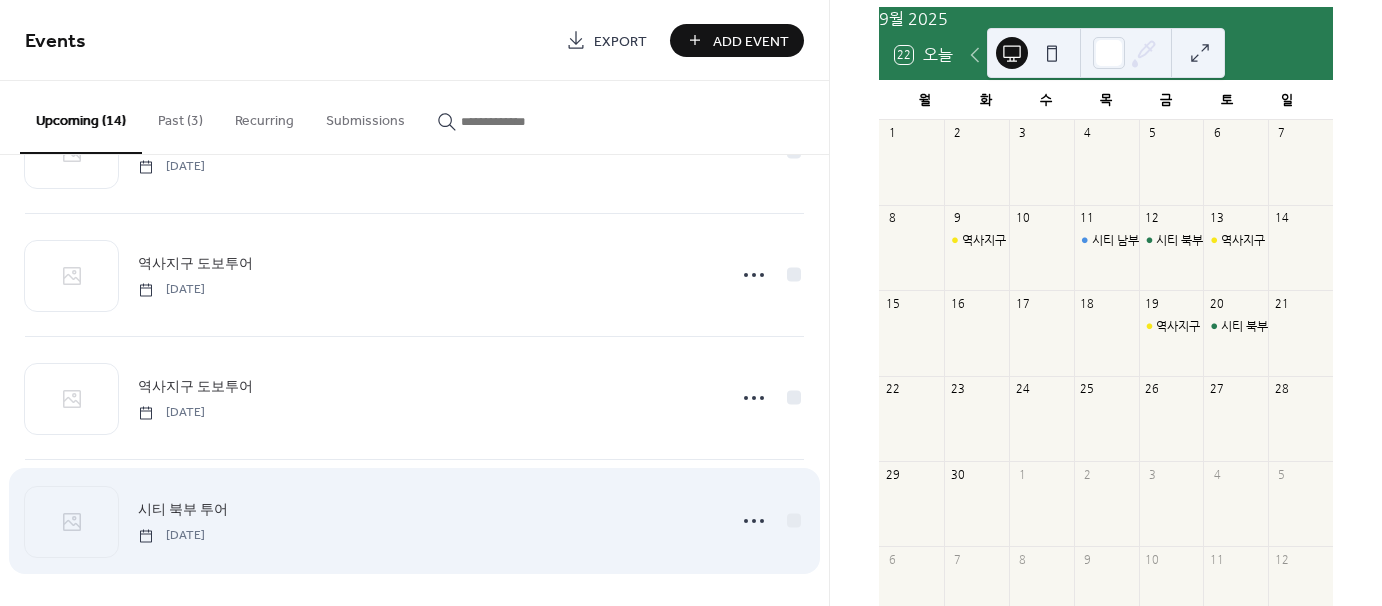 scroll, scrollTop: 1326, scrollLeft: 0, axis: vertical 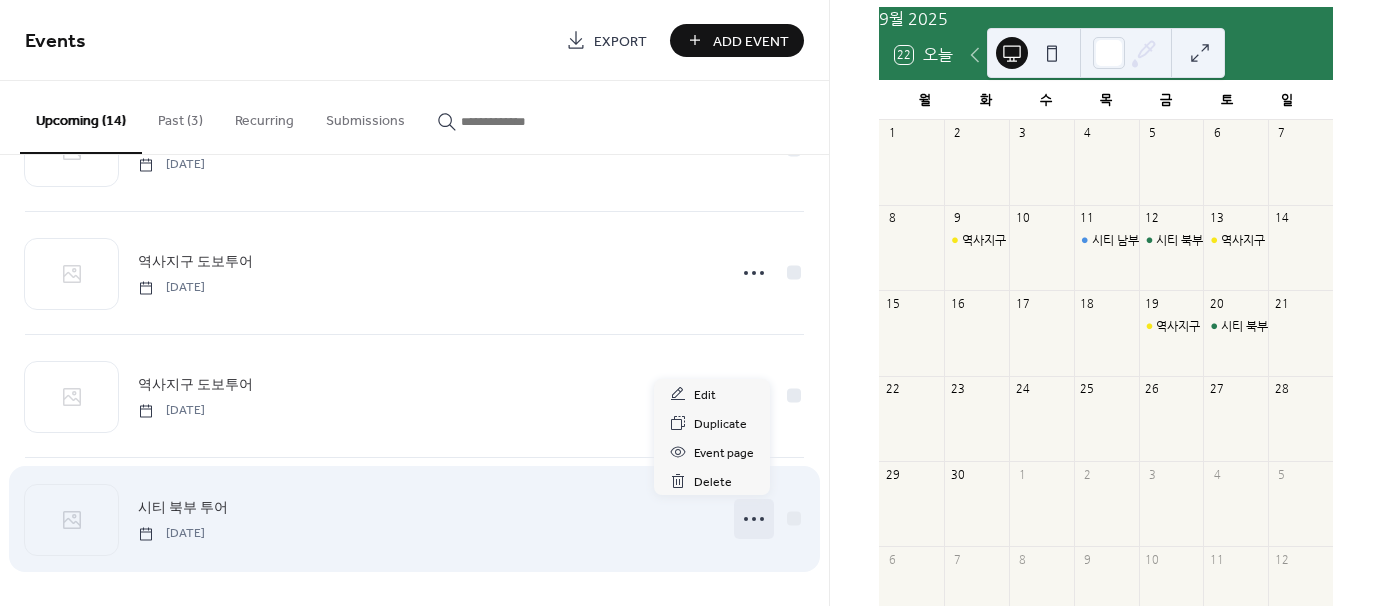 click 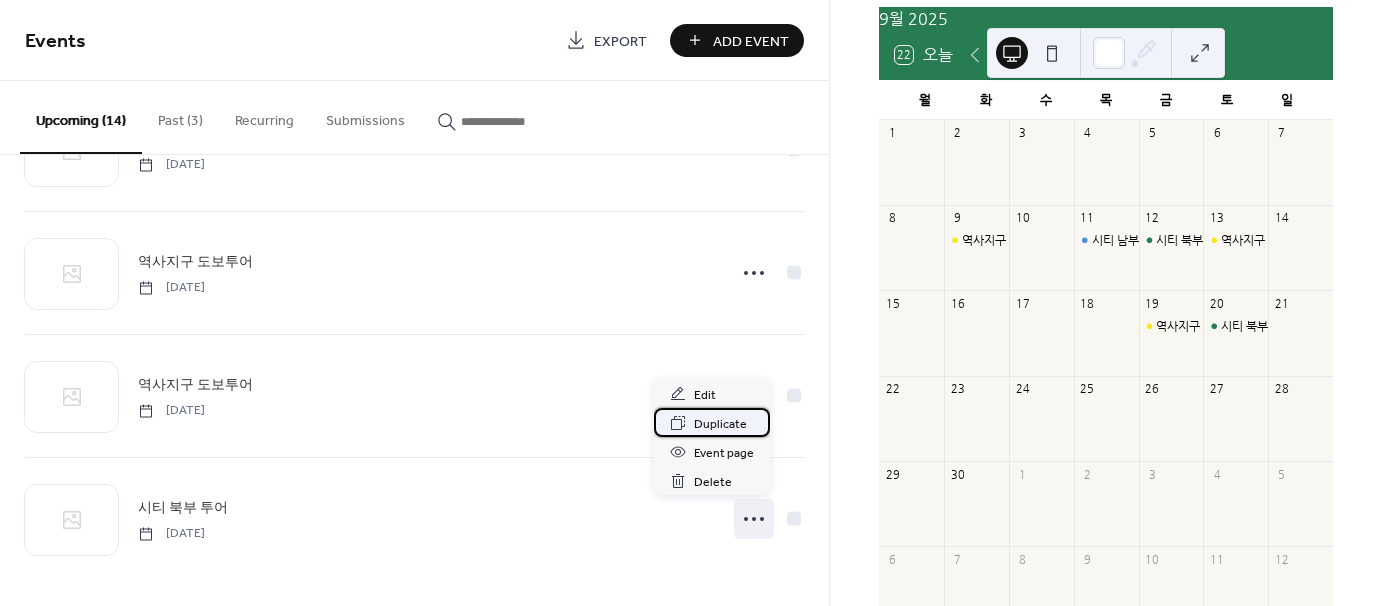 click on "Duplicate" at bounding box center [720, 424] 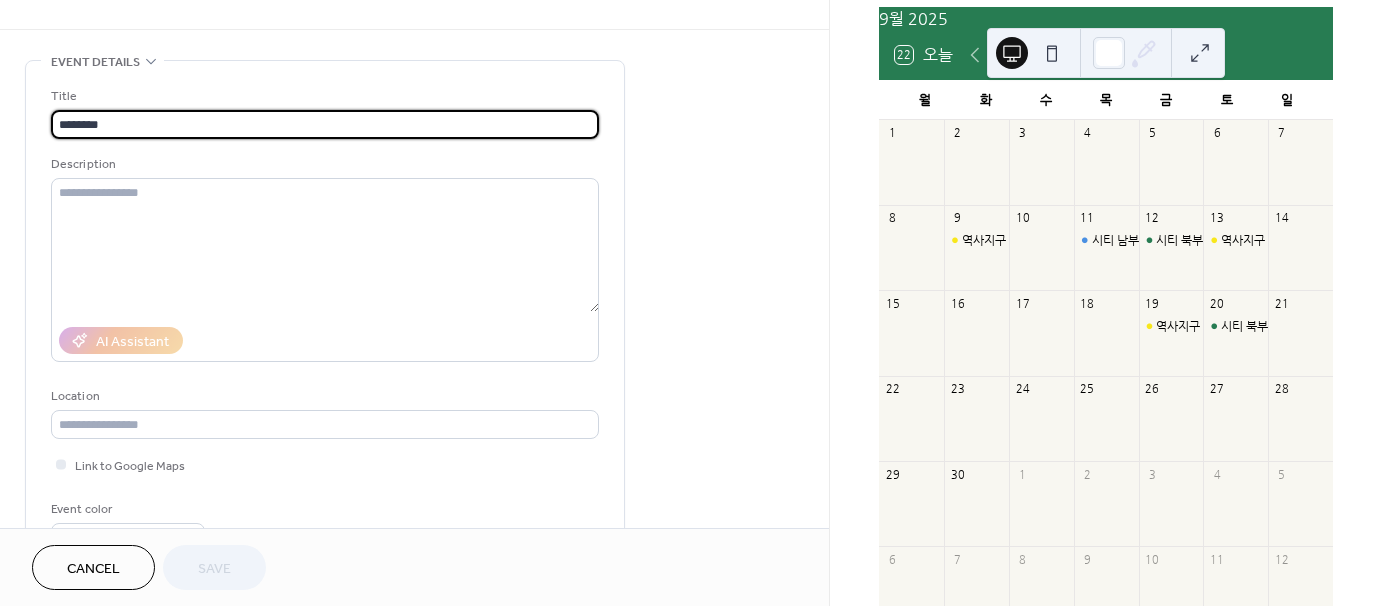 scroll, scrollTop: 400, scrollLeft: 0, axis: vertical 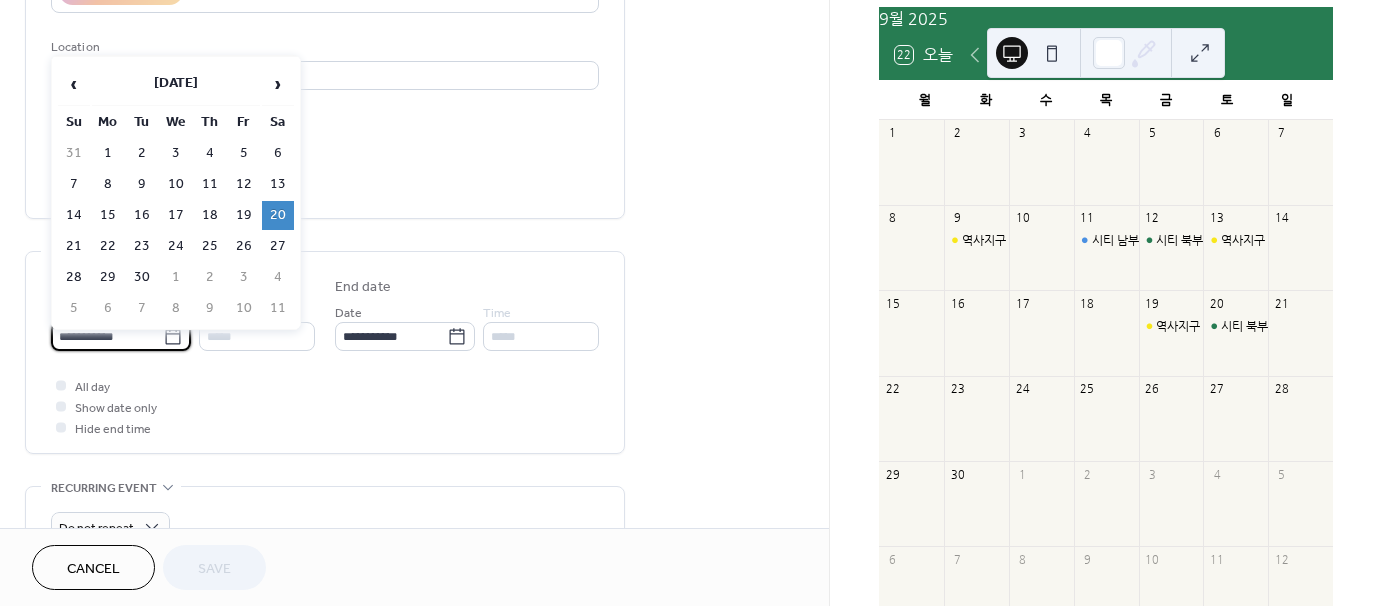 click on "**********" at bounding box center [107, 336] 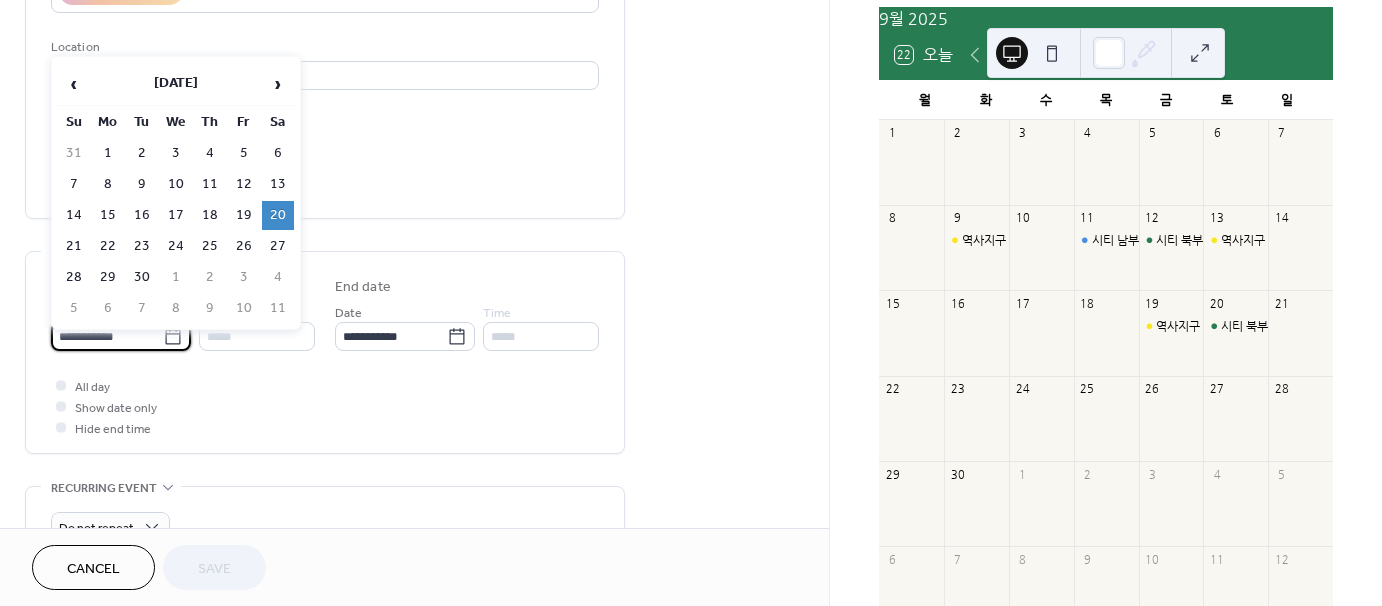 click on "21" at bounding box center (74, 246) 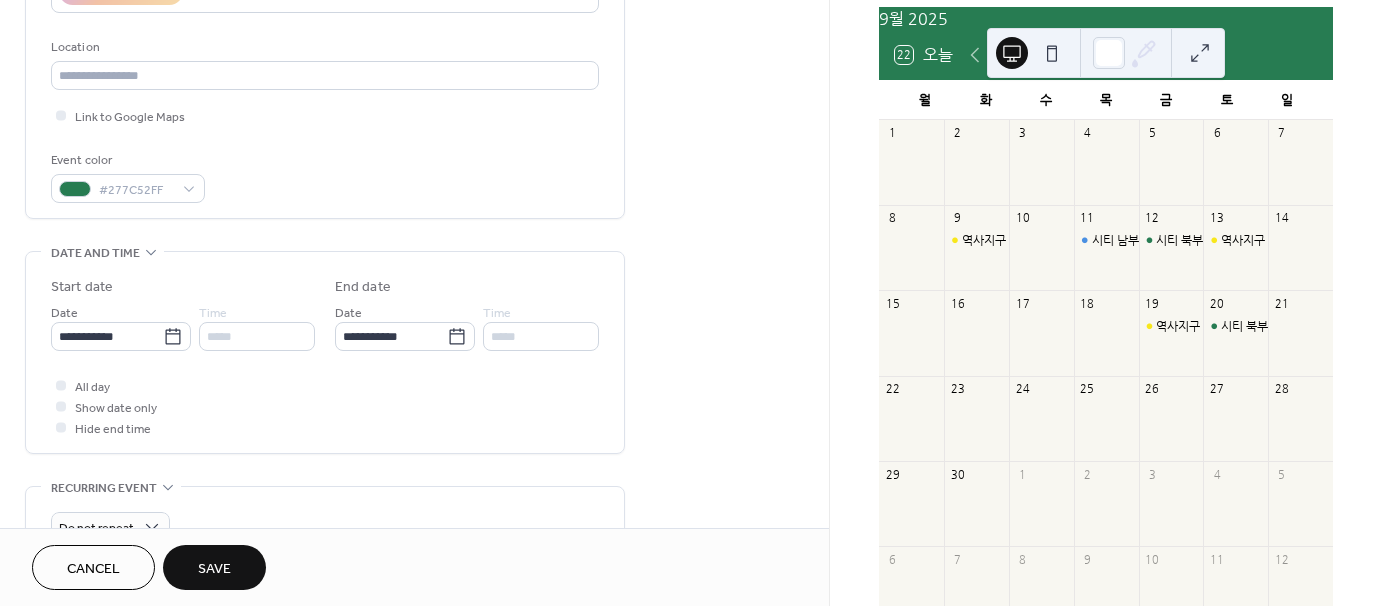 click on "Save" at bounding box center [214, 569] 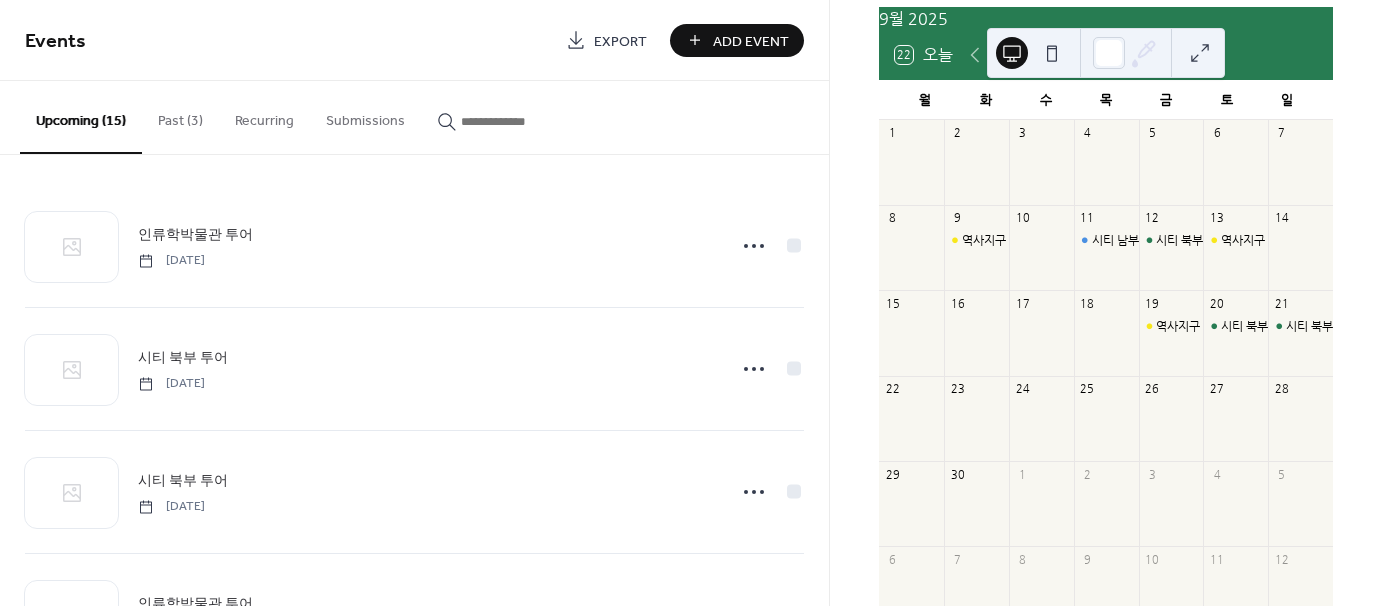 click on "Past (3)" at bounding box center [180, 116] 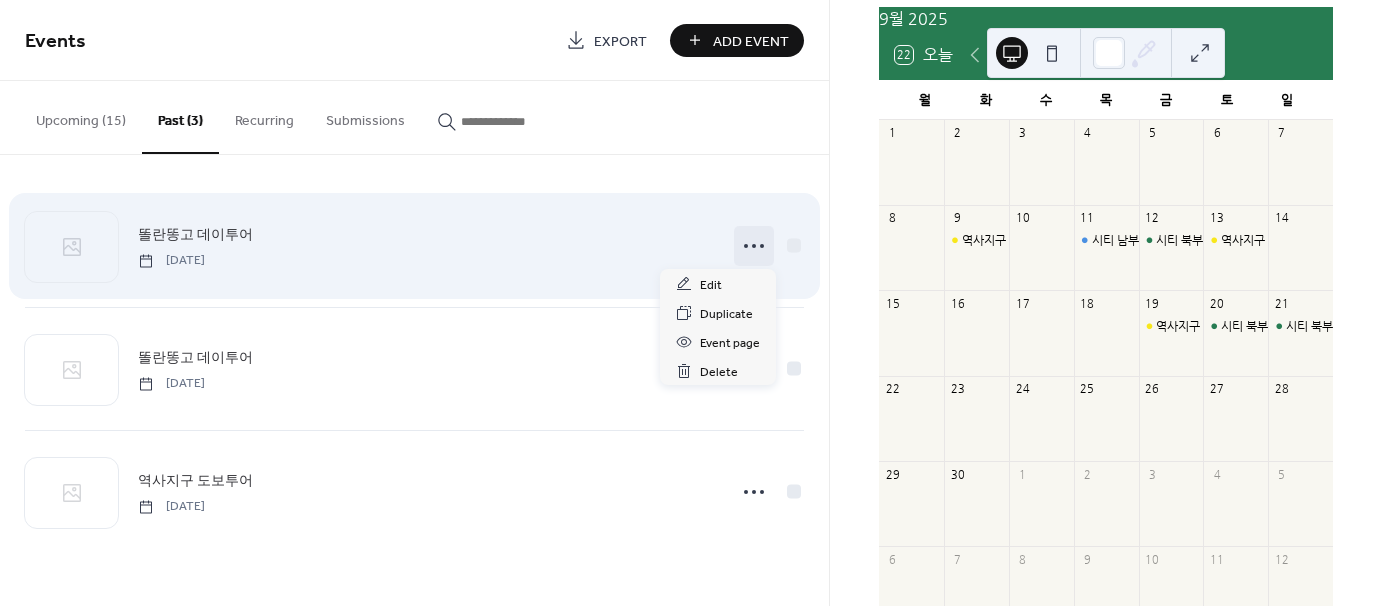 click 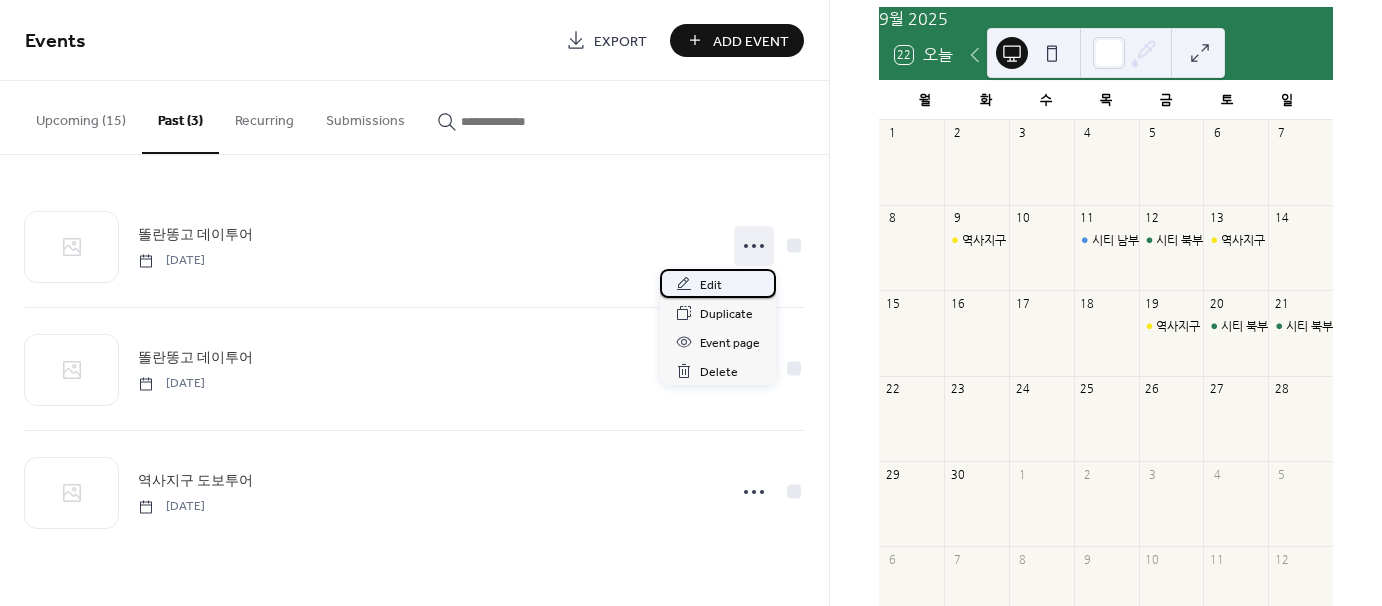 click on "Edit" at bounding box center [718, 283] 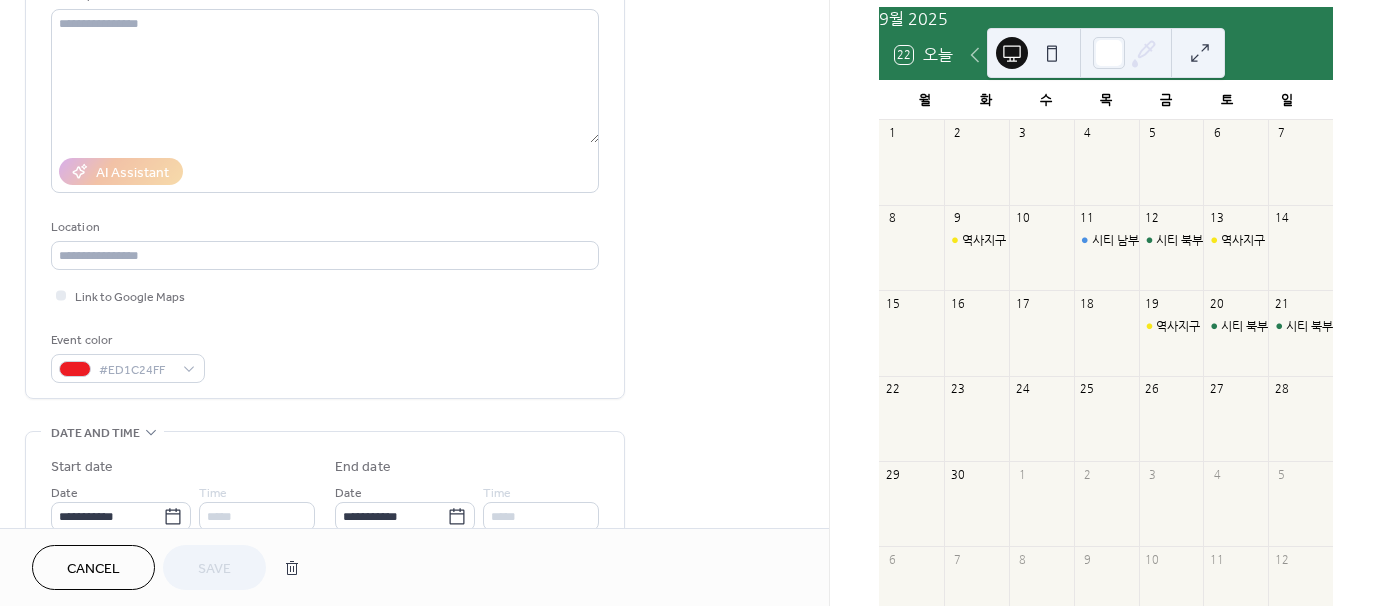 scroll, scrollTop: 400, scrollLeft: 0, axis: vertical 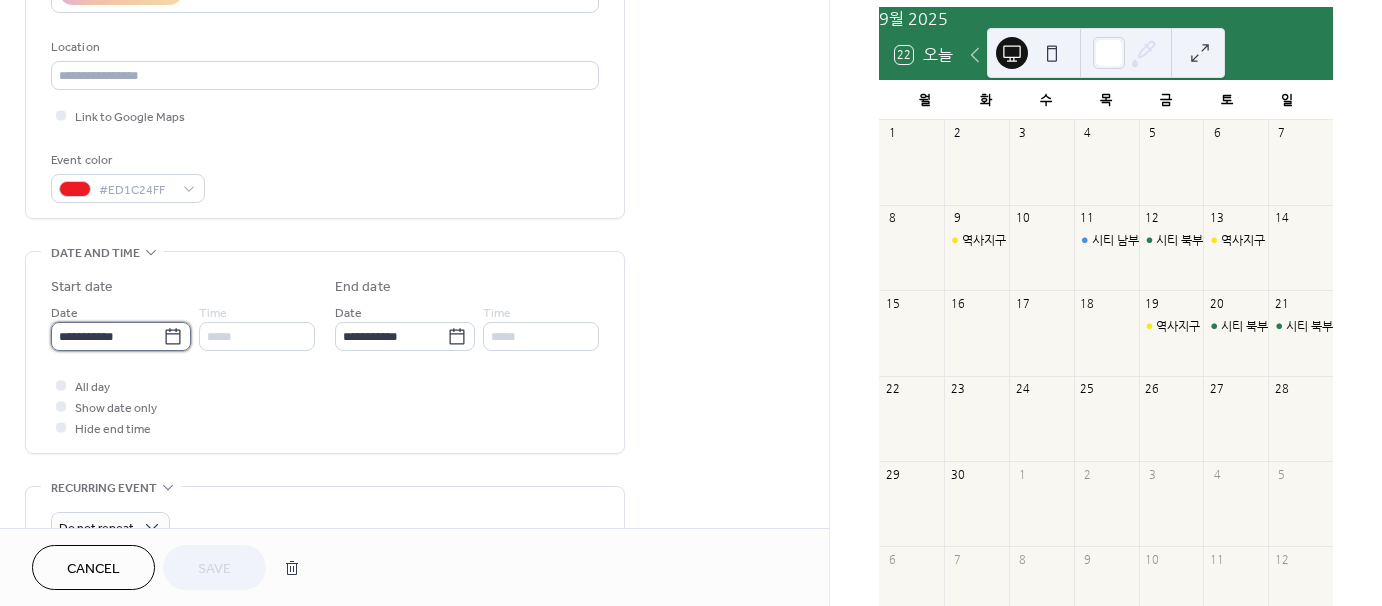 click on "**********" at bounding box center (107, 336) 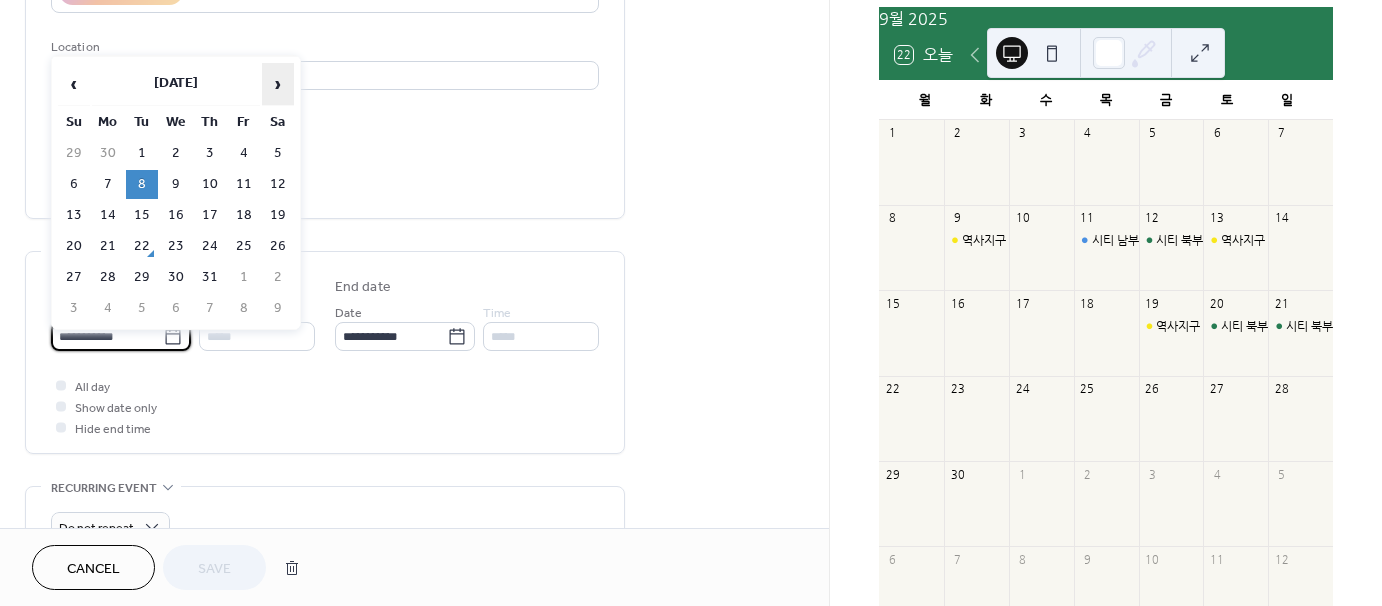 click on "›" at bounding box center [278, 84] 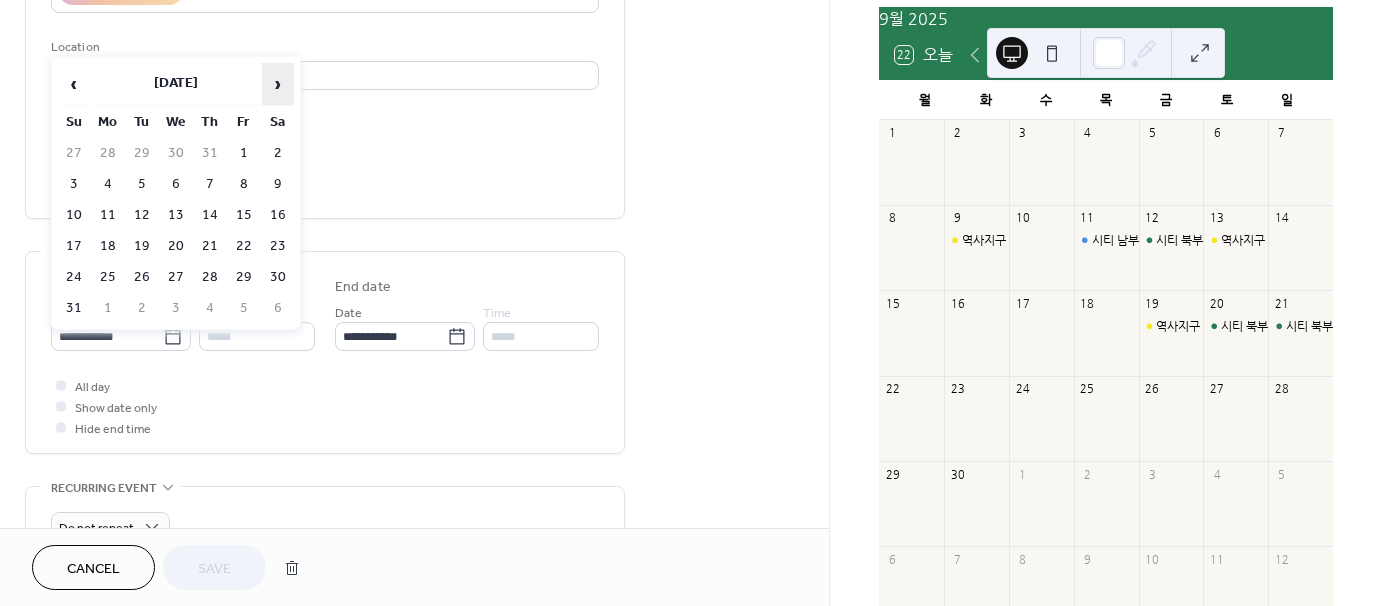 click on "›" at bounding box center [278, 84] 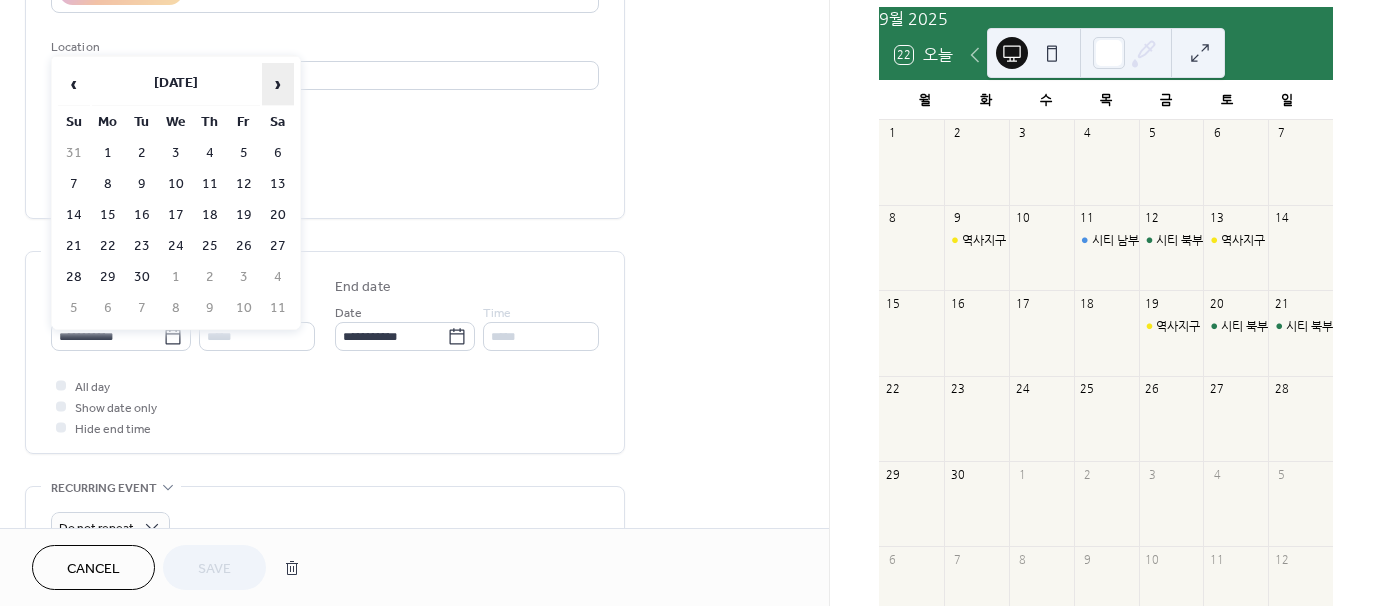 click on "›" at bounding box center (278, 84) 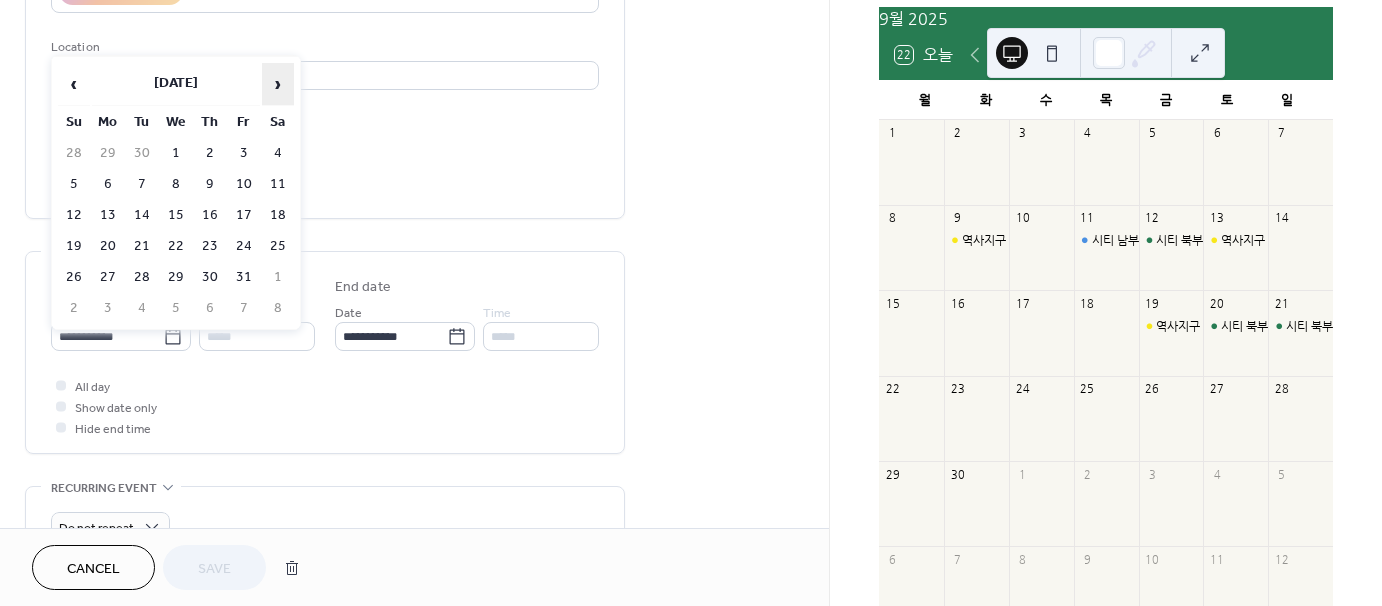 click on "›" at bounding box center [278, 84] 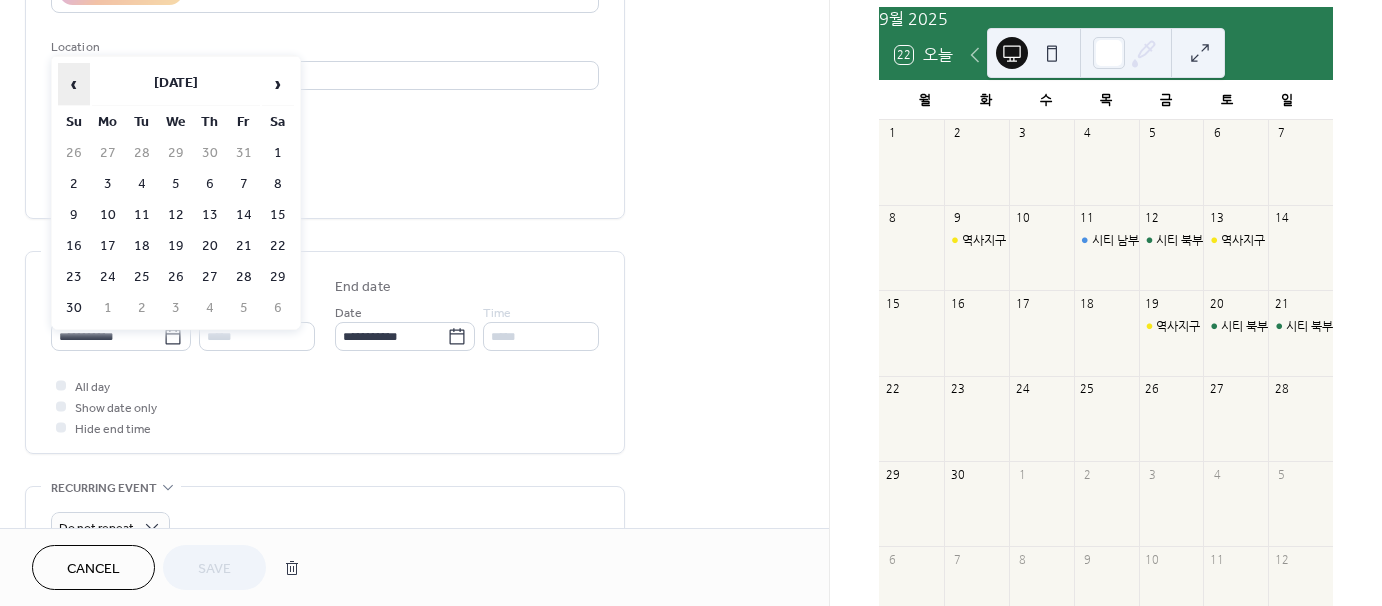 click on "‹" at bounding box center [74, 84] 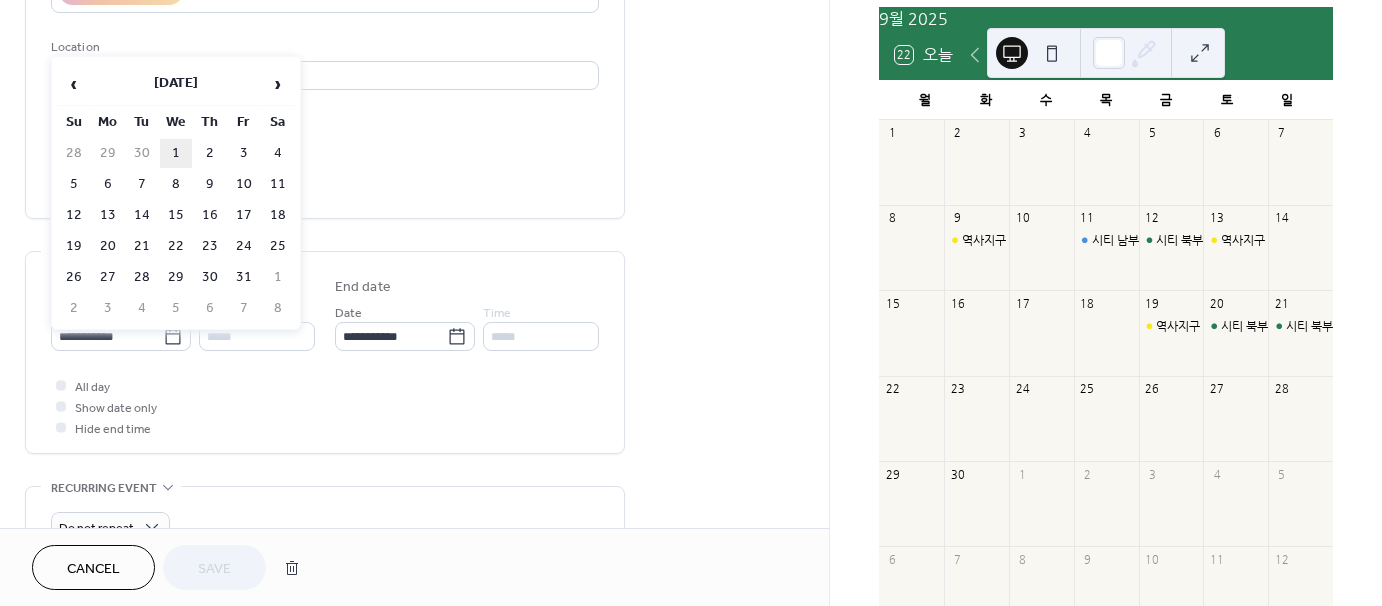 click on "1" at bounding box center (176, 153) 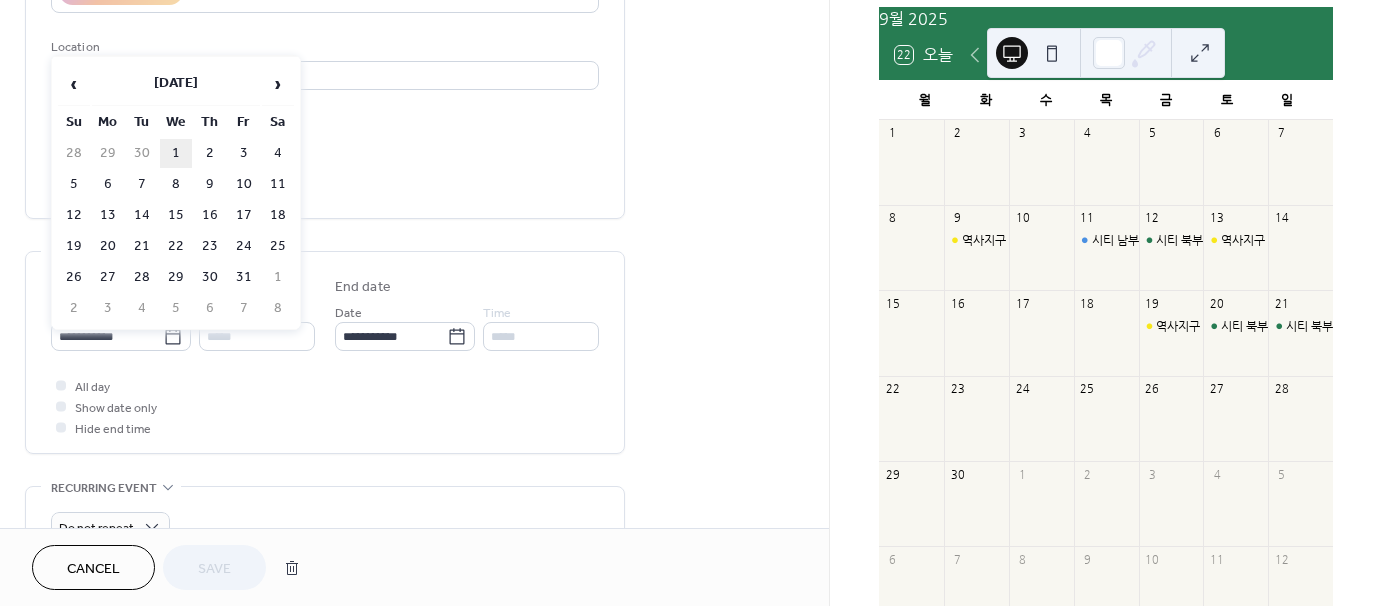 type on "**********" 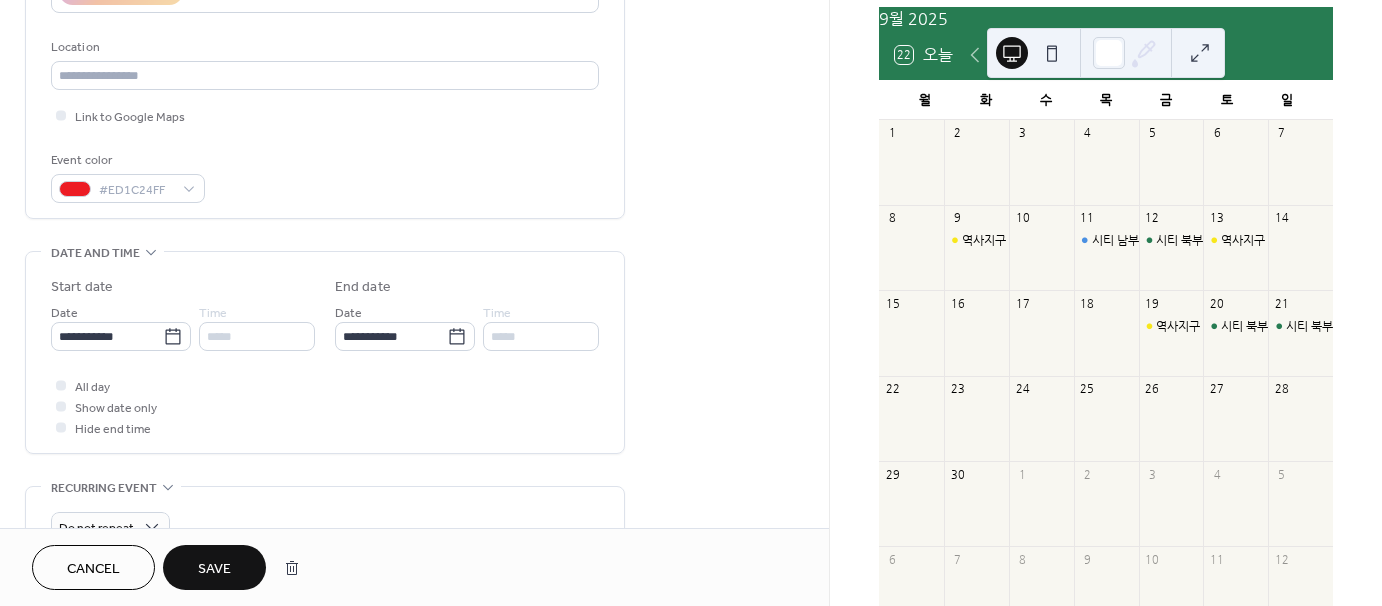 drag, startPoint x: 232, startPoint y: 563, endPoint x: 858, endPoint y: 243, distance: 703.04767 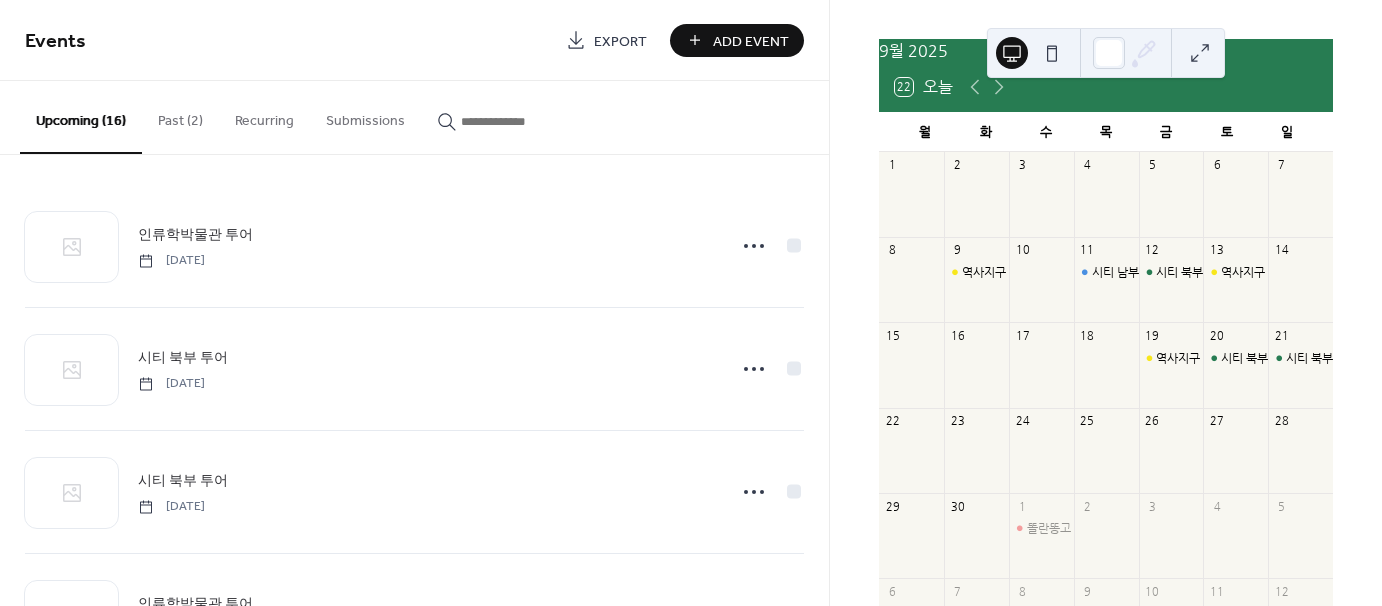 scroll, scrollTop: 0, scrollLeft: 0, axis: both 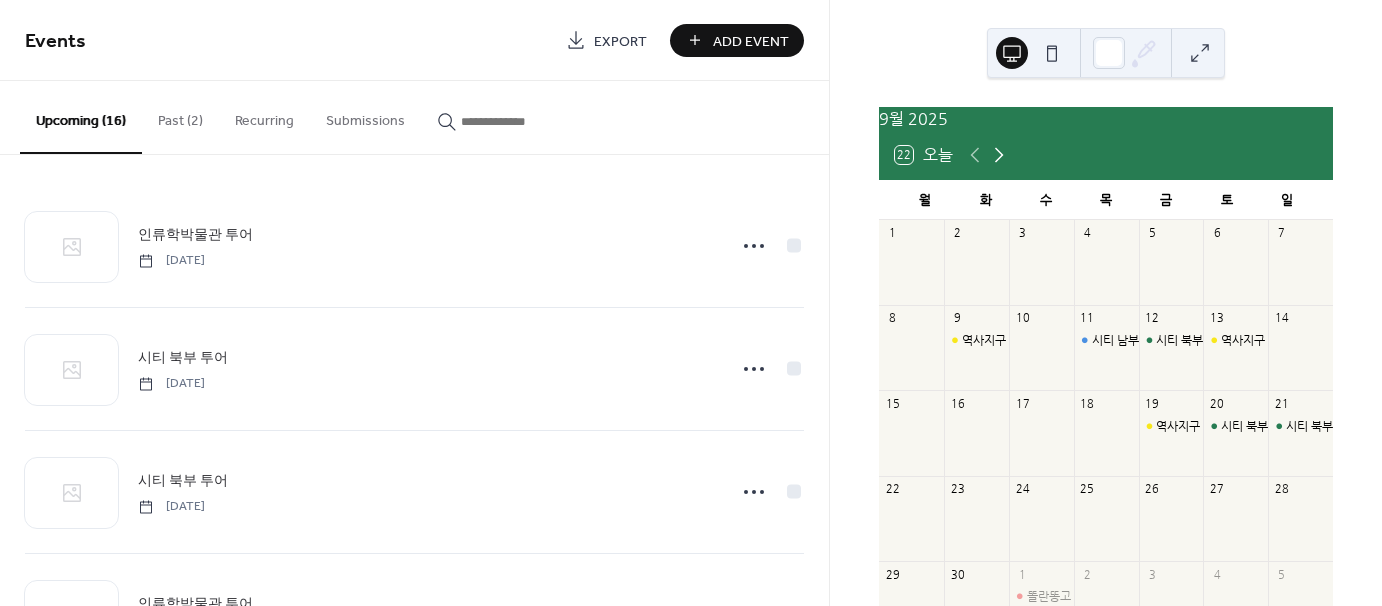 click 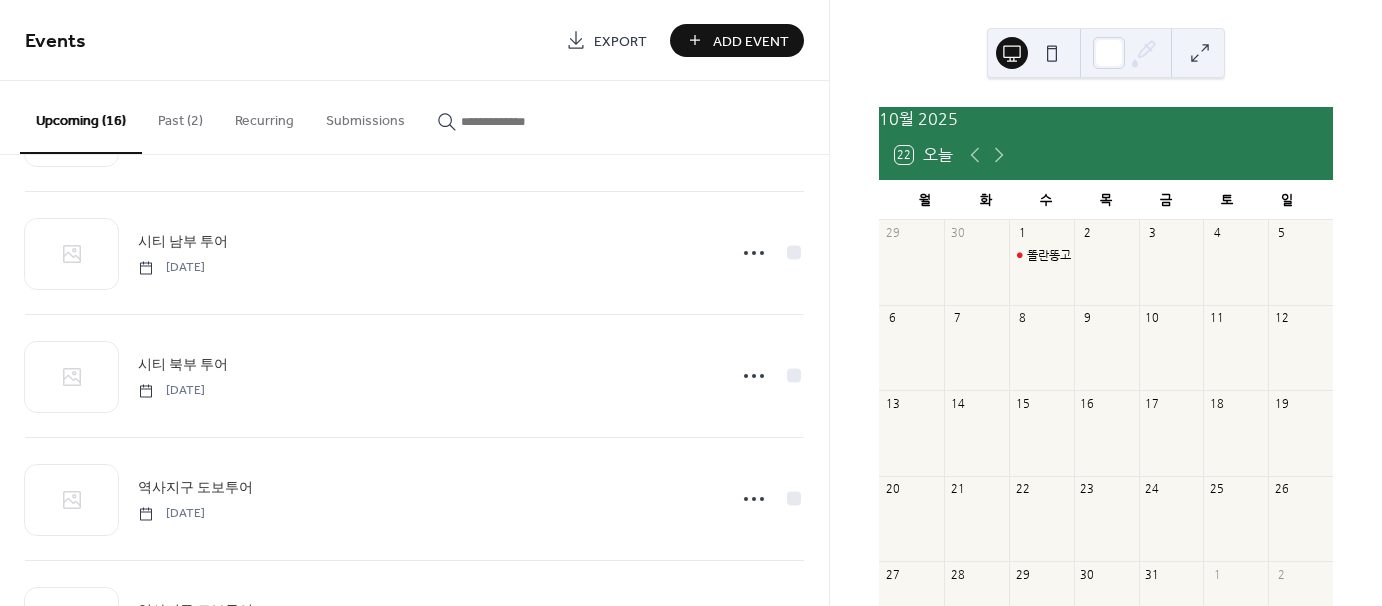 scroll, scrollTop: 1572, scrollLeft: 0, axis: vertical 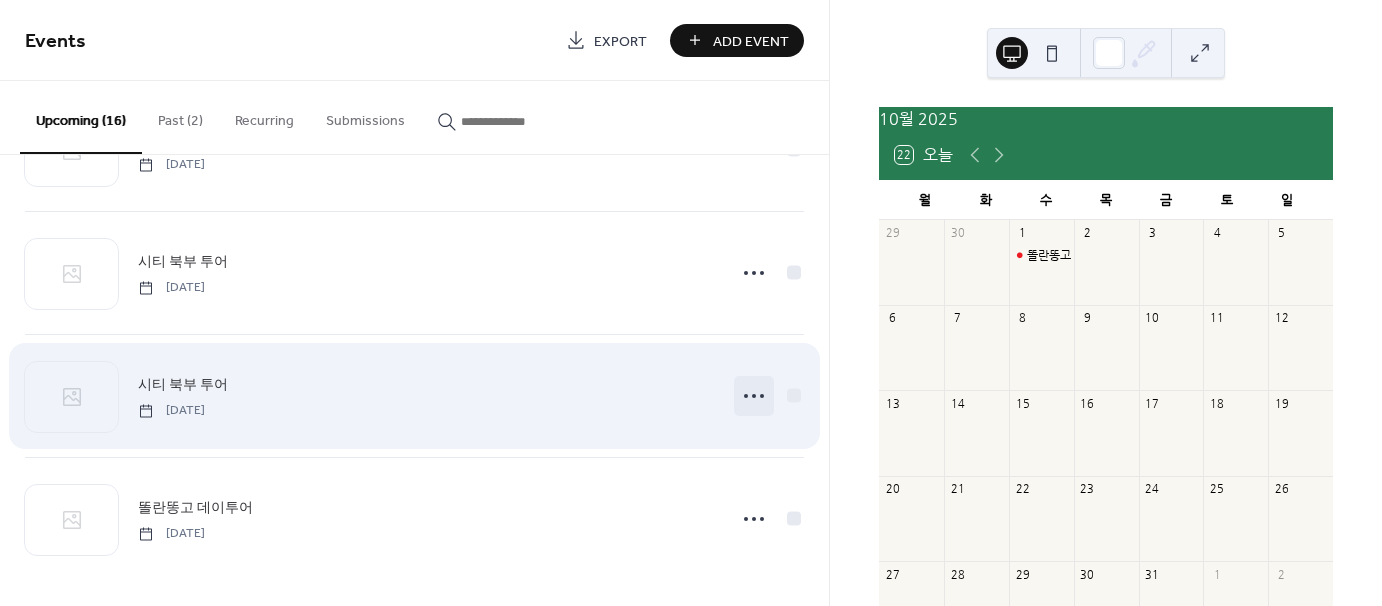 click 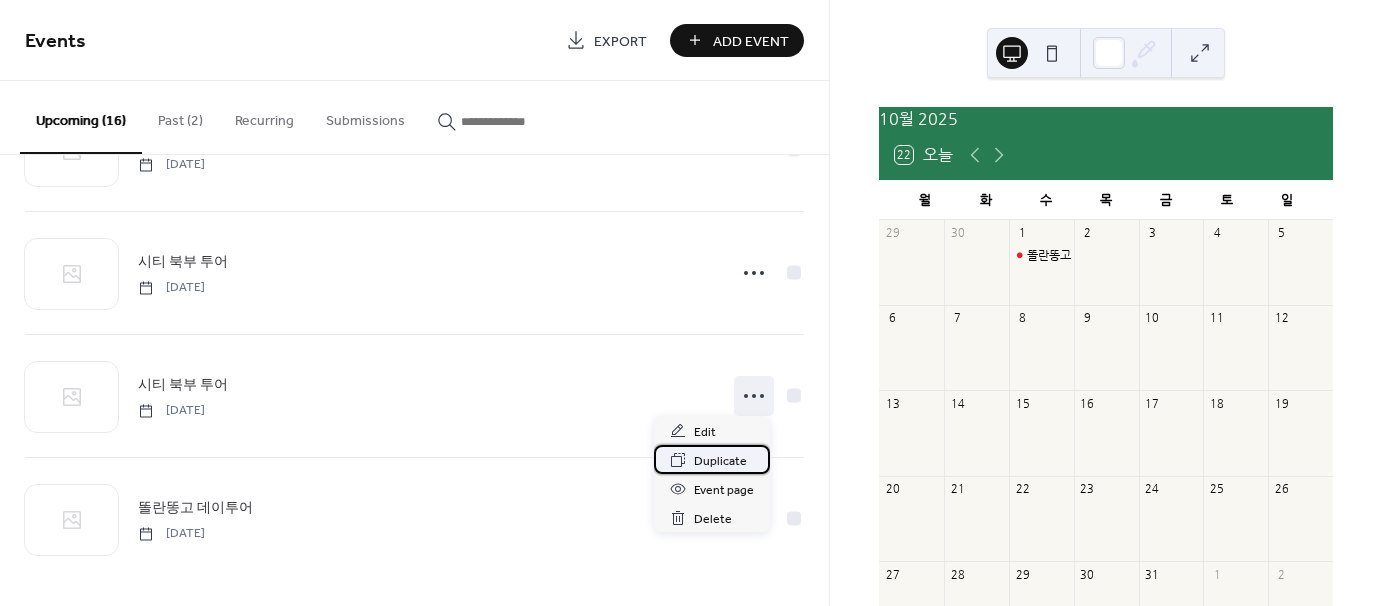 click on "Duplicate" at bounding box center (720, 461) 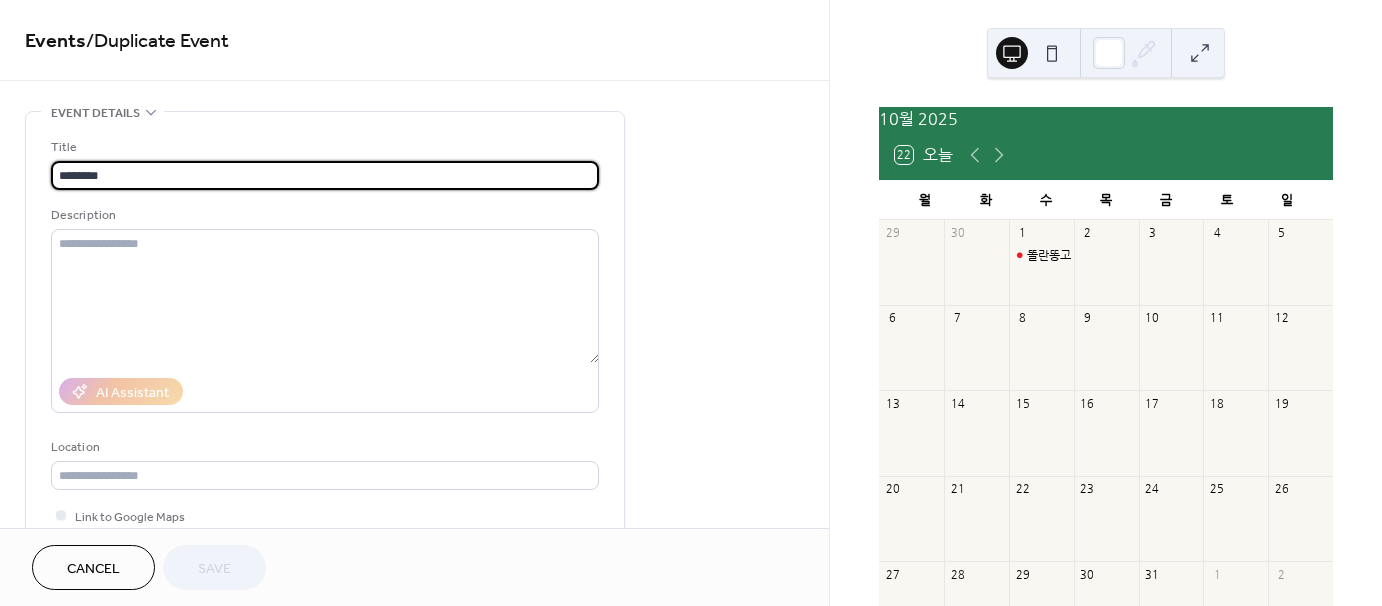 scroll, scrollTop: 600, scrollLeft: 0, axis: vertical 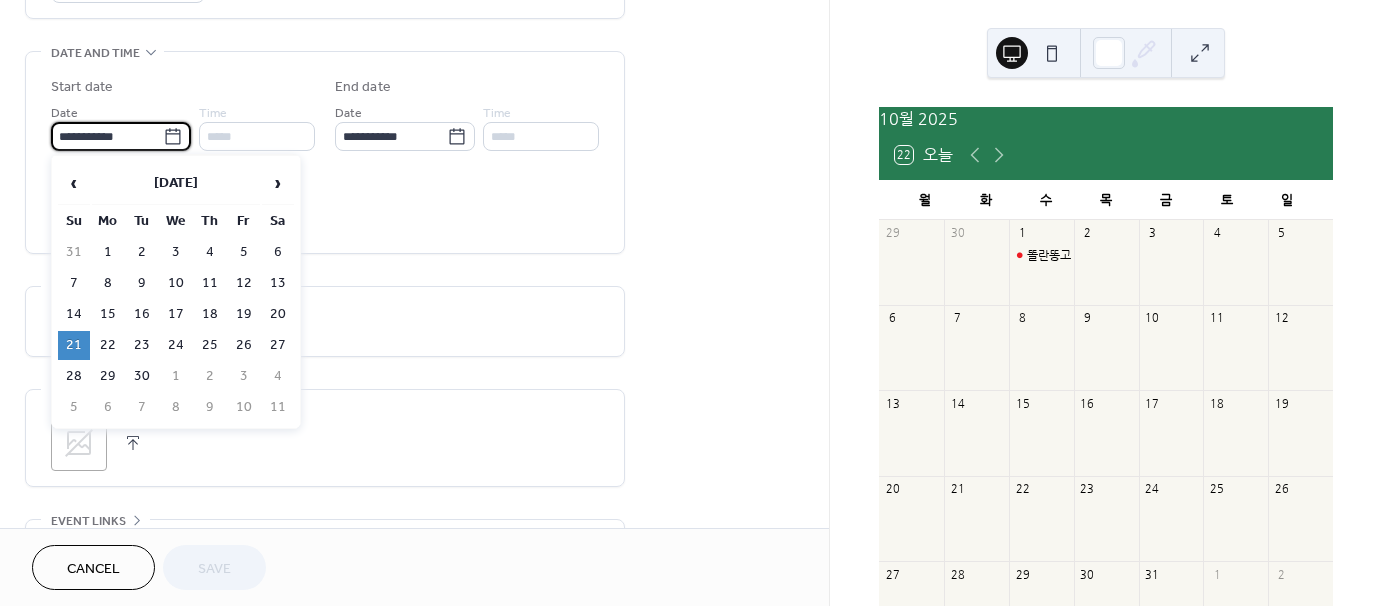 click on "**********" at bounding box center (107, 136) 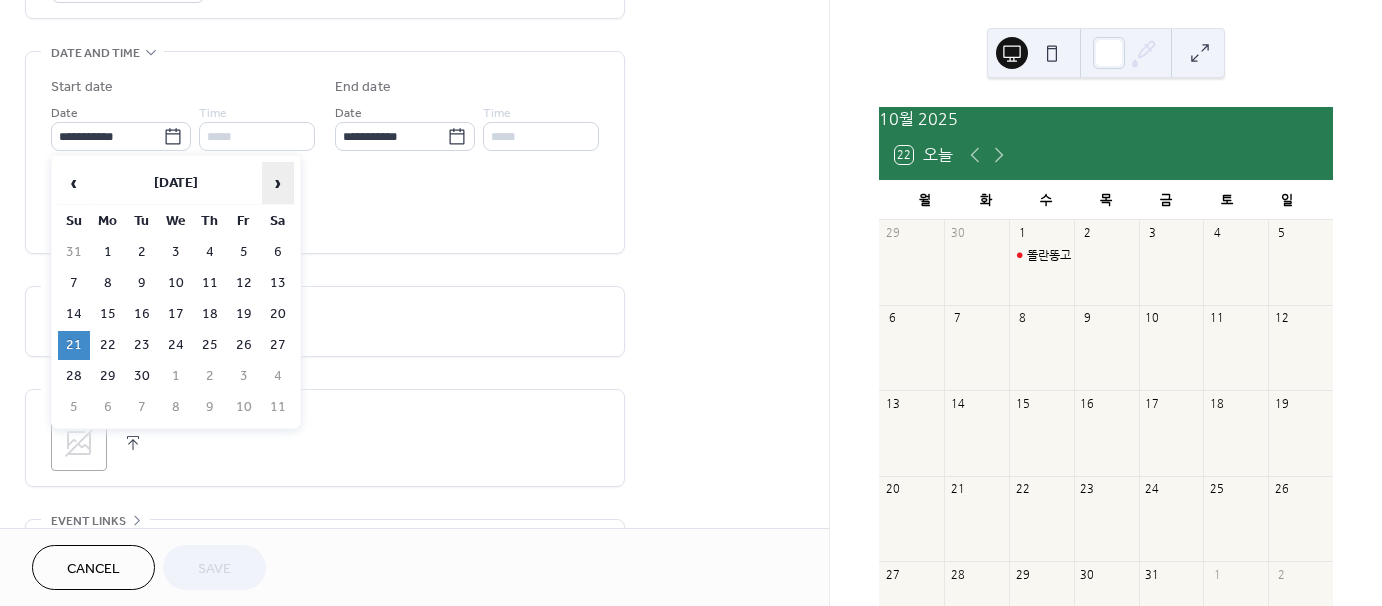 click on "›" at bounding box center (278, 183) 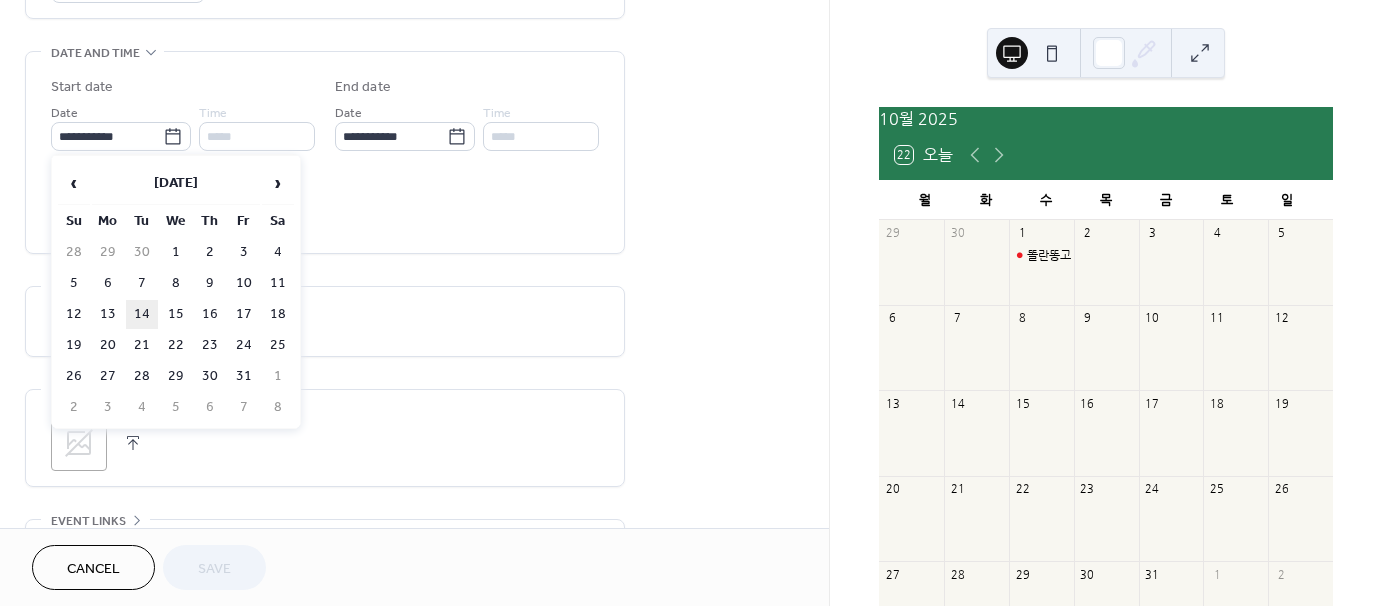 click on "14" at bounding box center (142, 314) 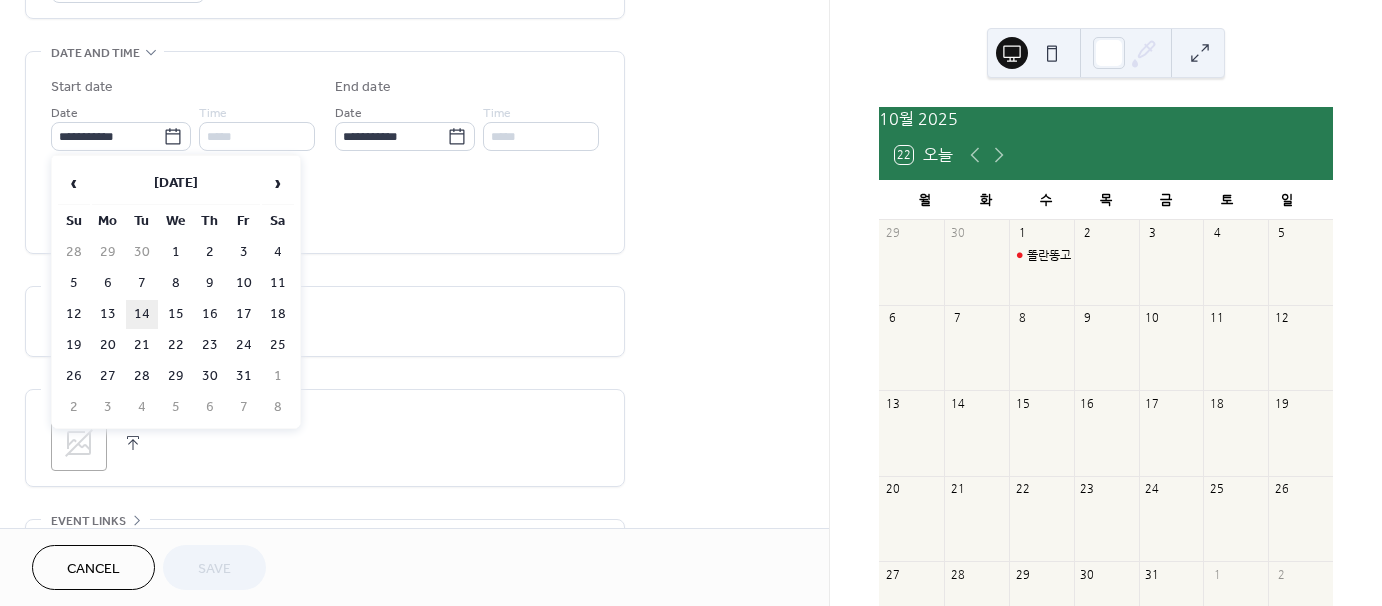 type on "**********" 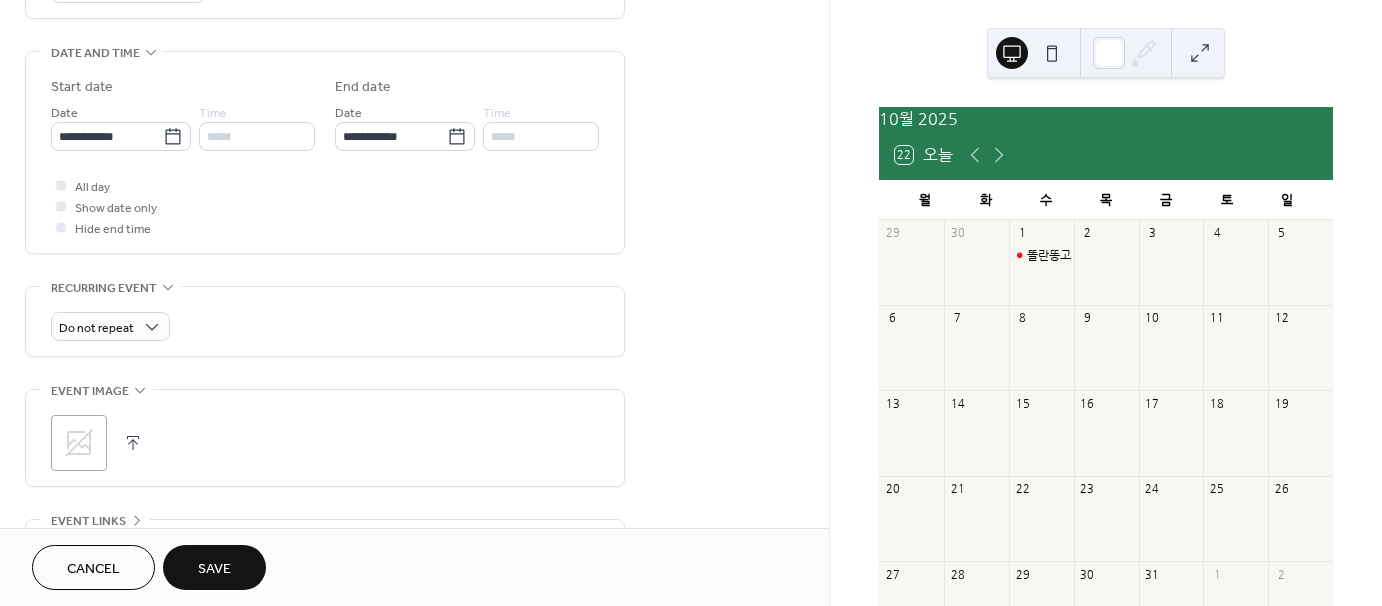 click on "Save" at bounding box center (214, 567) 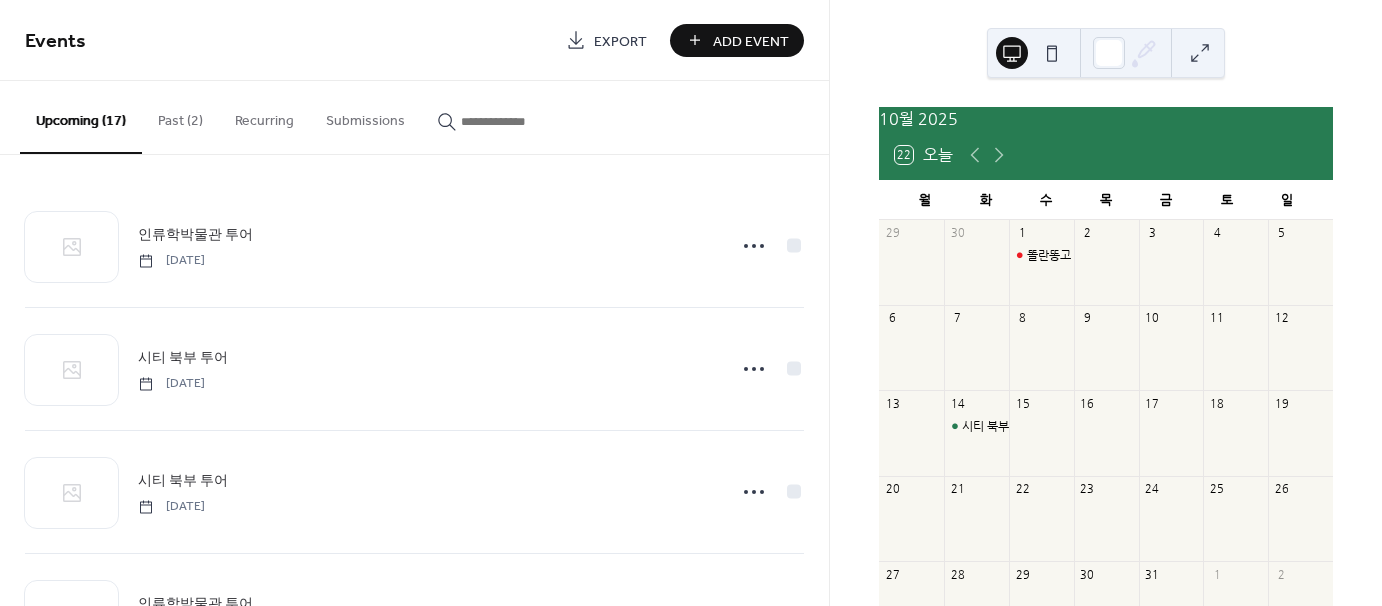 click on "Past (2)" at bounding box center [180, 116] 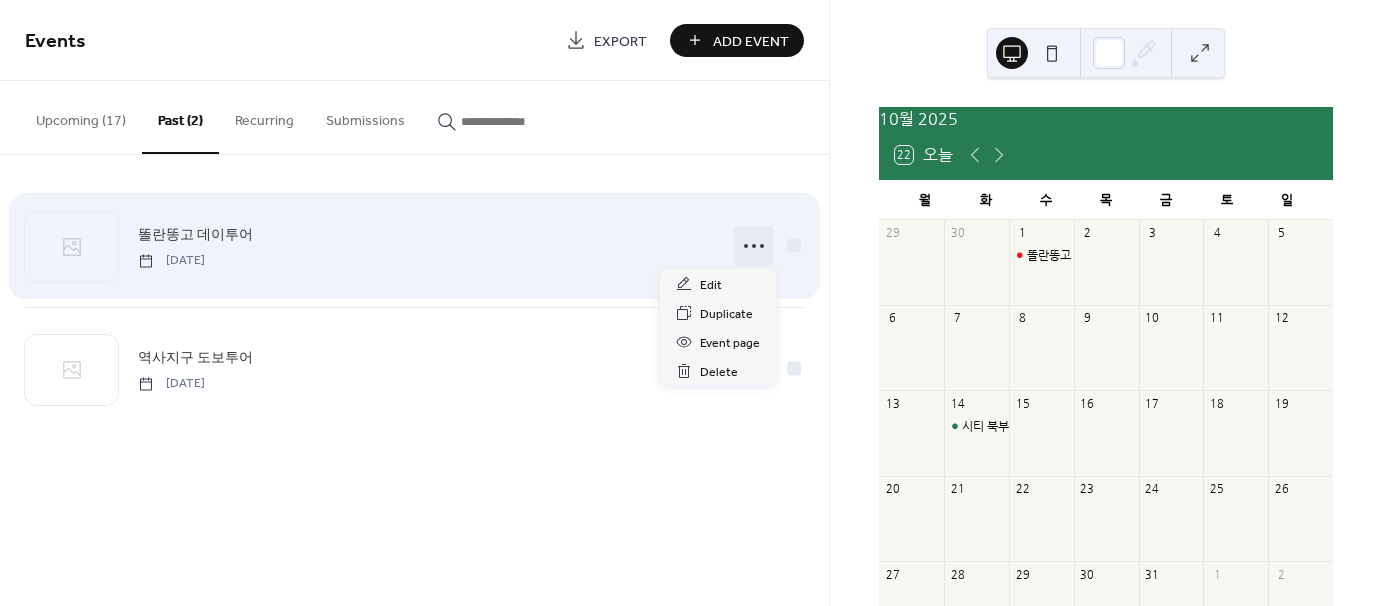 click 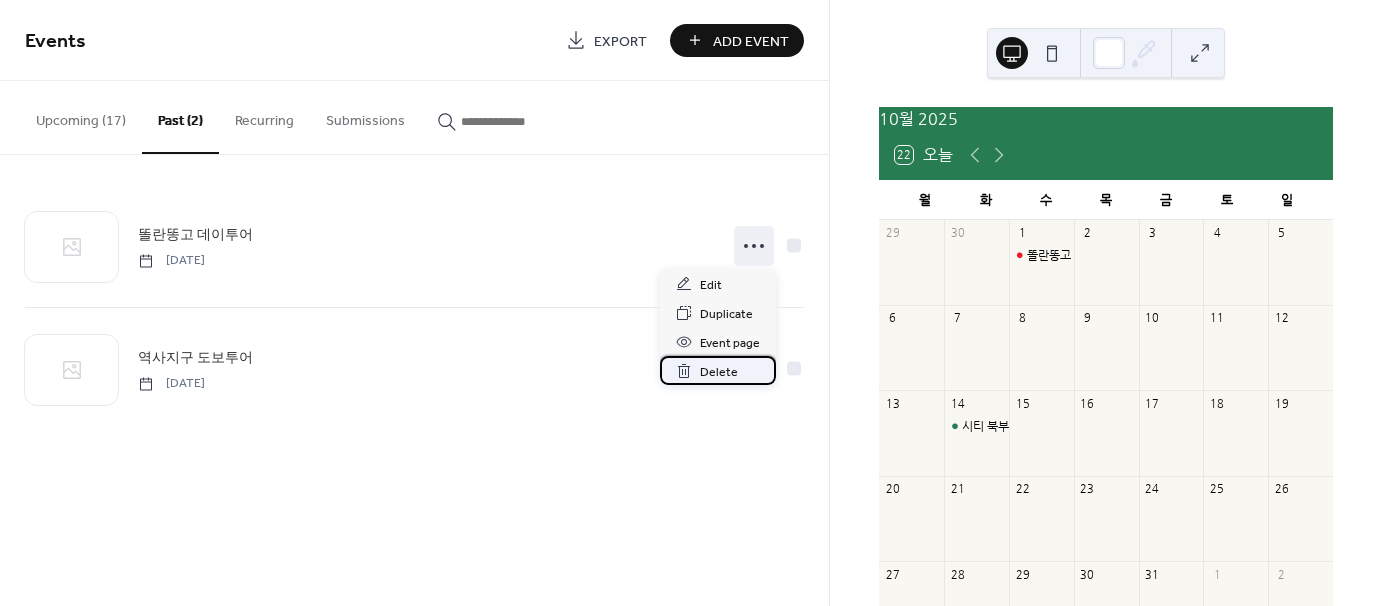 click on "Delete" at bounding box center [719, 372] 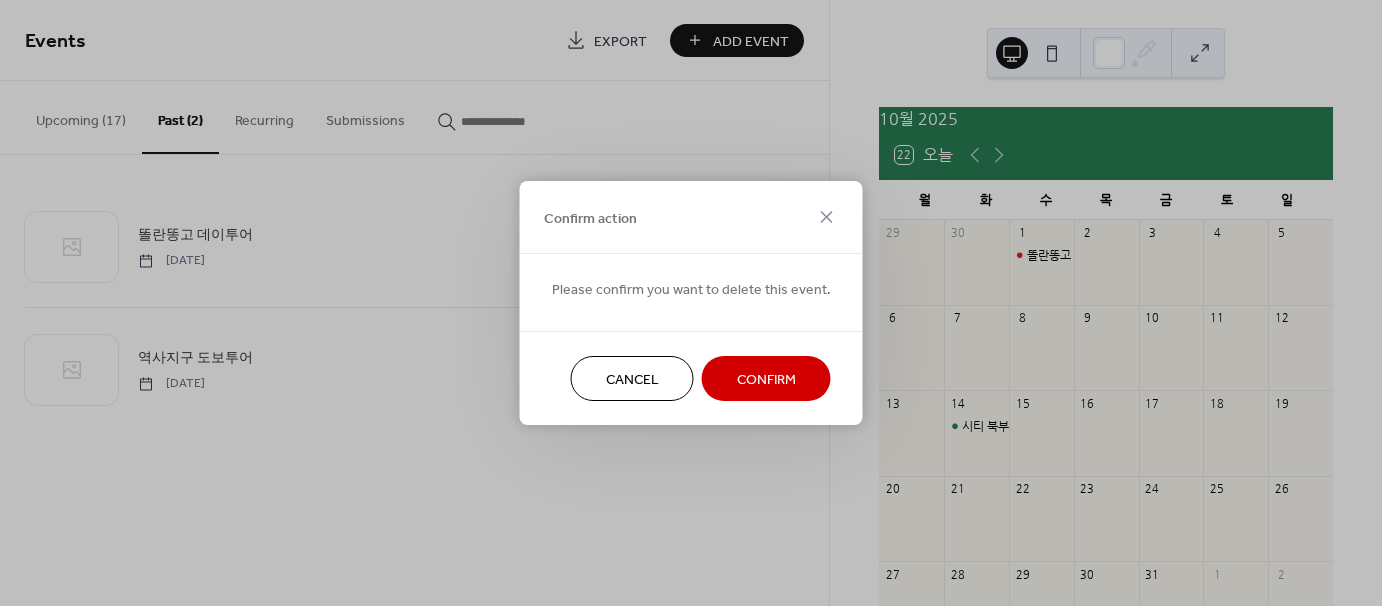 click on "Confirm" at bounding box center (766, 380) 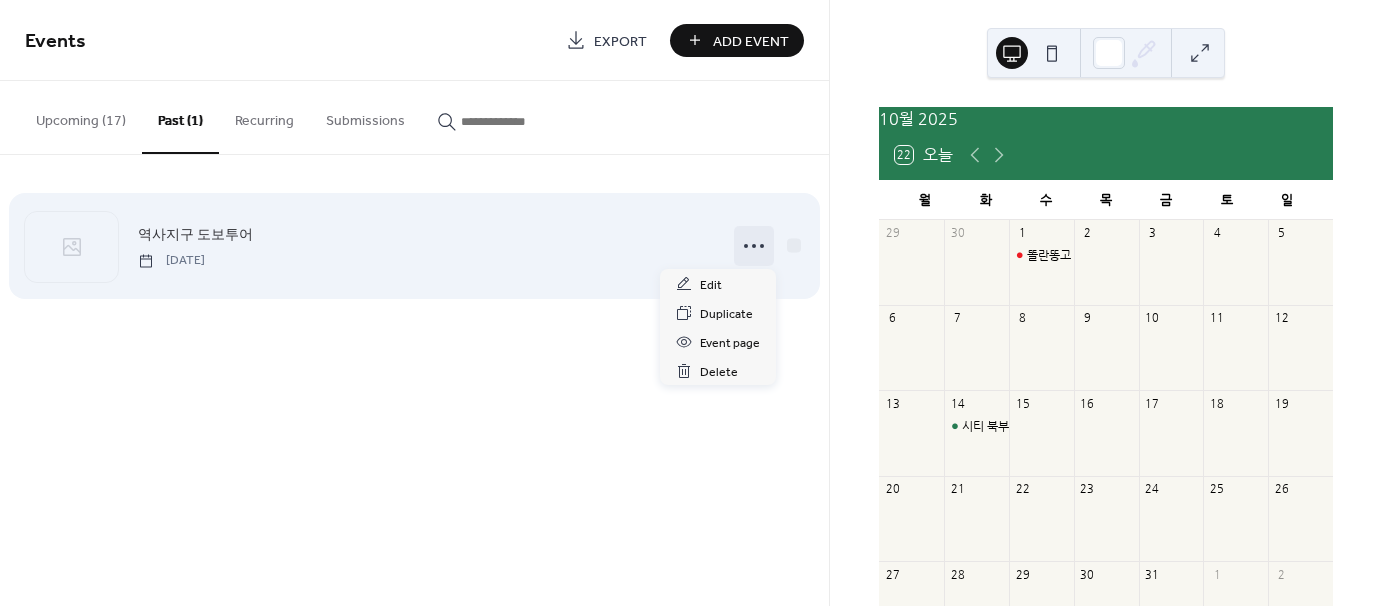 click 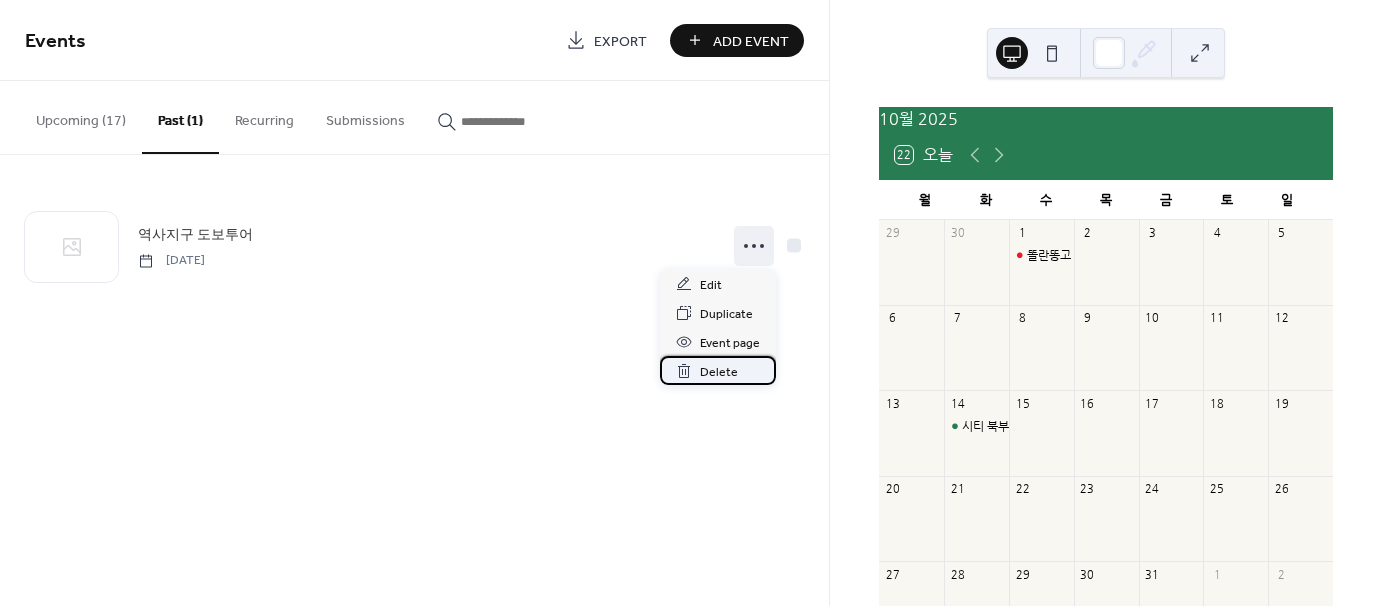 click on "Delete" at bounding box center [719, 372] 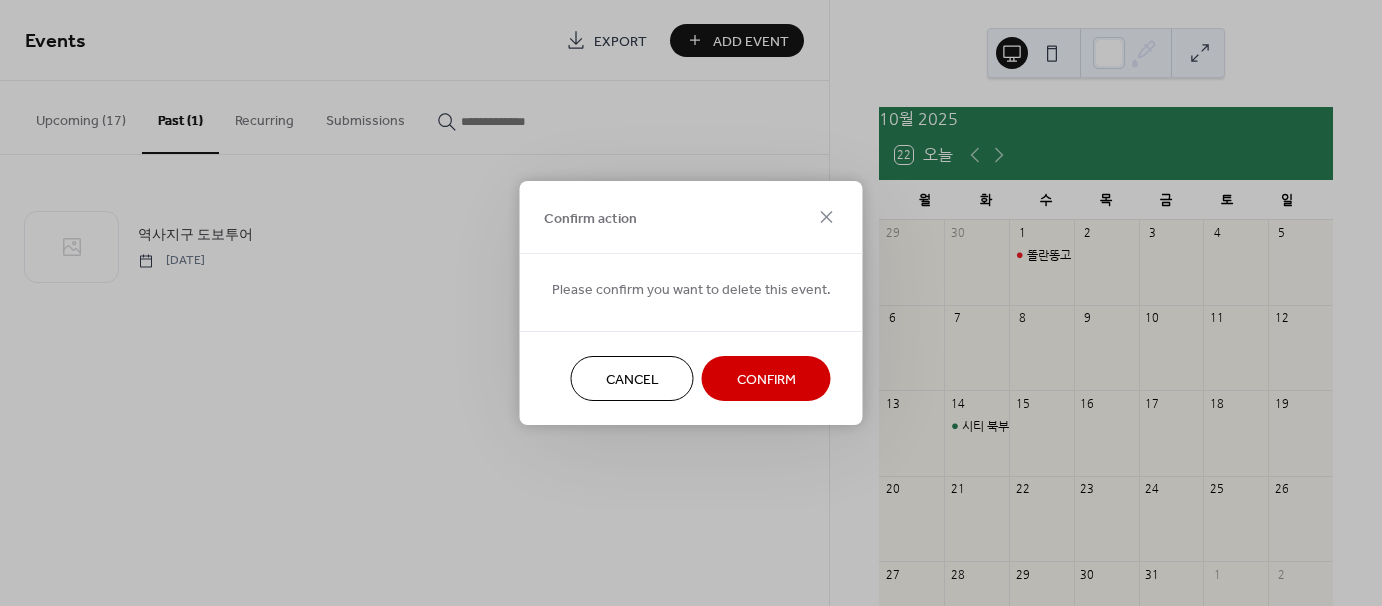 click on "Confirm" at bounding box center [766, 380] 